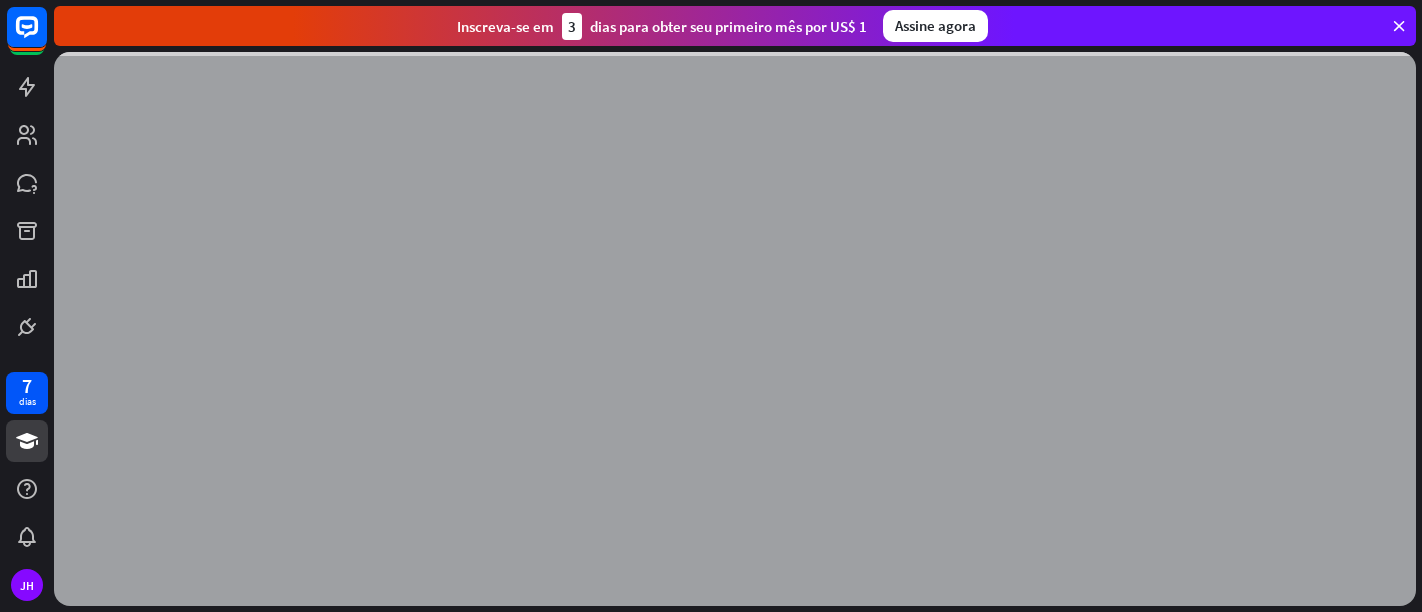 scroll, scrollTop: 0, scrollLeft: 0, axis: both 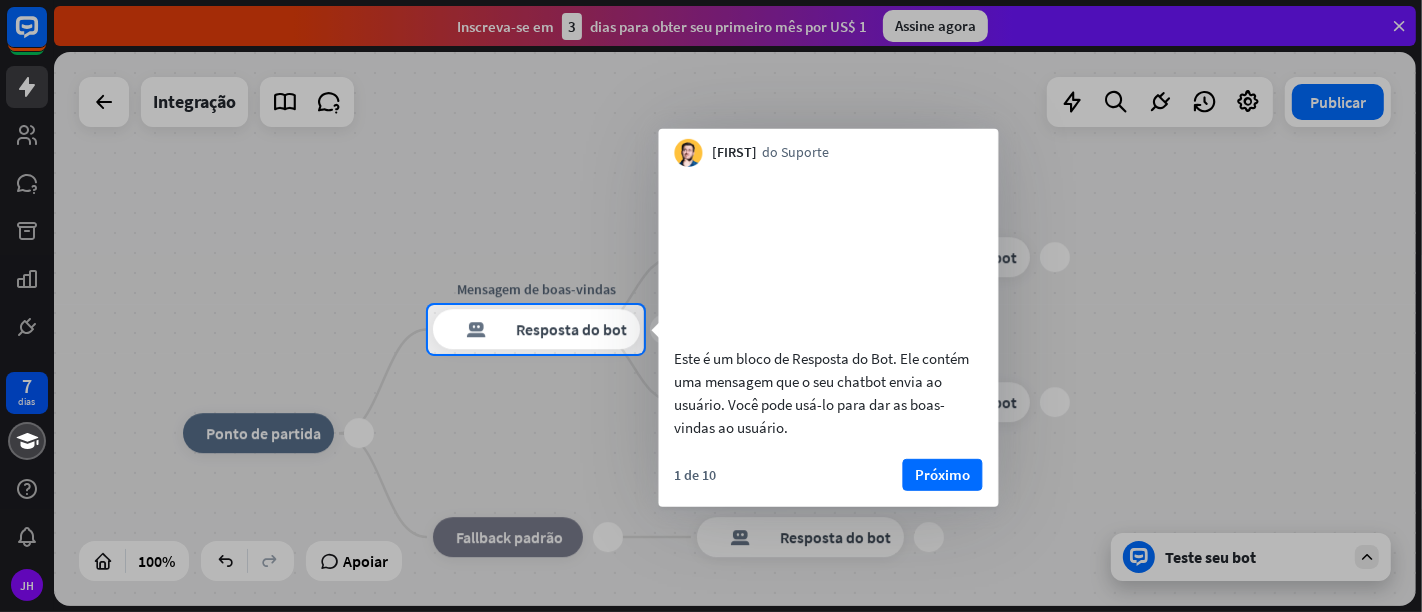 click at bounding box center [711, 152] 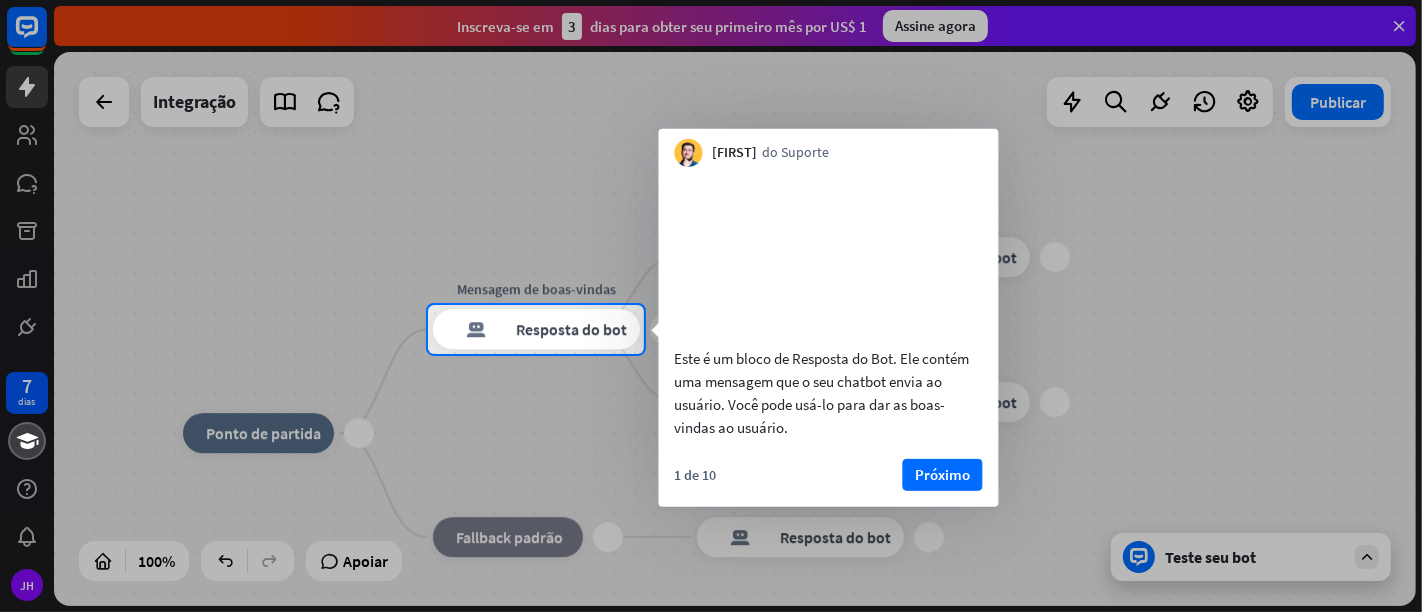 click at bounding box center (711, 152) 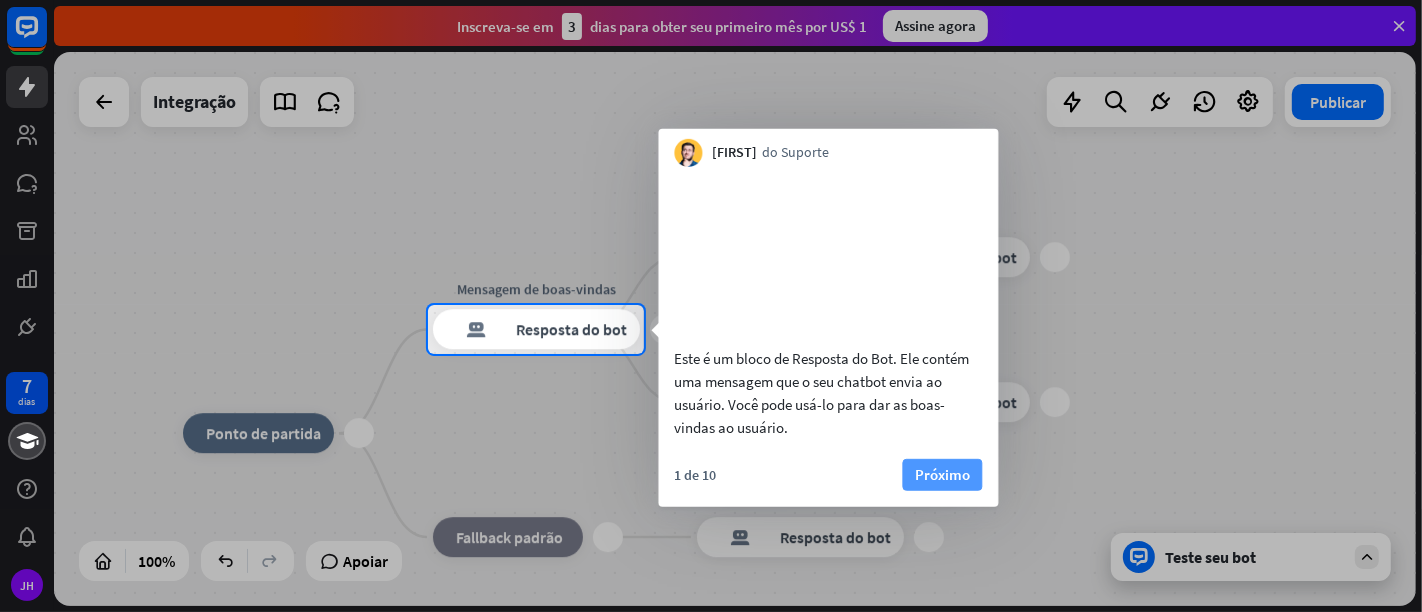 click on "Próximo" at bounding box center (942, 473) 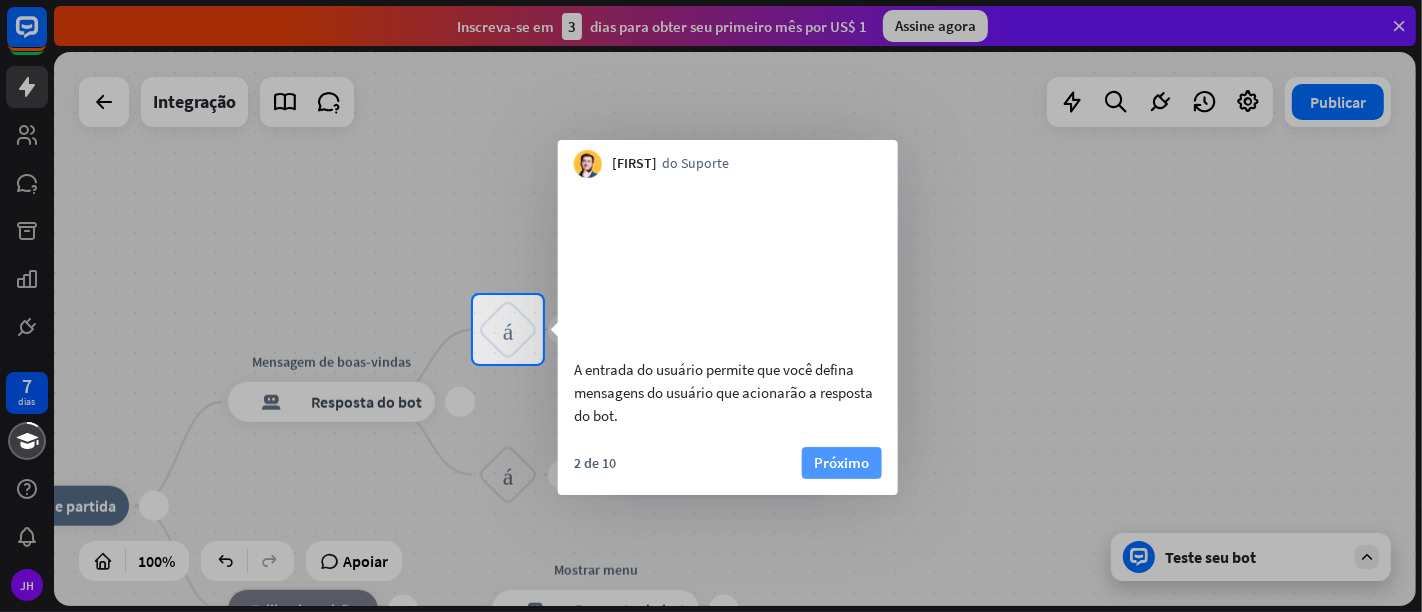 click on "Próximo" at bounding box center [841, 462] 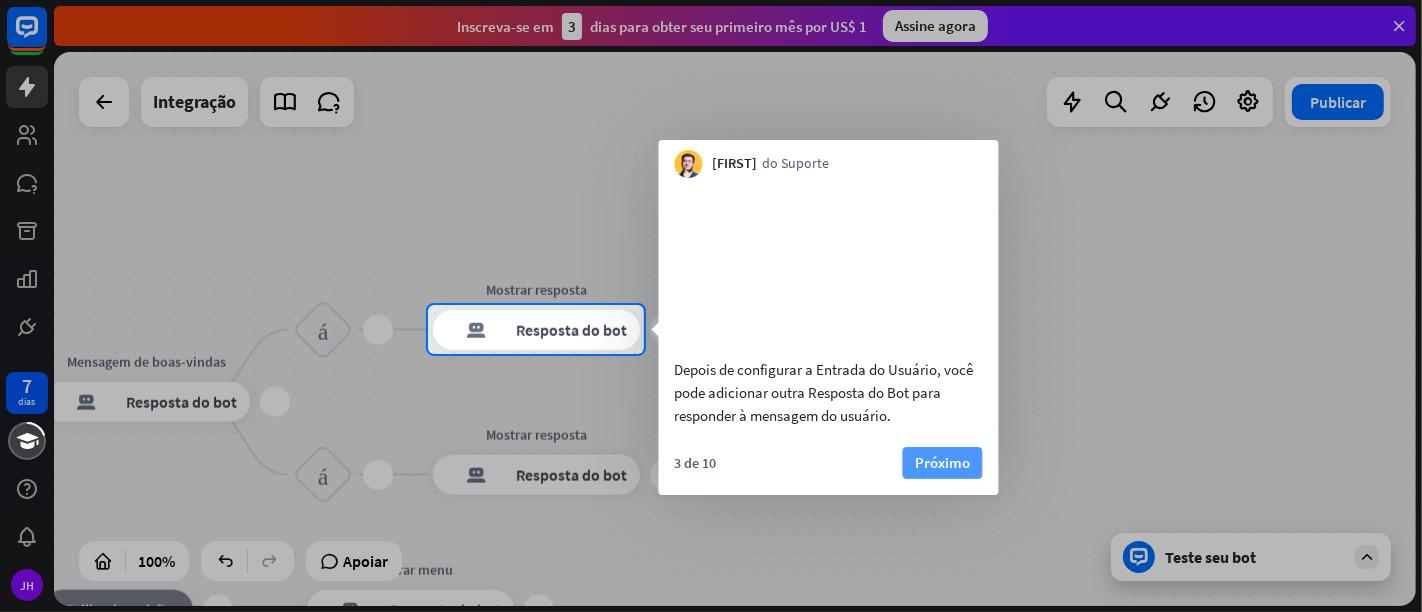 click on "Próximo" at bounding box center [942, 462] 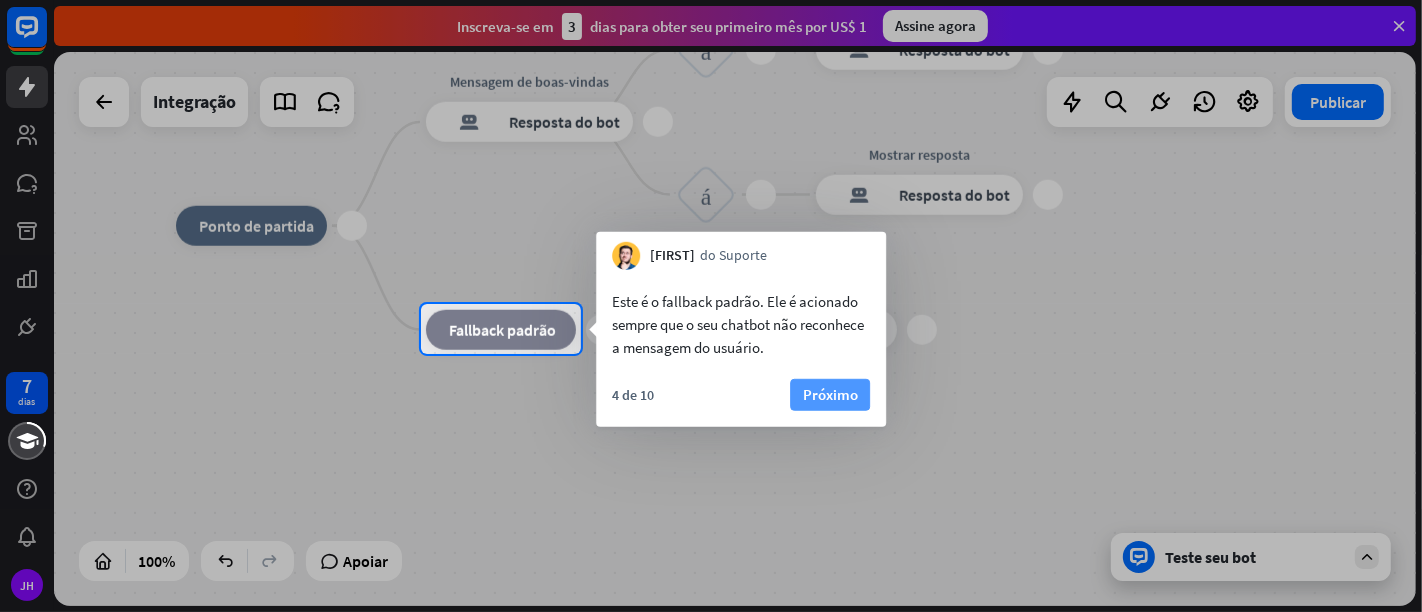 click on "Próximo" at bounding box center [830, 394] 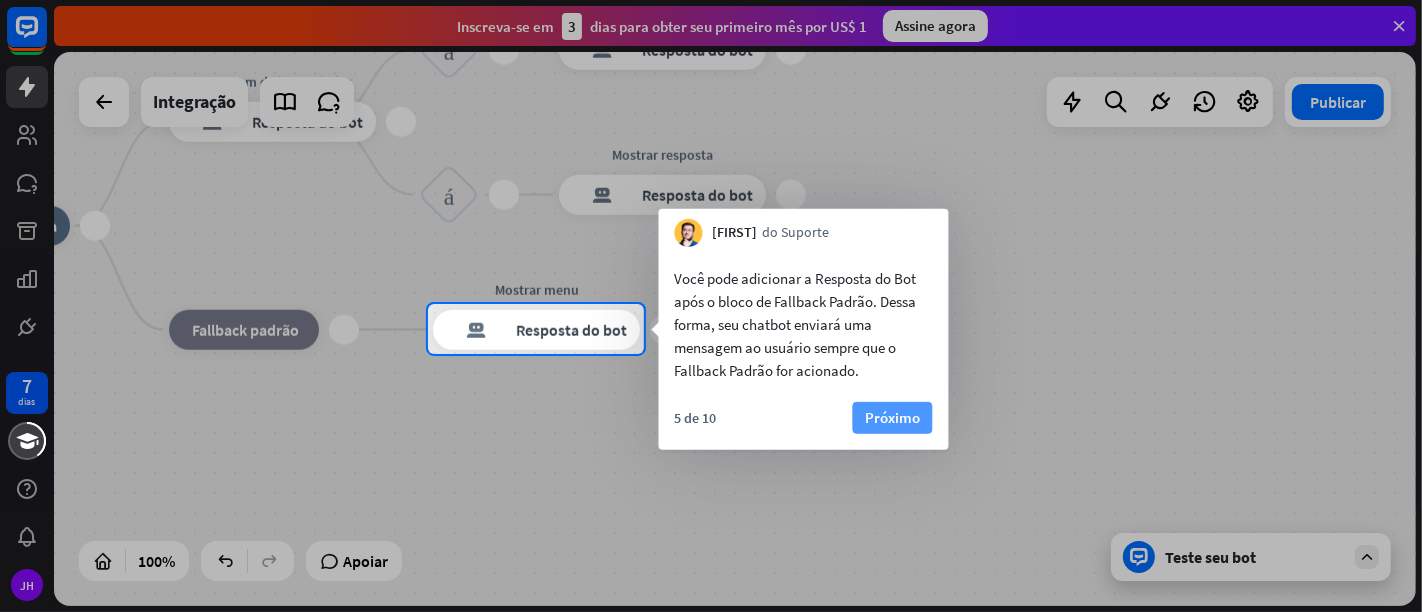 click on "Próximo" at bounding box center [892, 417] 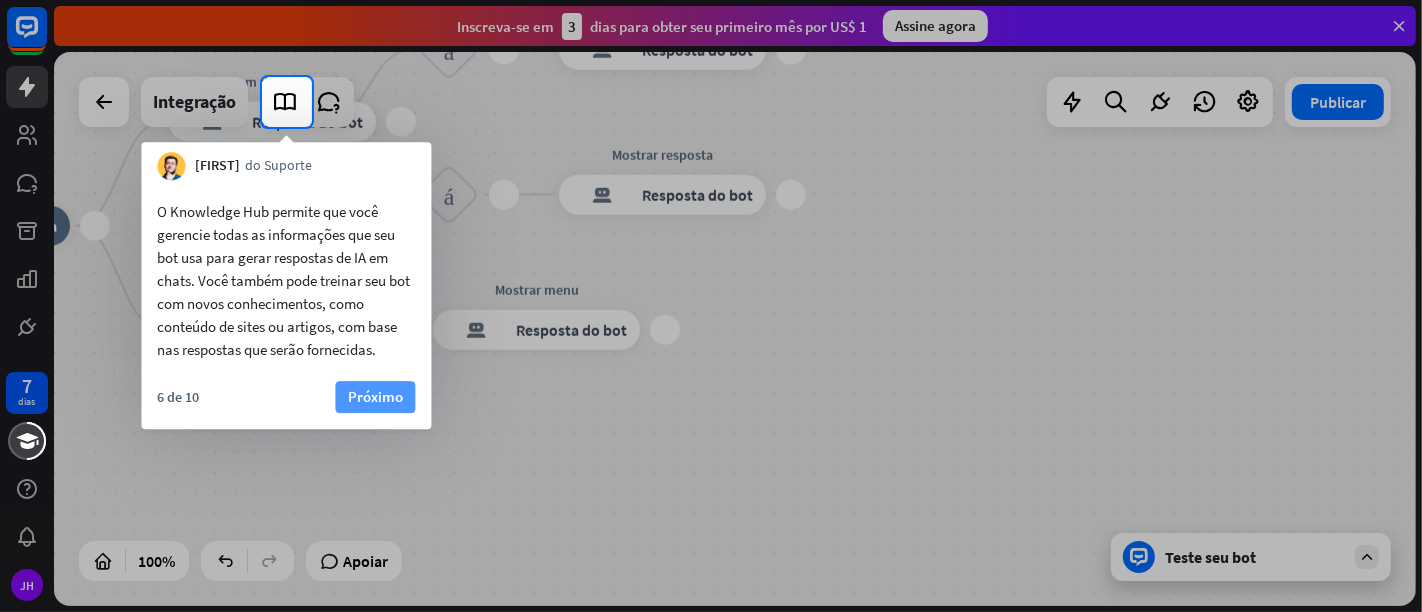 click on "Próximo" at bounding box center (375, 396) 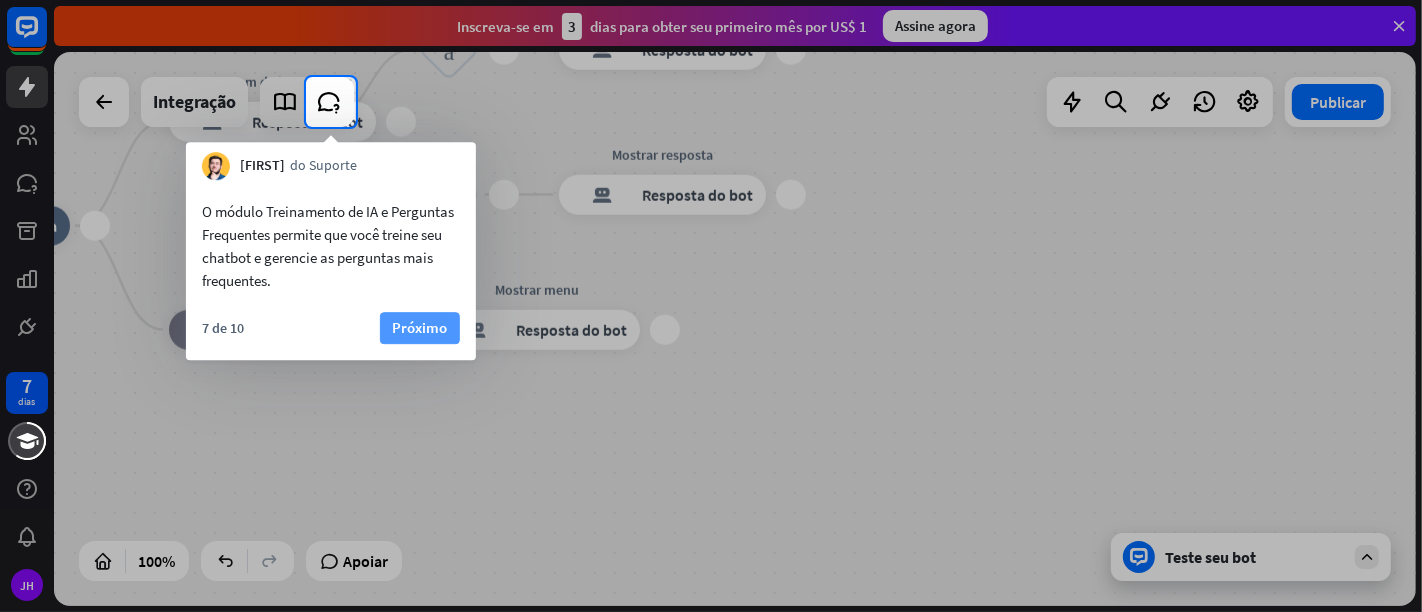 click on "Próximo" at bounding box center [419, 327] 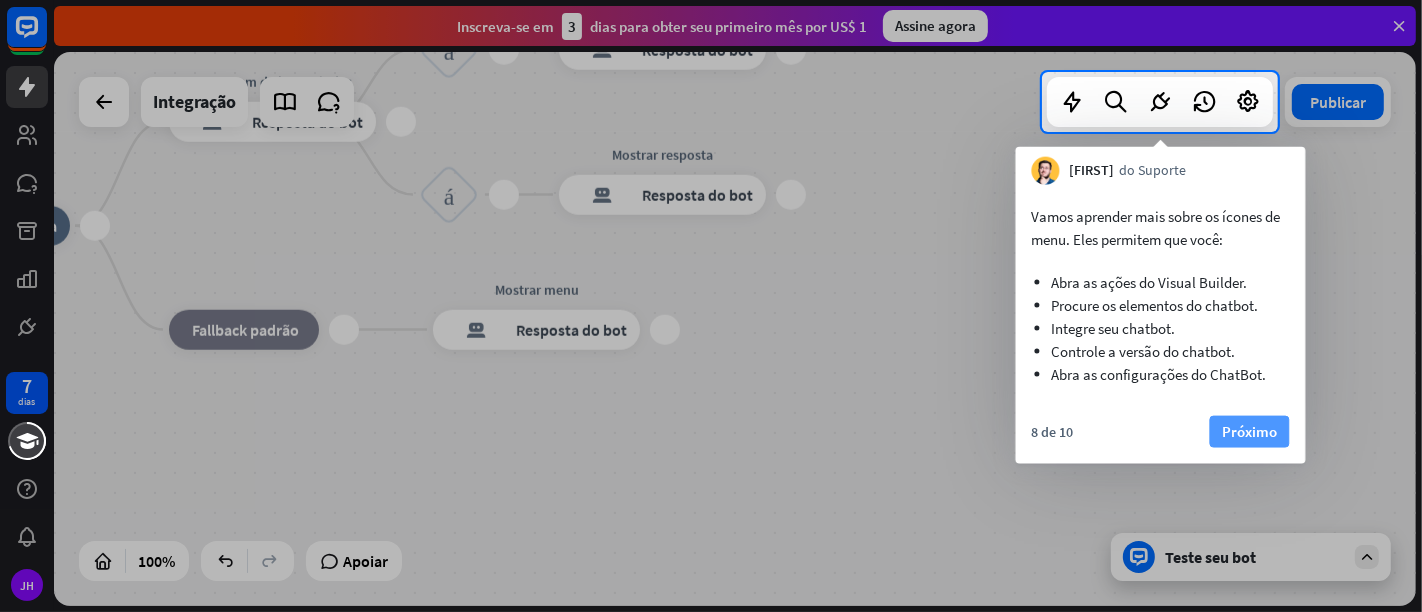 click on "Próximo" at bounding box center [1249, 431] 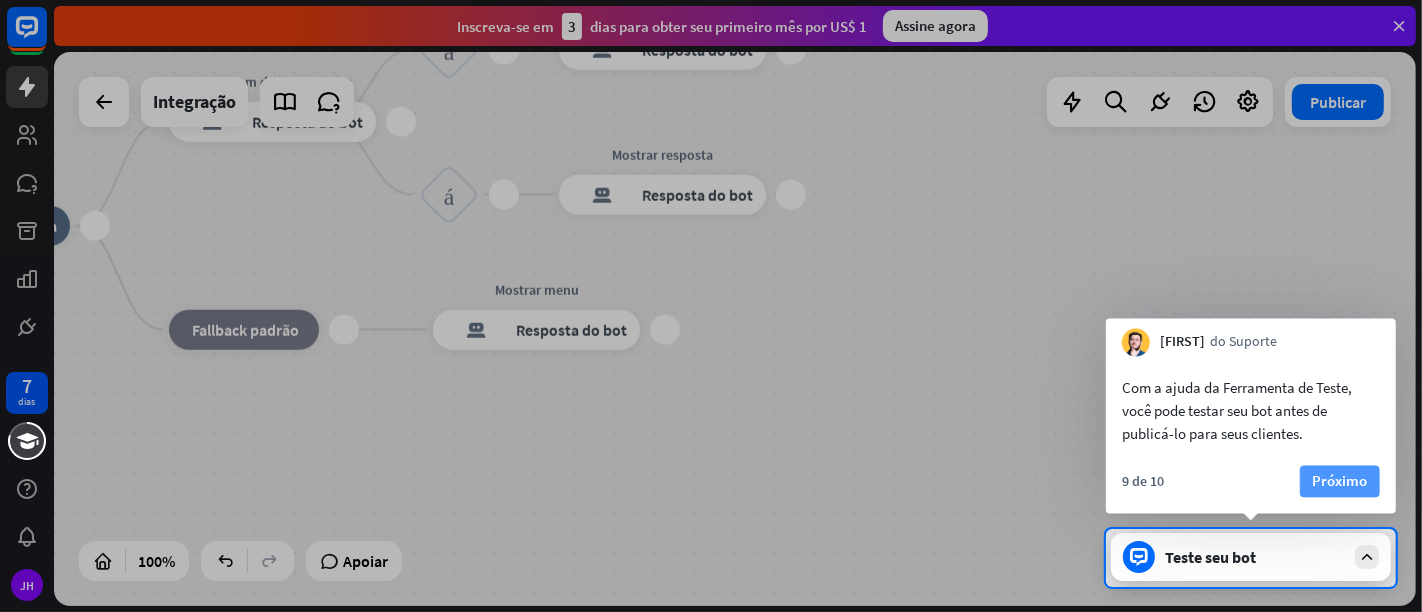 click on "Próximo" at bounding box center [1339, 480] 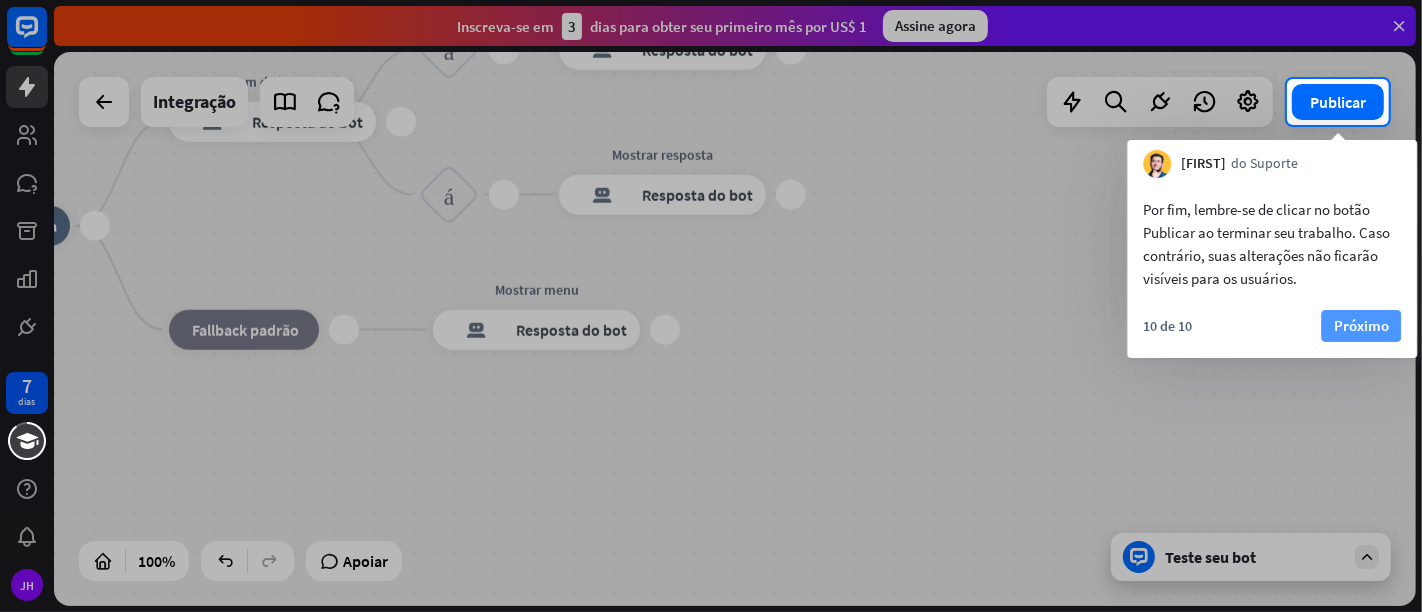 click on "Próximo" at bounding box center (1361, 325) 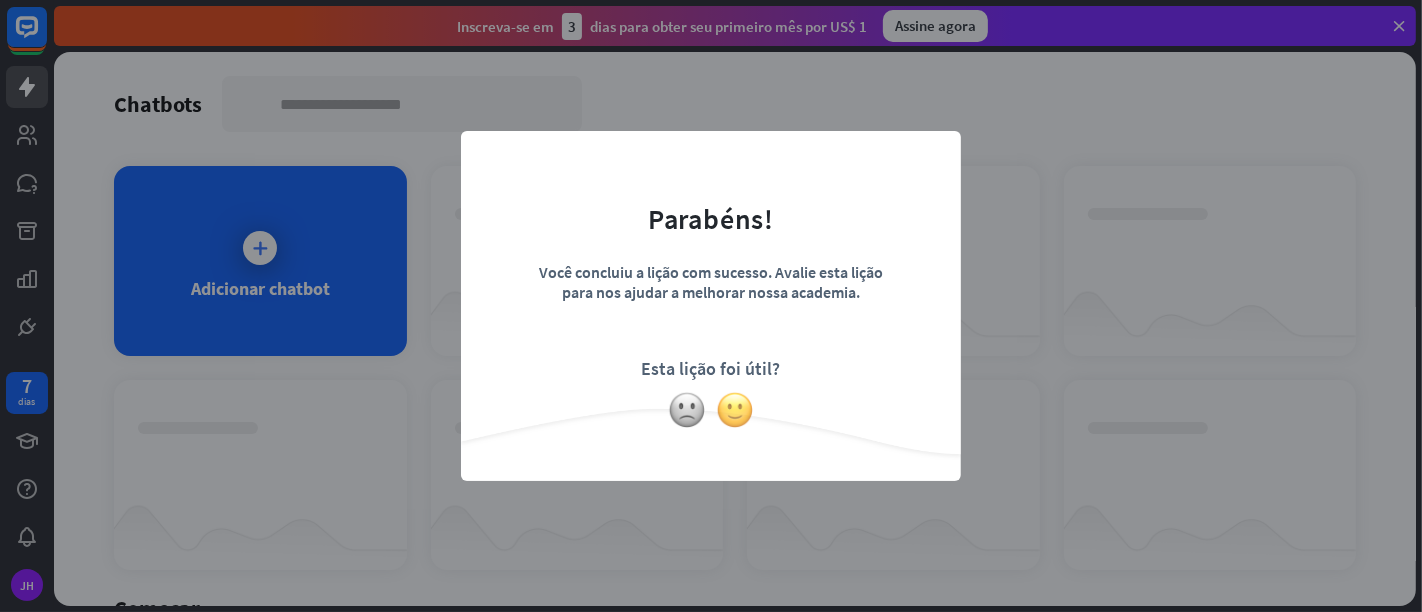 click at bounding box center [735, 410] 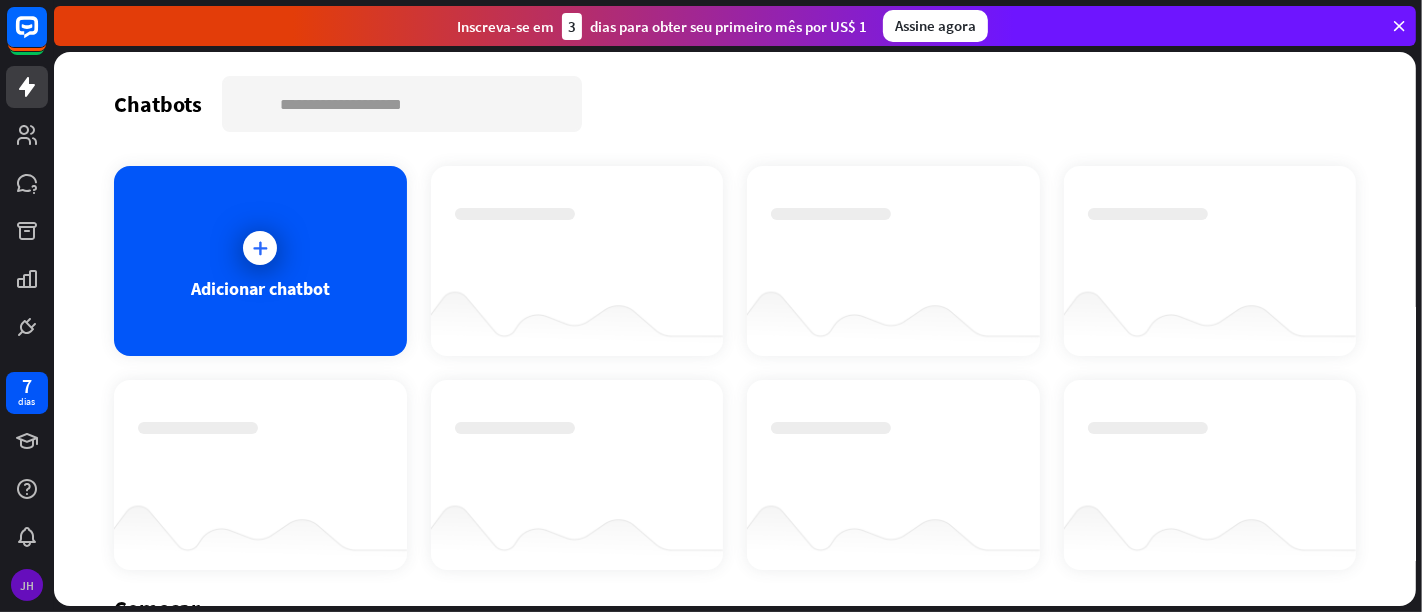 click on "JH" at bounding box center [27, 585] 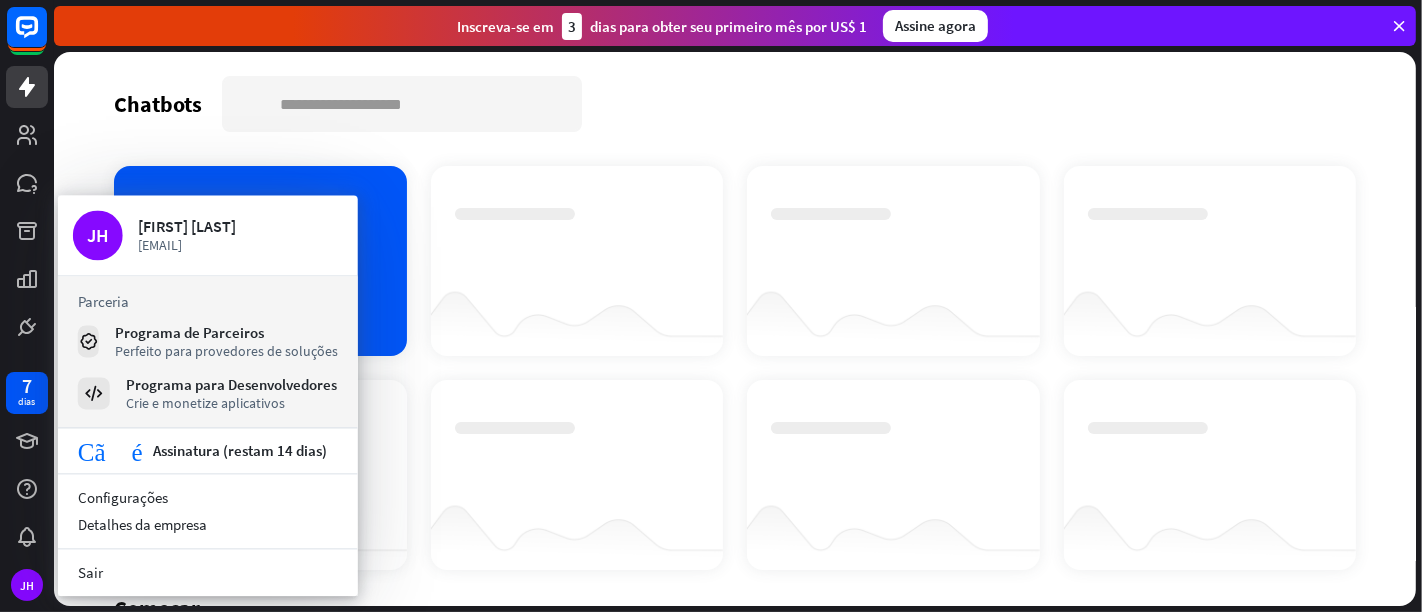 click at bounding box center (577, 316) 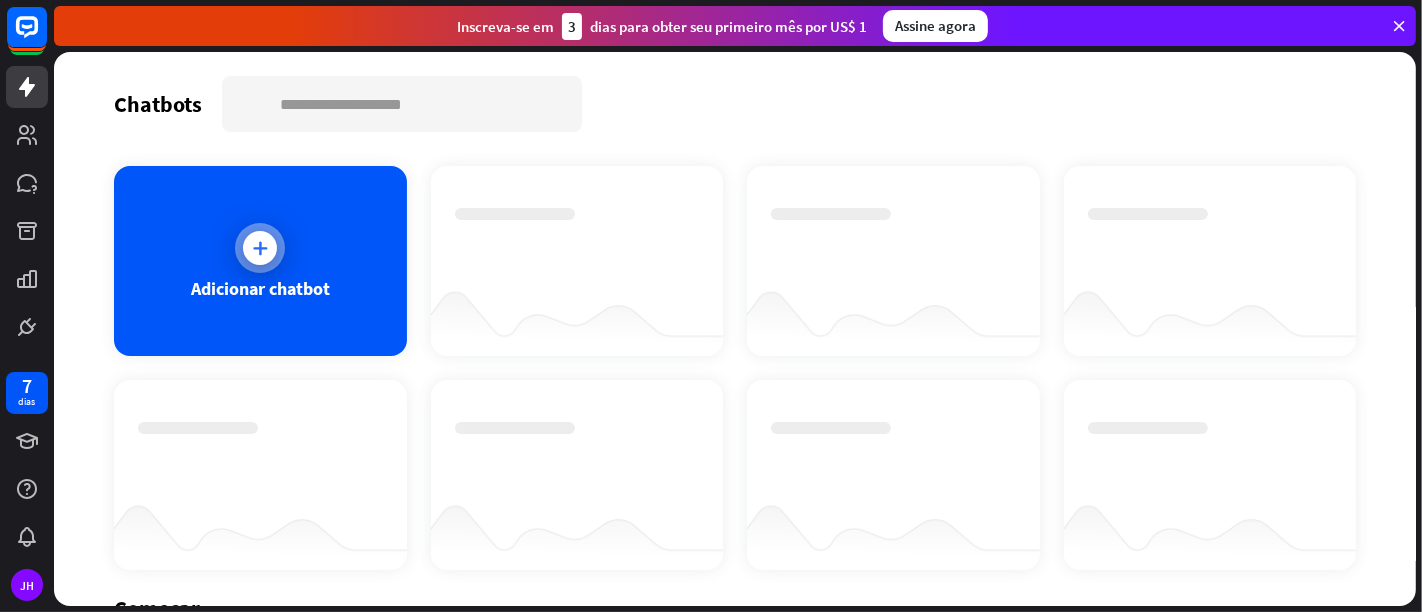 click at bounding box center (260, 248) 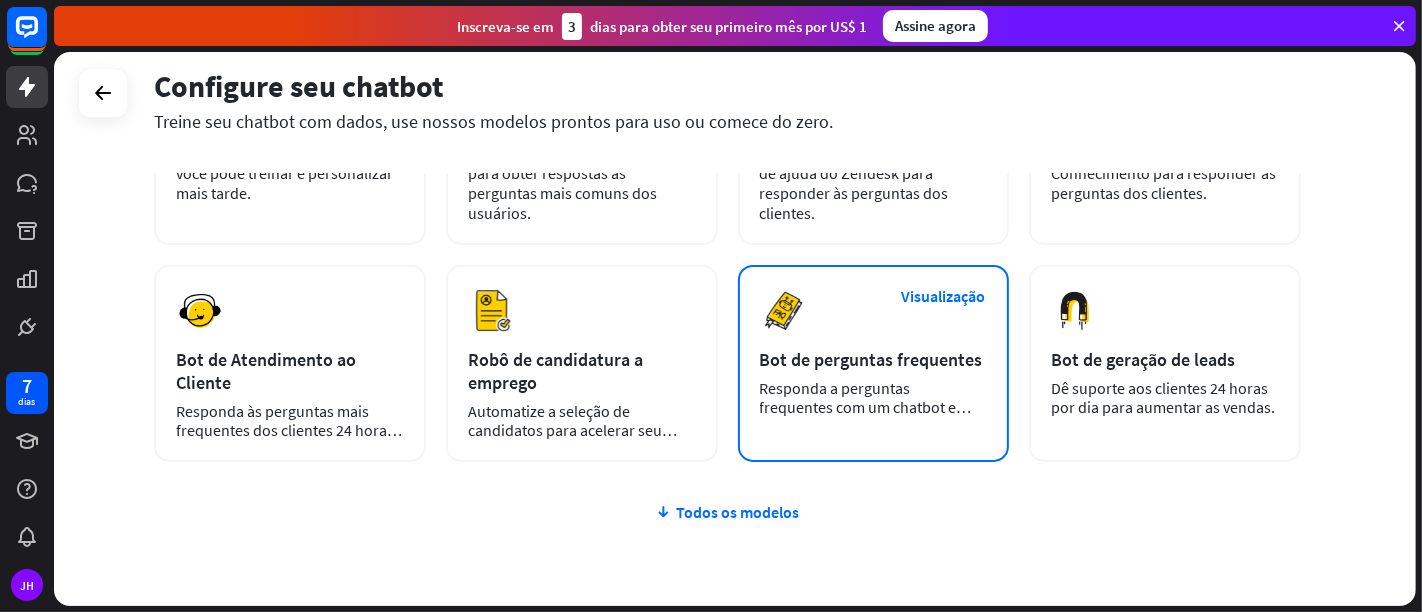 scroll, scrollTop: 301, scrollLeft: 0, axis: vertical 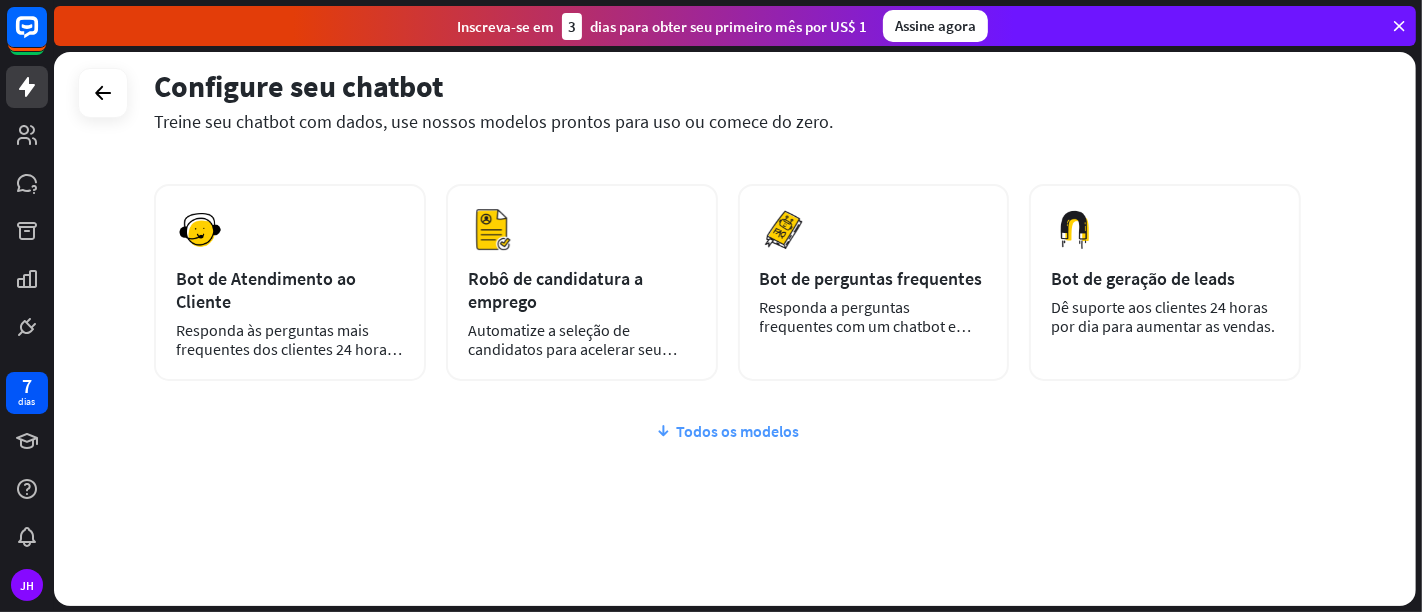 click on "Todos os modelos" at bounding box center [738, 431] 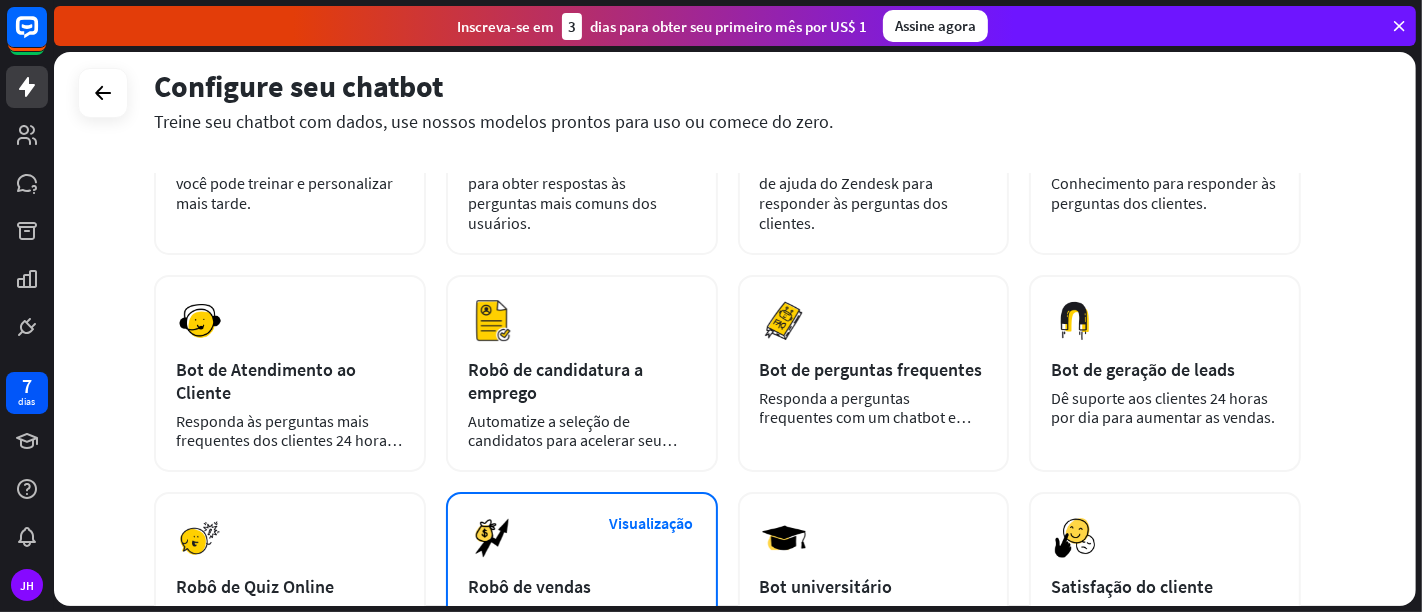 scroll, scrollTop: 206, scrollLeft: 0, axis: vertical 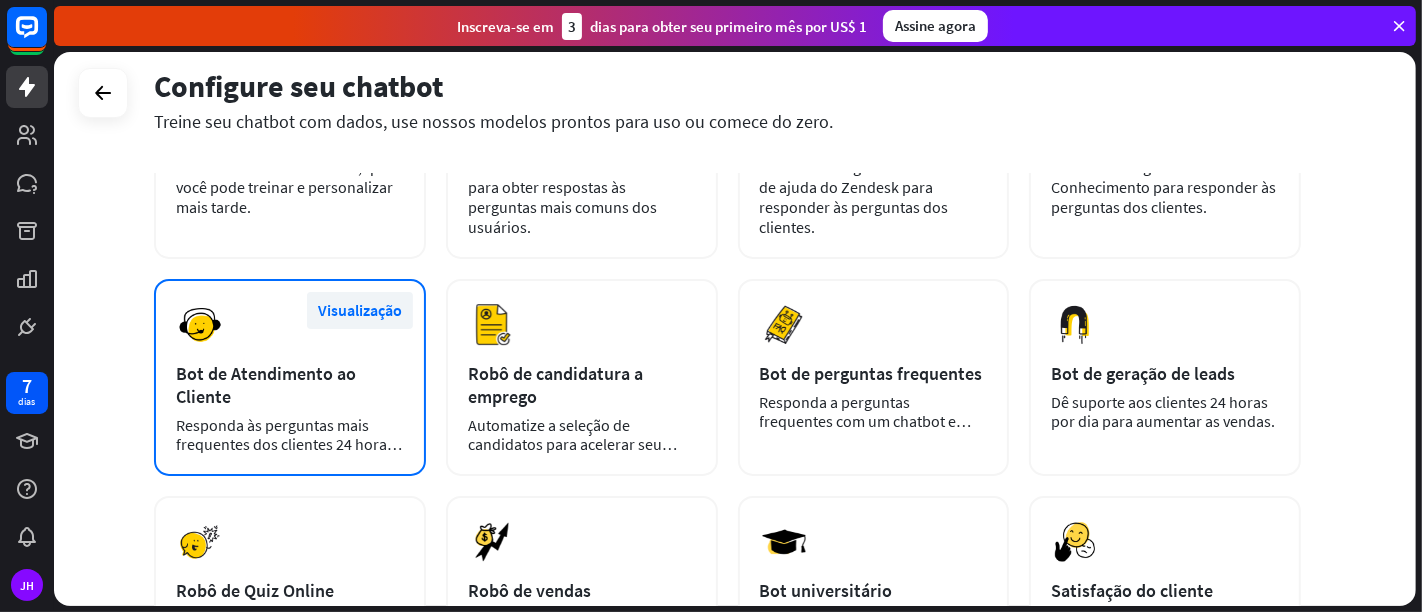 click on "Visualização" at bounding box center [360, 310] 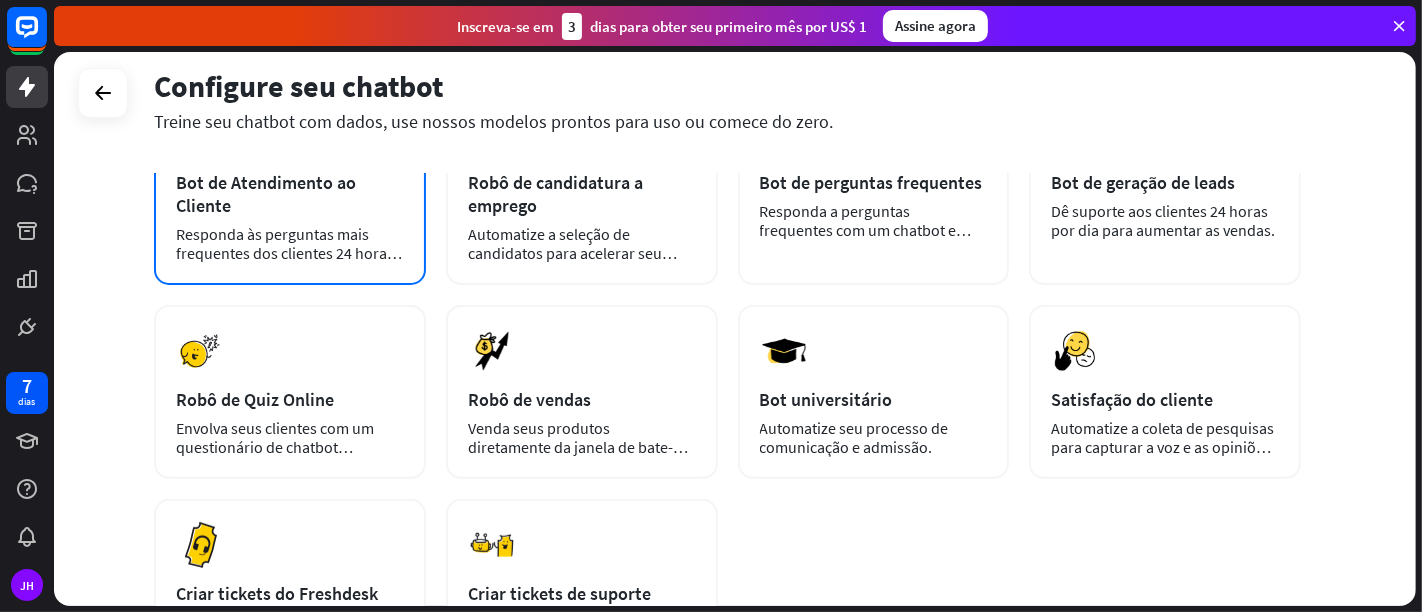 scroll, scrollTop: 395, scrollLeft: 0, axis: vertical 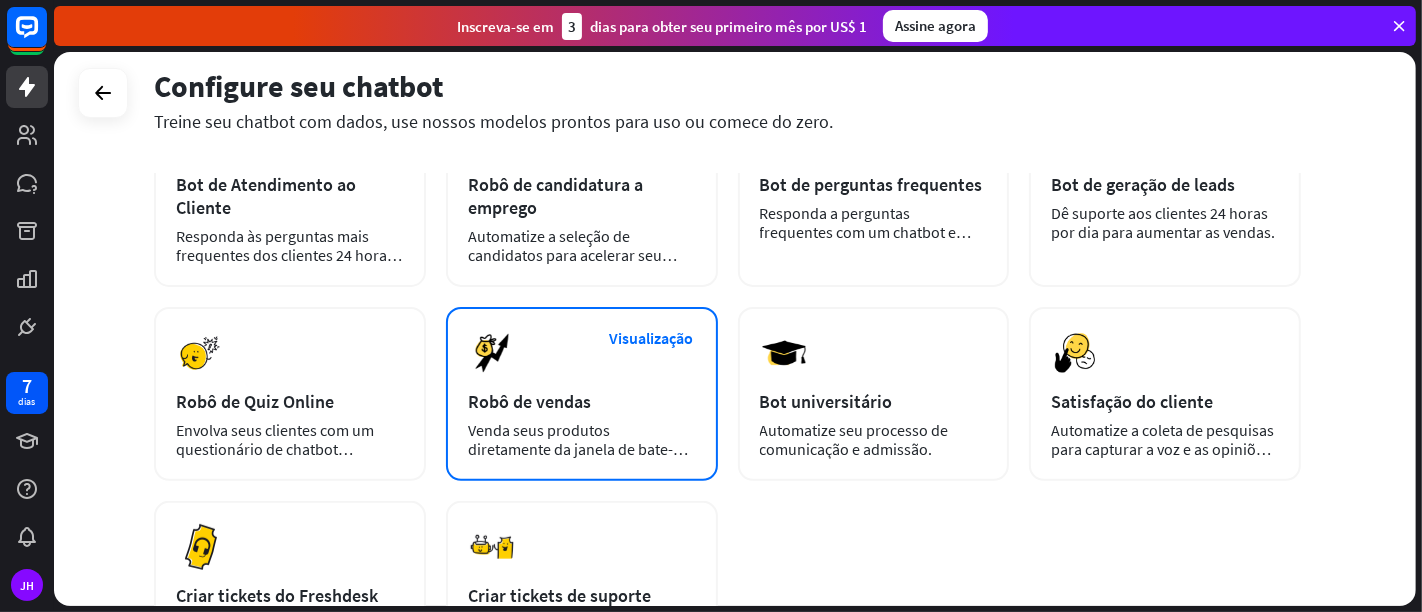 click on "Visualização
Robô de vendas
Venda seus produtos diretamente da janela de bate-papo" at bounding box center [582, 394] 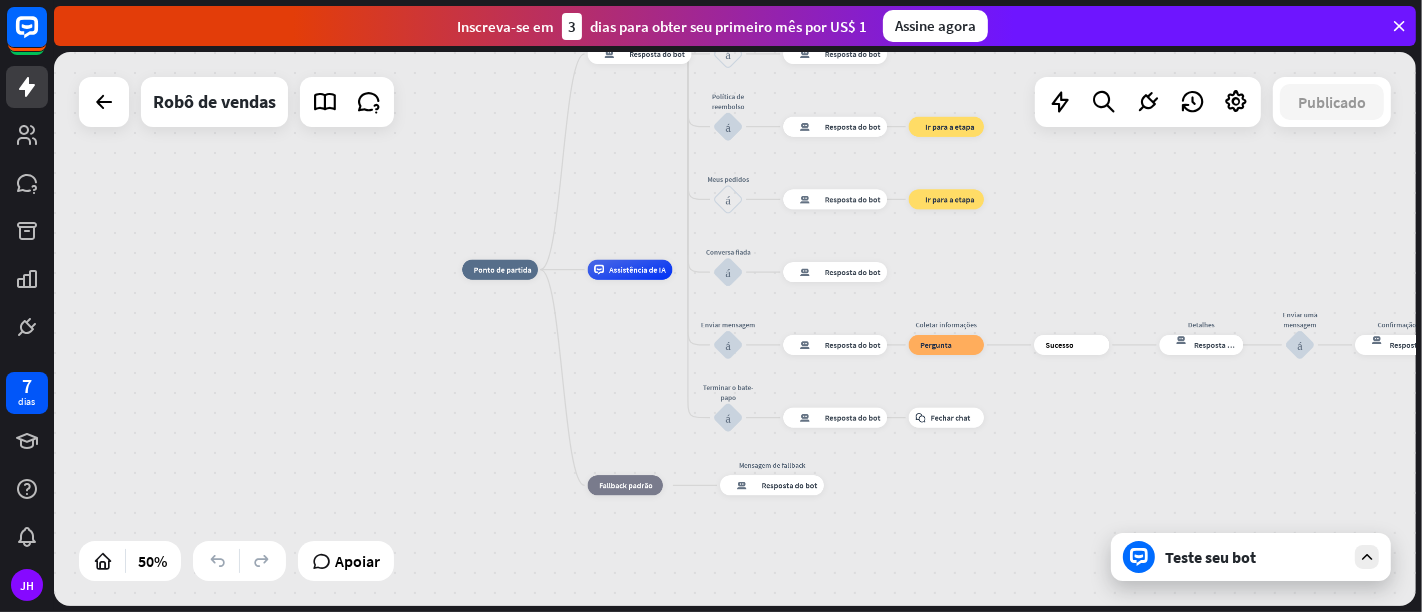 click at bounding box center [1399, 26] 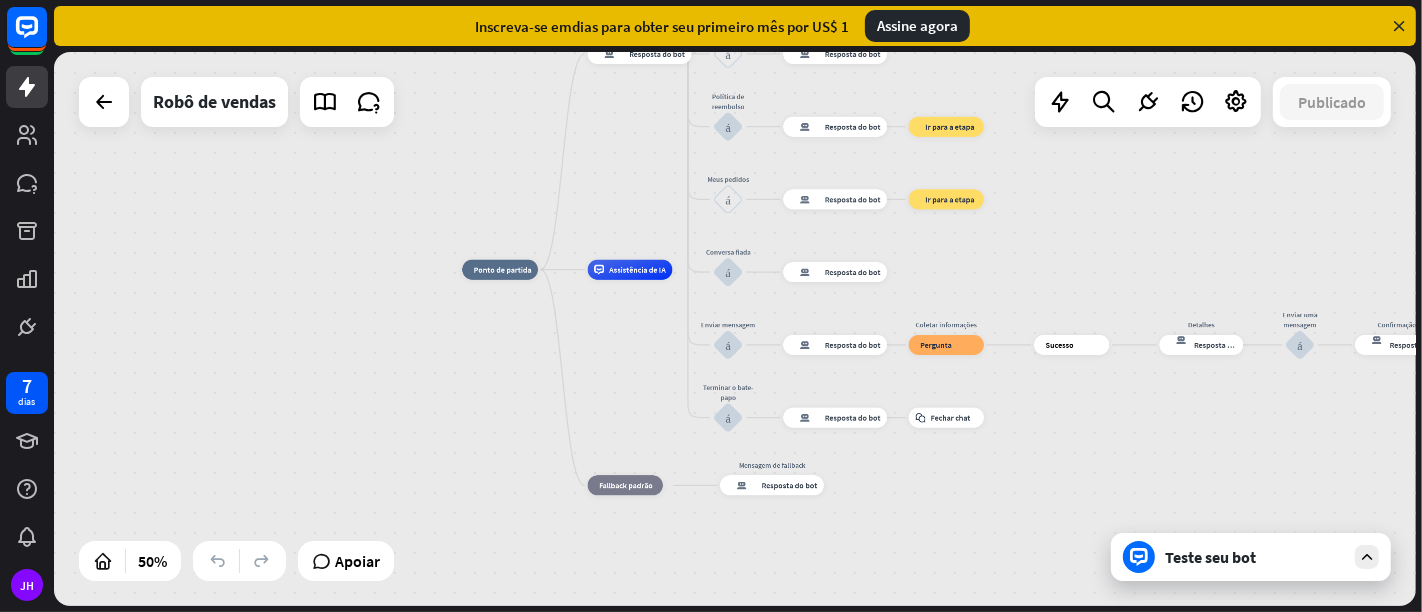 click at bounding box center [1399, 26] 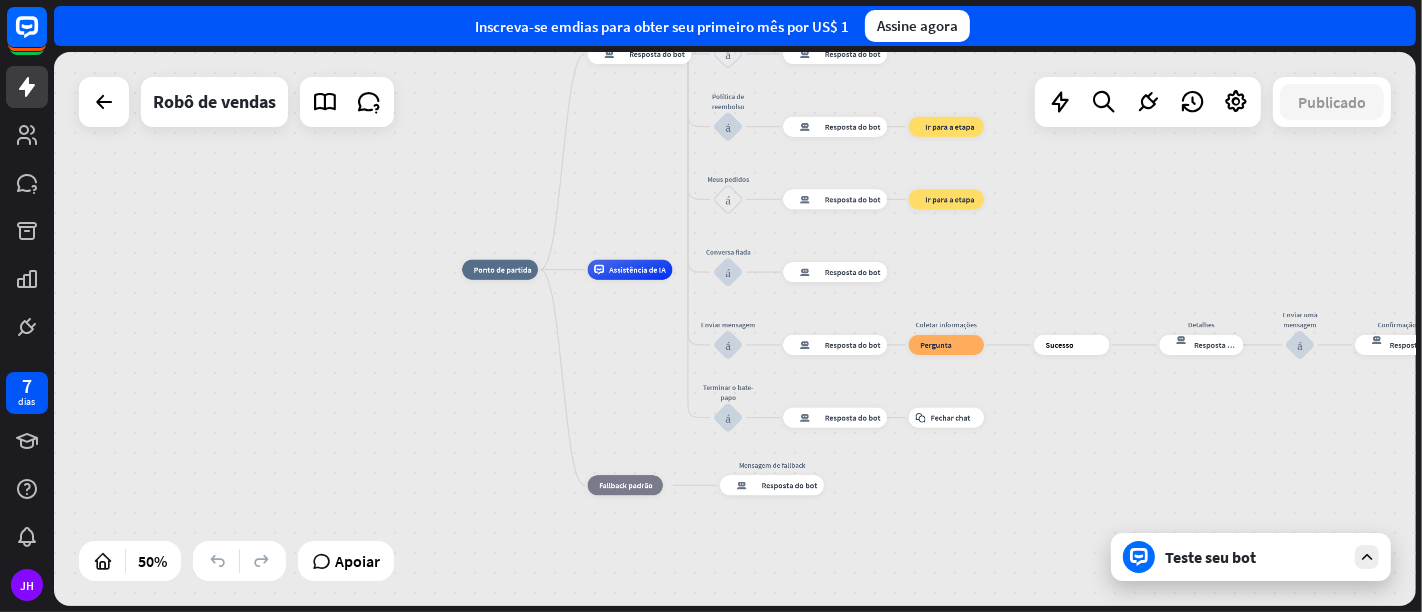 click on "Inscreva-se em
dias para obter seu primeiro mês por US$ 1
Assine agora" at bounding box center (735, 26) 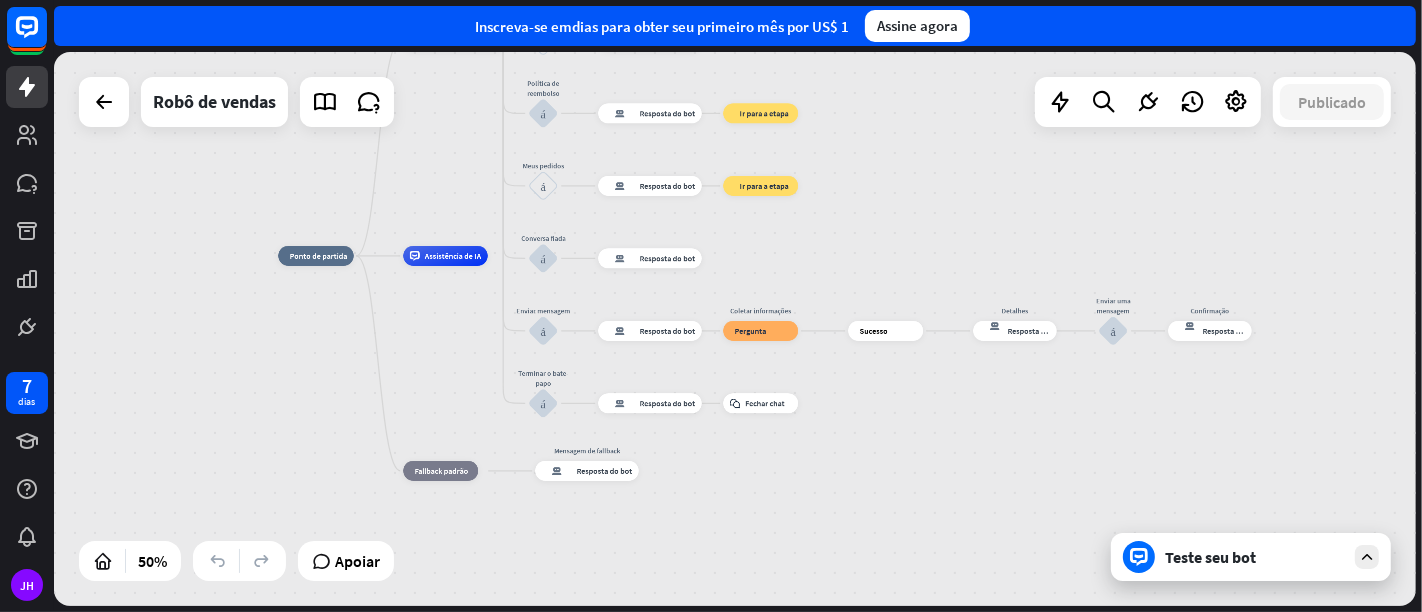 click on "casa_2   Ponto de partida                 Mensagem de boas-vindas   resposta do bot de bloco   Resposta do bot                 Menu principal   bloco_entrada_do_usuário                   resposta do bot de bloco   Resposta do bot                 Oferta de férias   bloco_entrada_do_usuário                   resposta do bot de bloco   Resposta do bot                 Salvar no carrinho (oferta)   bloco_entrada_do_usuário                   resposta do bot de bloco   Resposta do bot                 Best-seller   bloco_entrada_do_usuário                   resposta do bot de bloco   Resposta do bot                 Salvar no carrinho (mais vendido)   bloco_entrada_do_usuário                   resposta do bot de bloco   Resposta do bot                   bloco_ir para   Ir para a etapa                 Produtos   bloco_entrada_do_usuário                   resposta do bot de bloco   Resposta do bot                 Salvar no carrinho (produto)   bloco_entrada_do_usuário" at bounding box center (618, 394) 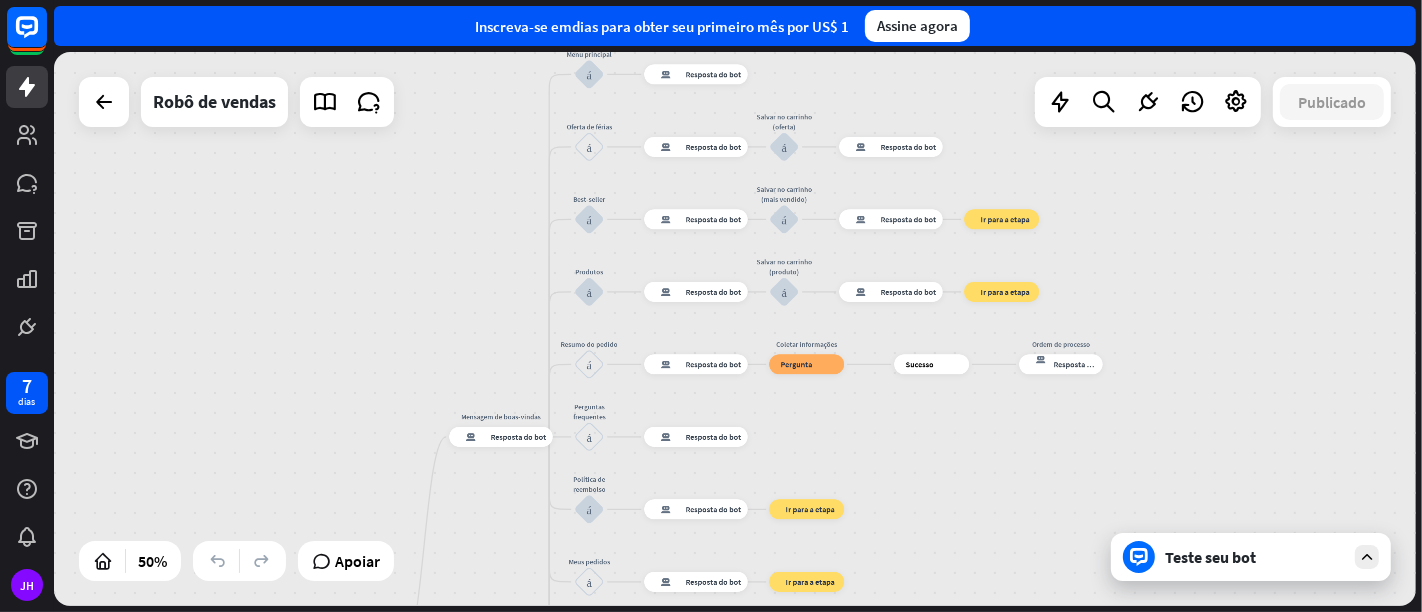 drag, startPoint x: 203, startPoint y: 268, endPoint x: 249, endPoint y: 664, distance: 398.66275 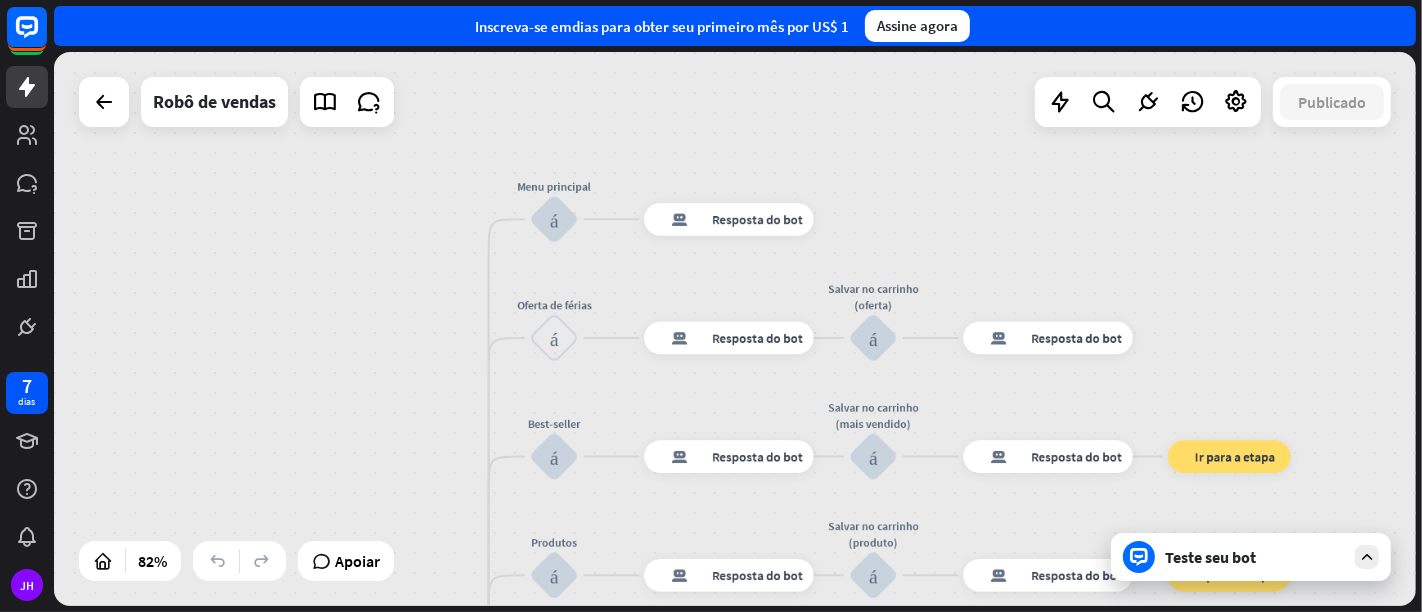 drag, startPoint x: 377, startPoint y: 199, endPoint x: 375, endPoint y: 485, distance: 286.007 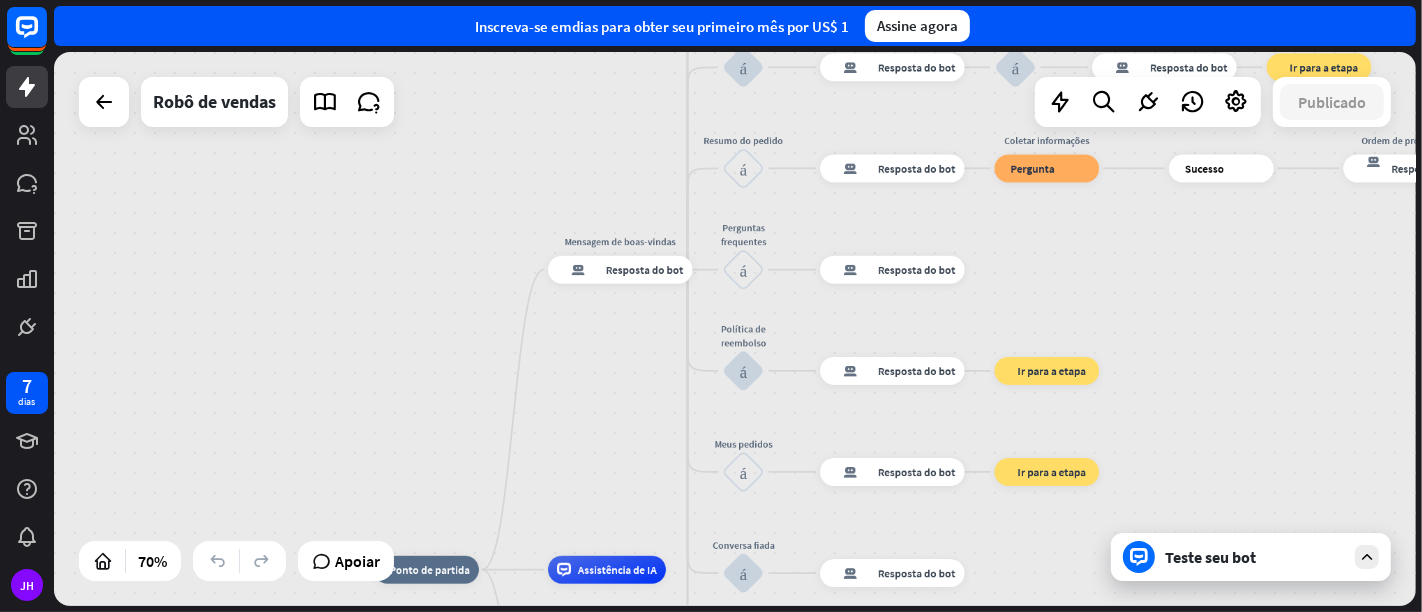 drag, startPoint x: 385, startPoint y: 316, endPoint x: 600, endPoint y: -135, distance: 499.62585 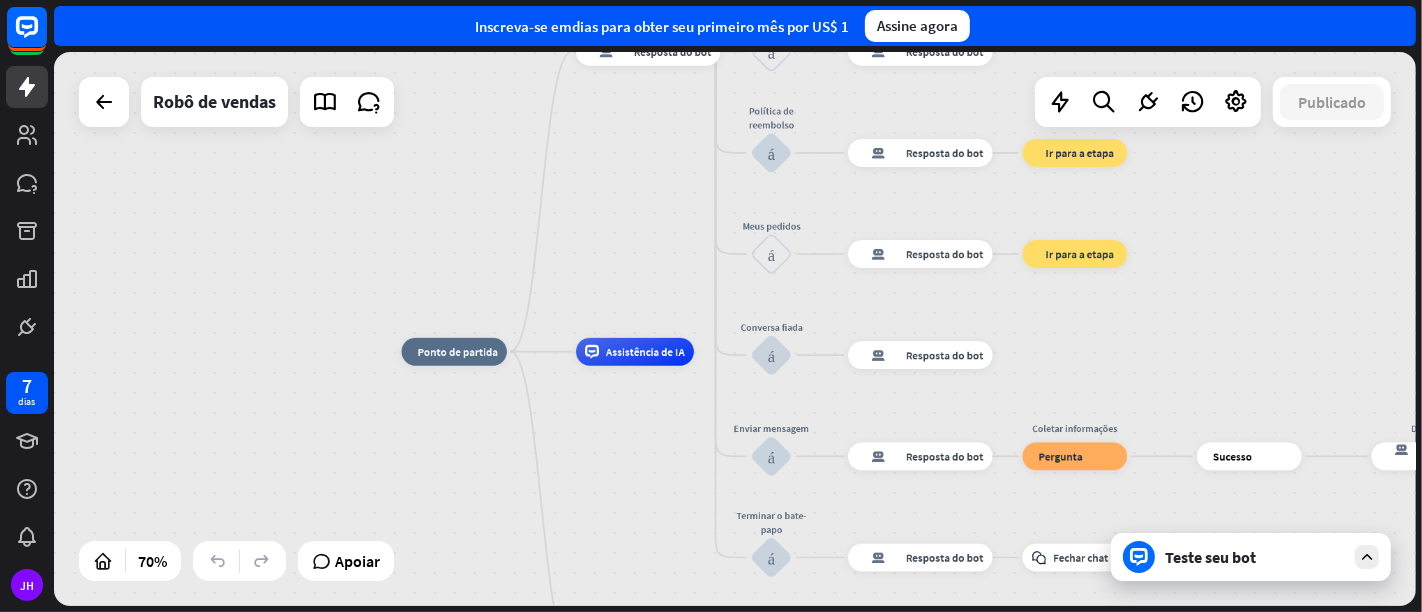 drag, startPoint x: 397, startPoint y: 458, endPoint x: 425, endPoint y: 238, distance: 221.77466 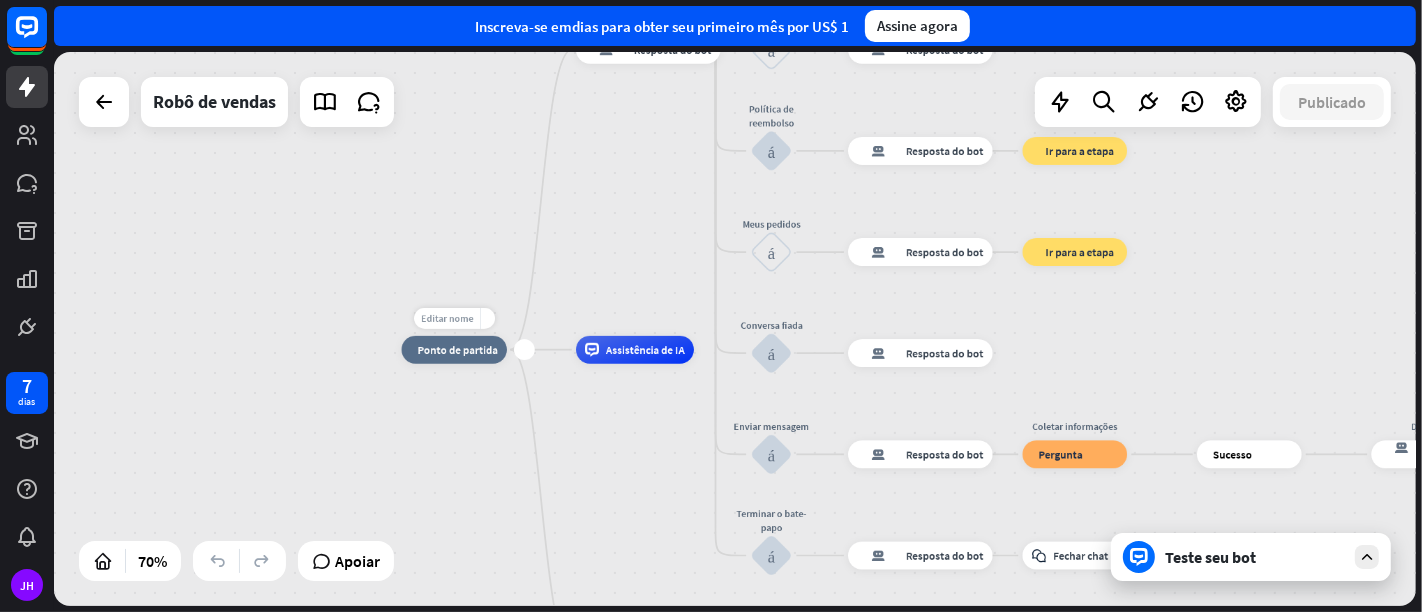 click on "Editar nome" at bounding box center [447, 318] 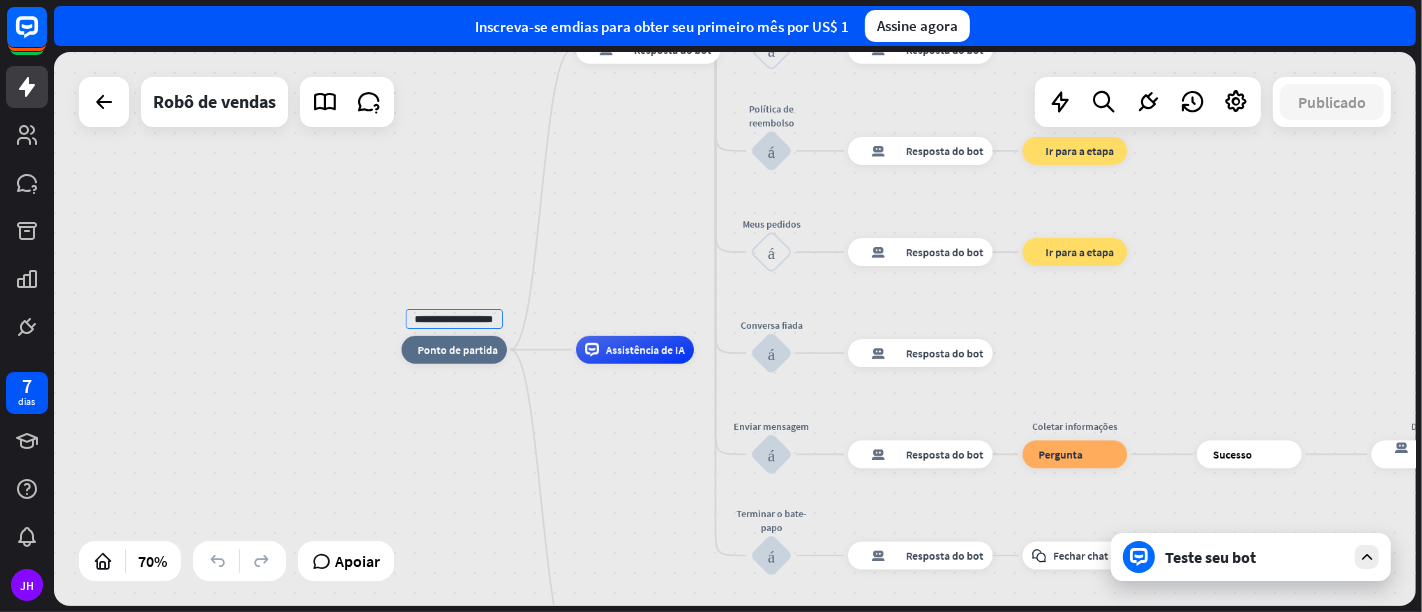 scroll, scrollTop: 0, scrollLeft: 25, axis: horizontal 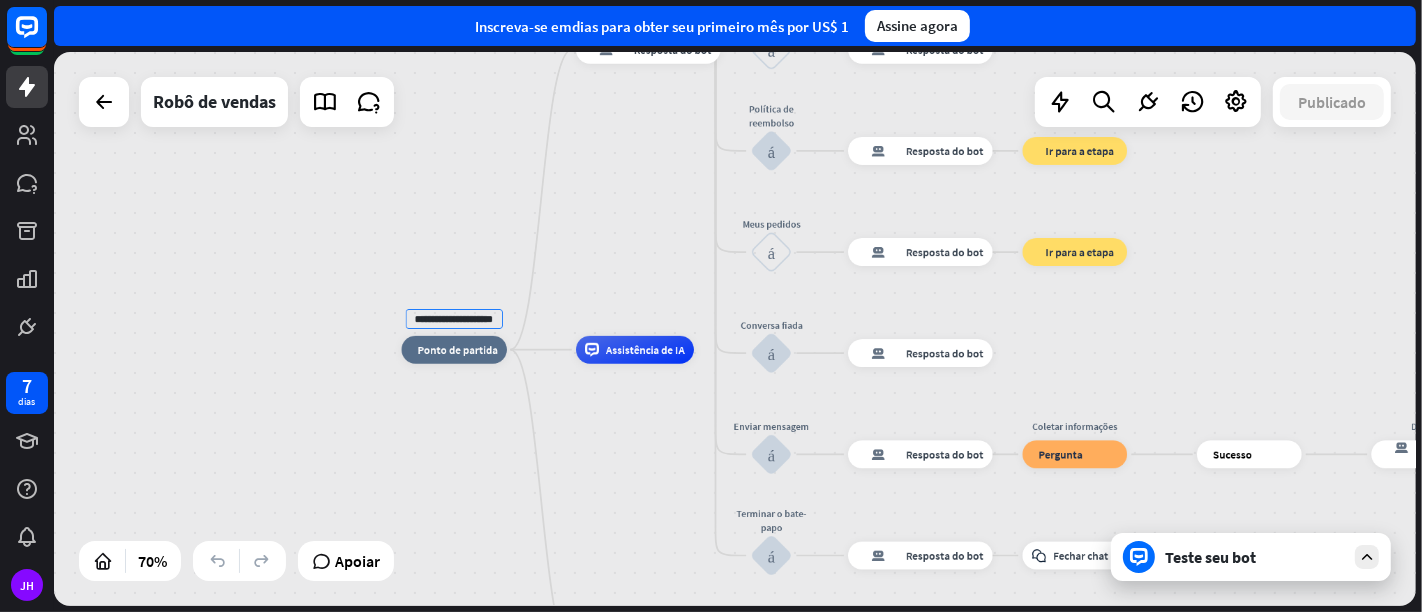 type on "**********" 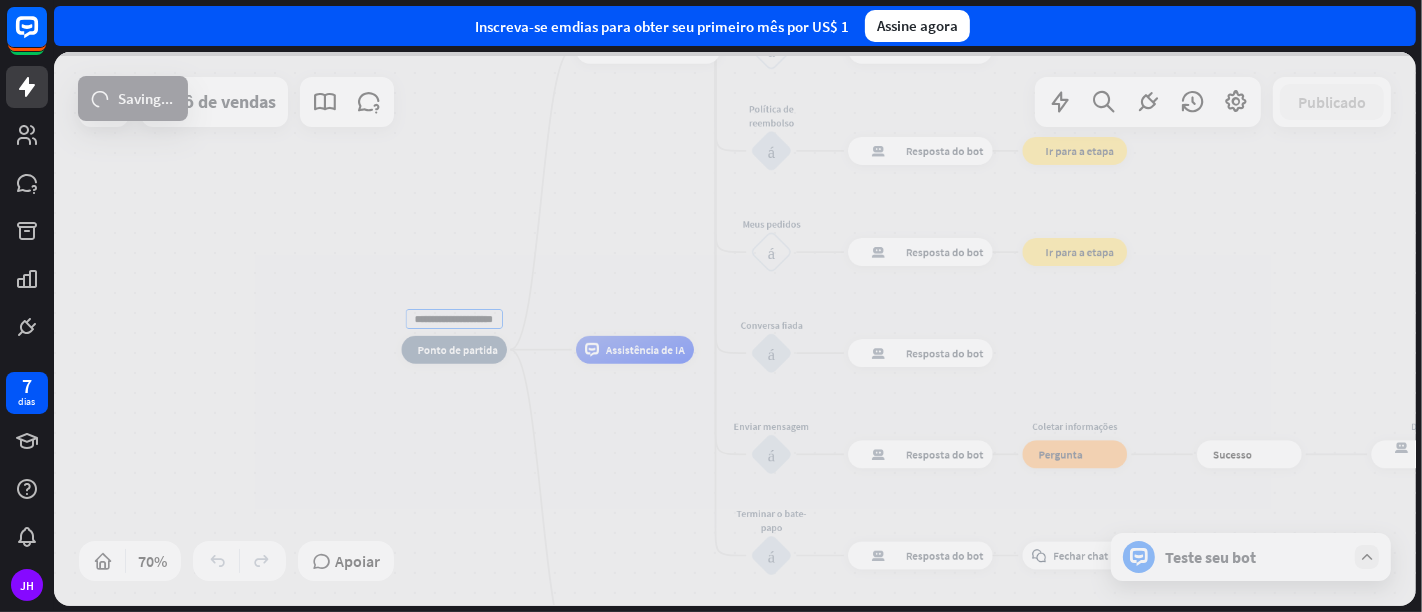 click on "**********" at bounding box center (735, 329) 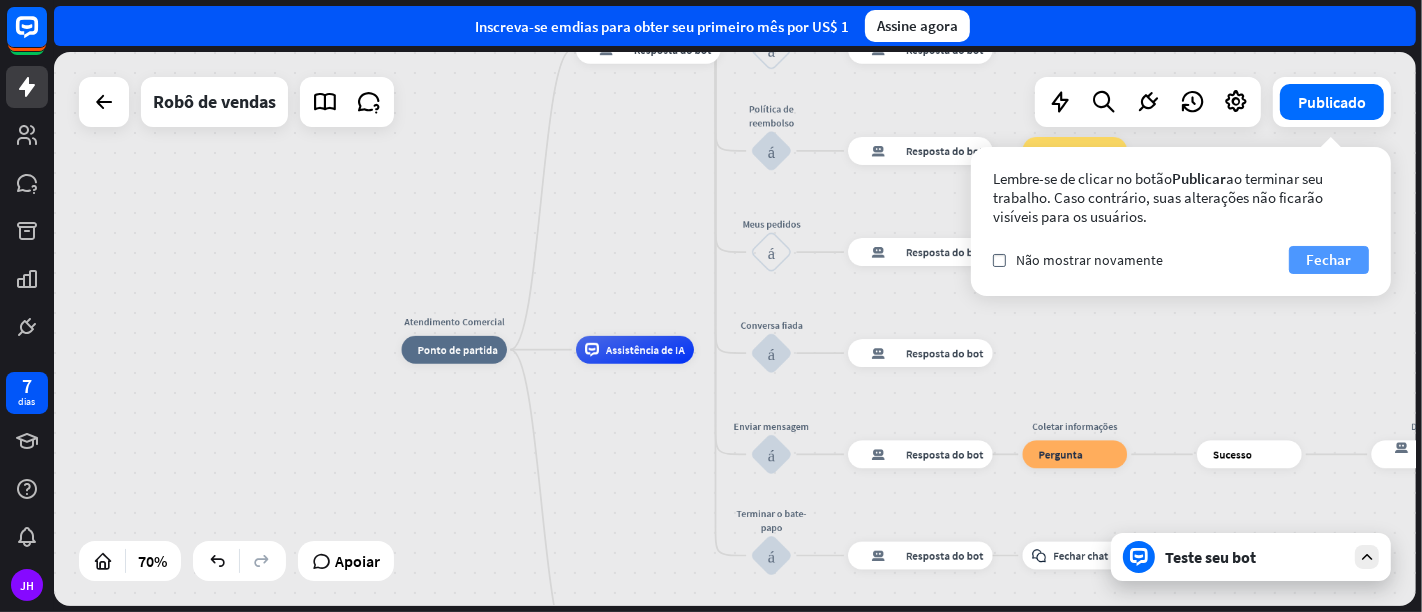 click on "Fechar" at bounding box center (1329, 259) 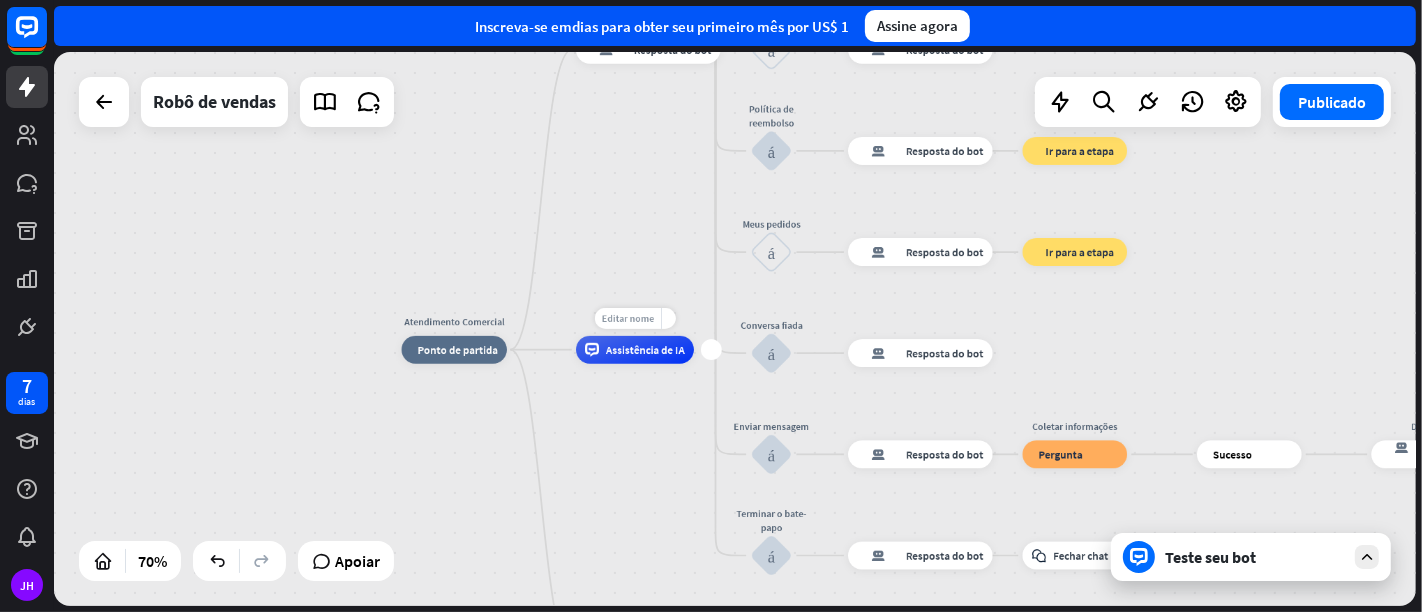 click on "Editar nome" at bounding box center (628, 318) 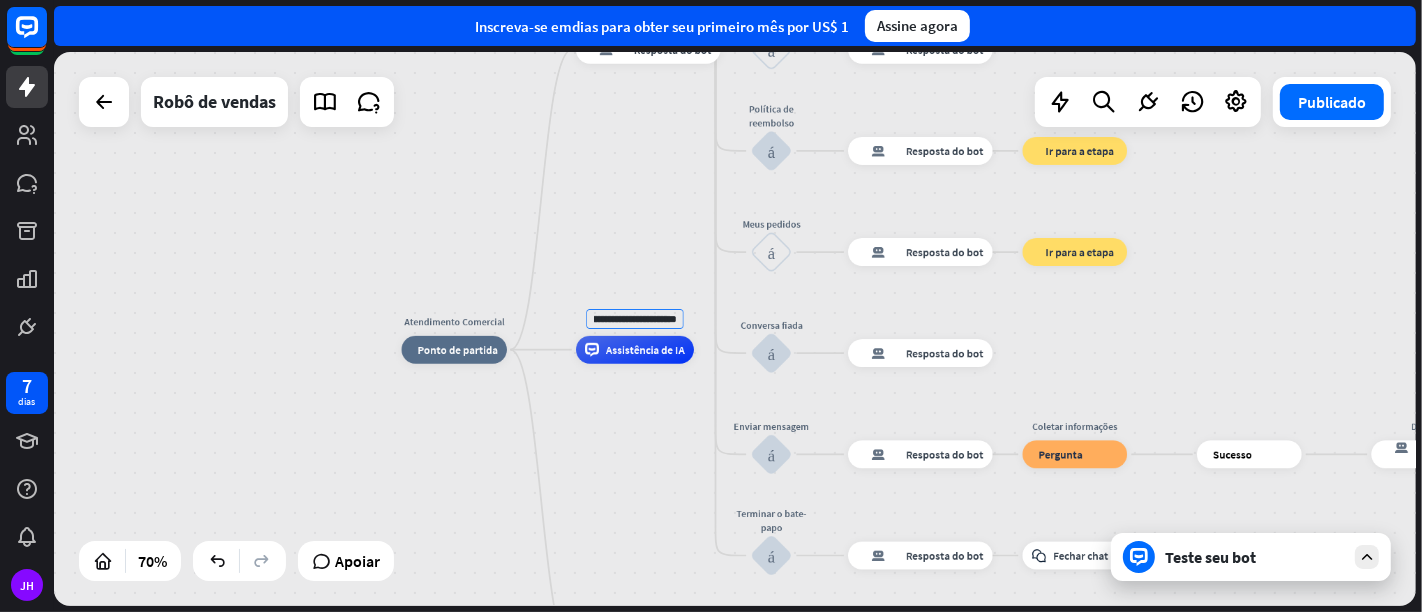 scroll, scrollTop: 0, scrollLeft: 42, axis: horizontal 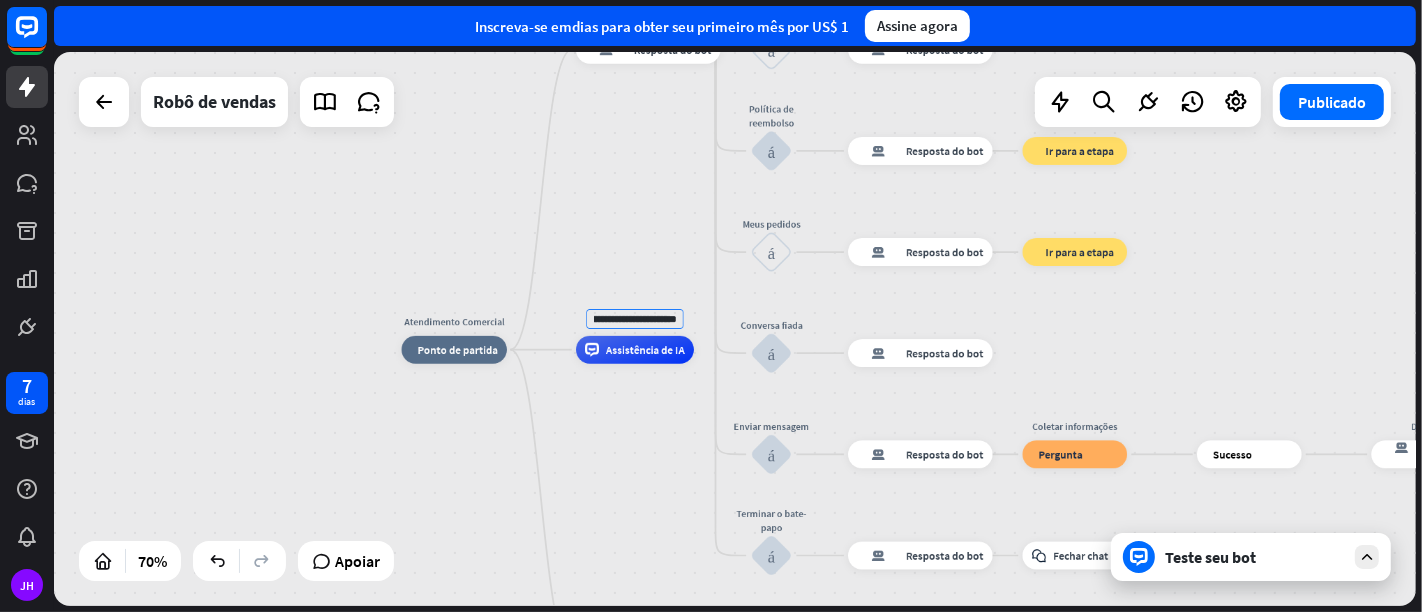 type on "**********" 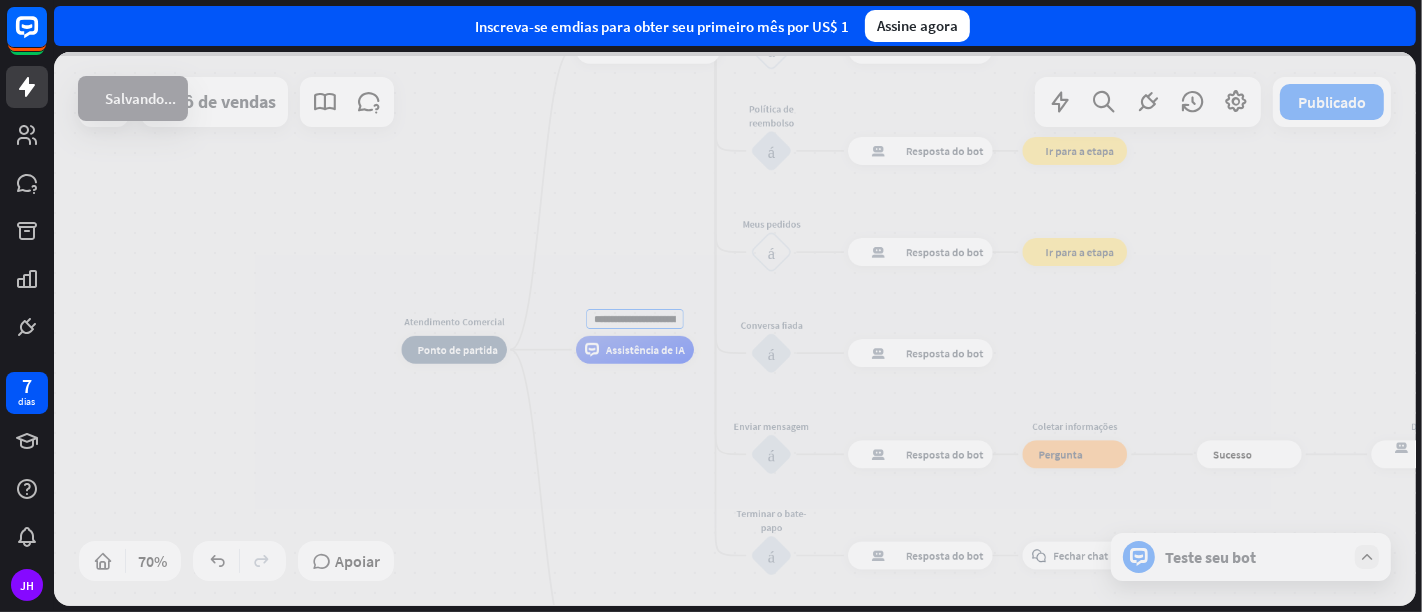 click on "Atendimento  Comercial   casa_2   Ponto de partida                 Mensagem de boas-vindas   resposta do bot de bloco   Resposta do bot                 Menu principal   bloco_entrada_do_usuário                   resposta do bot de bloco   Resposta do bot                 Oferta de férias   bloco_entrada_do_usuário                   resposta do bot de bloco   Resposta do bot                 Salvar no carrinho (oferta)   bloco_entrada_do_usuário                   resposta do bot de bloco   Resposta do bot                 Best-seller   bloco_entrada_do_usuário                   resposta do bot de bloco   Resposta do bot                 Salvar no carrinho (mais vendido)   bloco_entrada_do_usuário                   resposta do bot de bloco   Resposta do bot                   bloco_ir para   Ir para a etapa                 Produtos   bloco_entrada_do_usuário                   resposta do bot de bloco   Resposta do bot                 Salvar no carrinho (produto)   bloco_entrada_do_usuário" at bounding box center (735, 329) 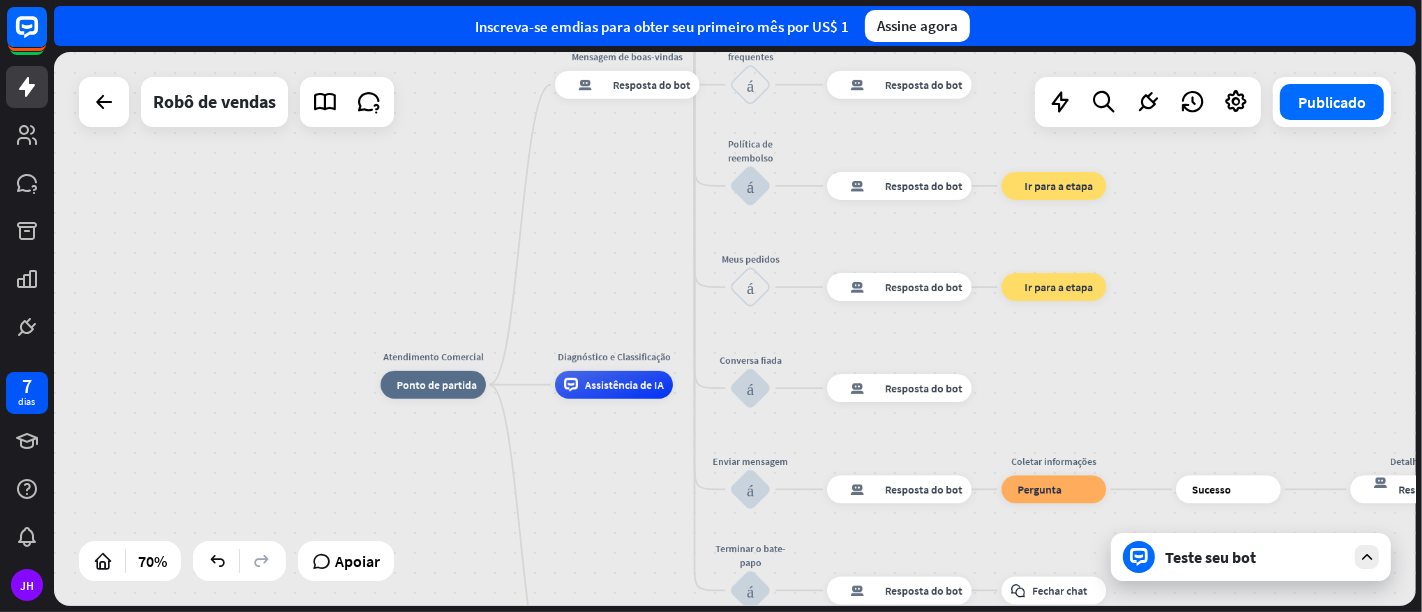 drag, startPoint x: 631, startPoint y: 255, endPoint x: 610, endPoint y: 292, distance: 42.544094 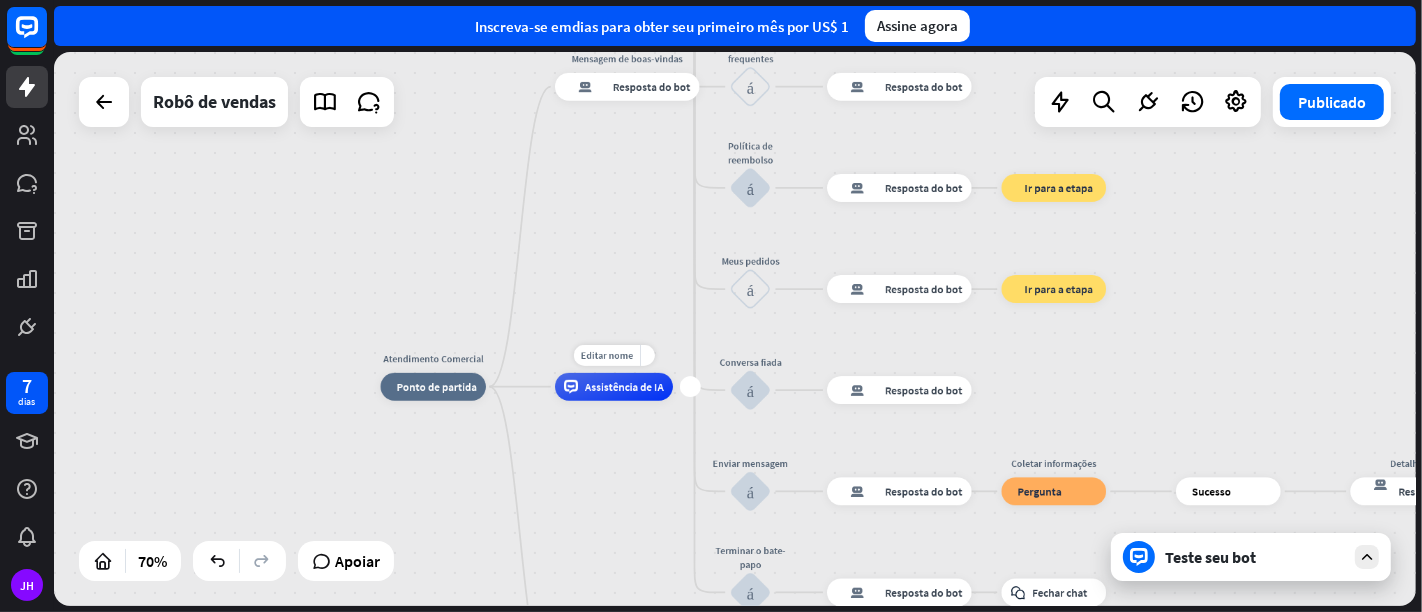 click on "Assistência de IA" at bounding box center (624, 387) 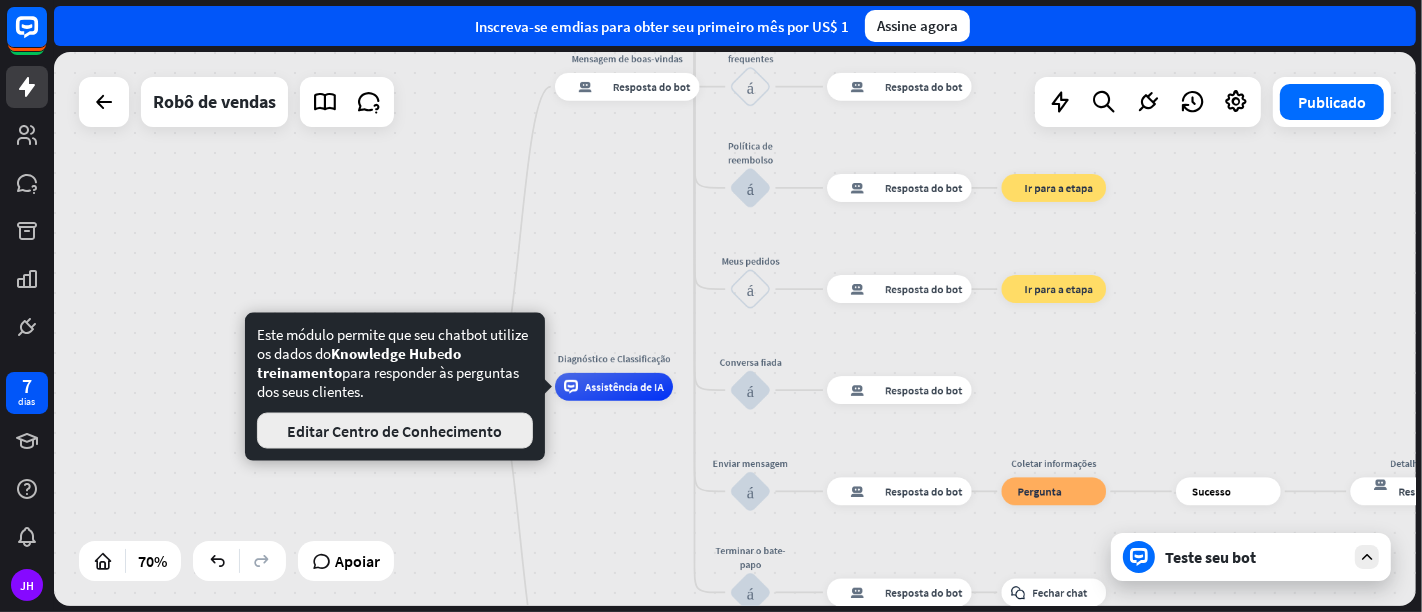 click on "Editar Centro de Conhecimento" at bounding box center (394, 431) 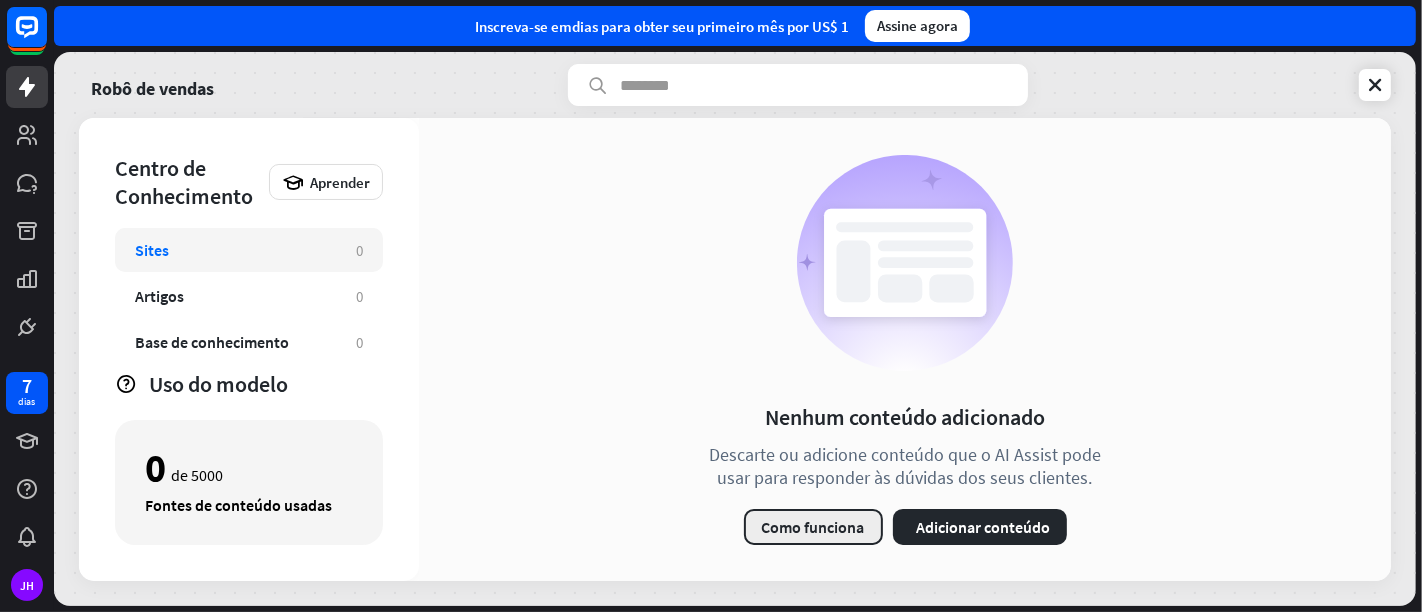 click on "Como funciona" at bounding box center (813, 527) 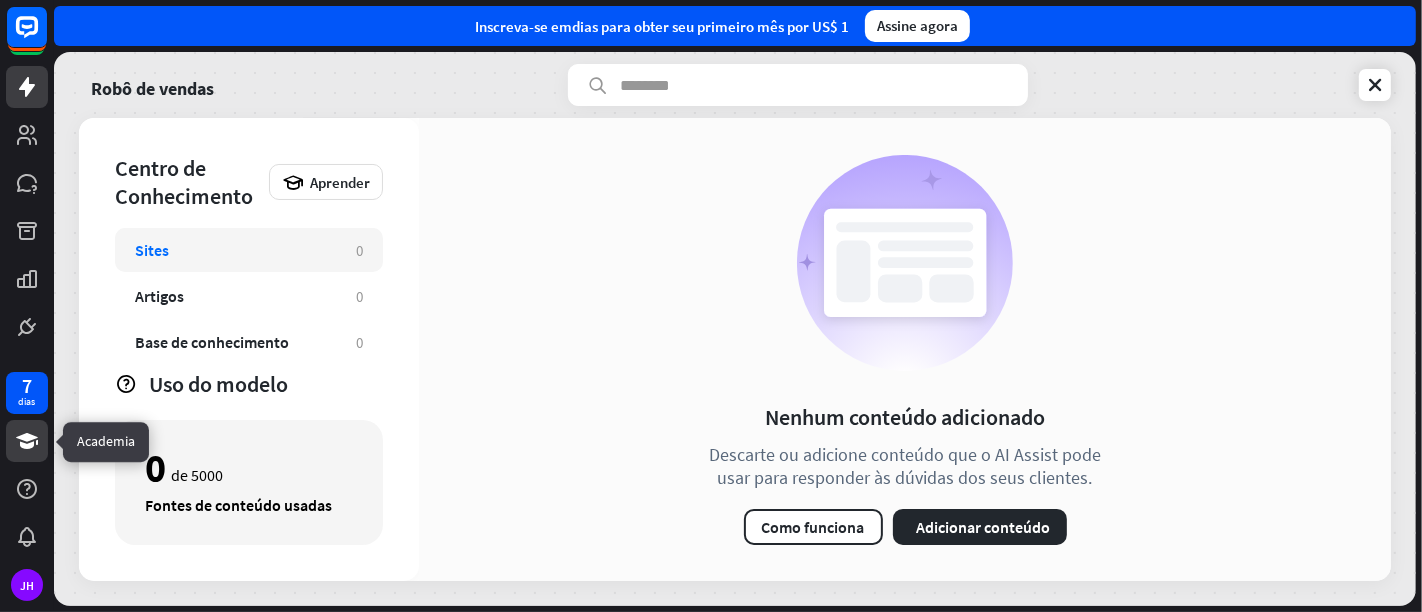 click 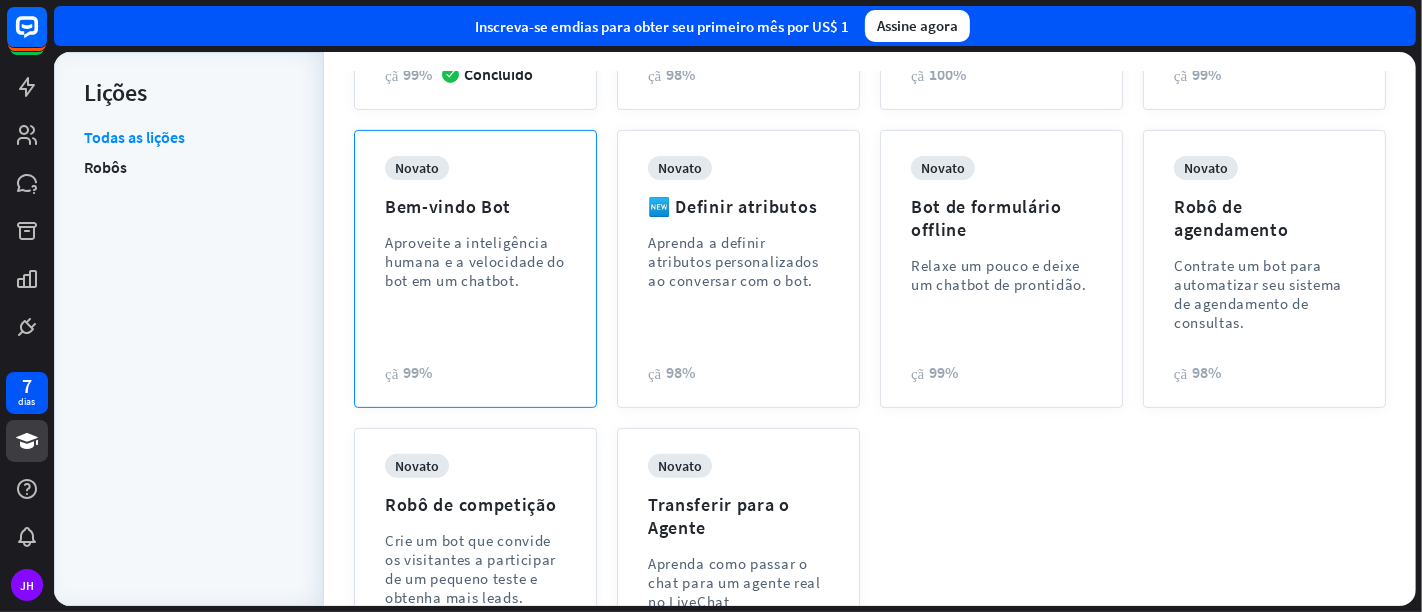 scroll, scrollTop: 456, scrollLeft: 0, axis: vertical 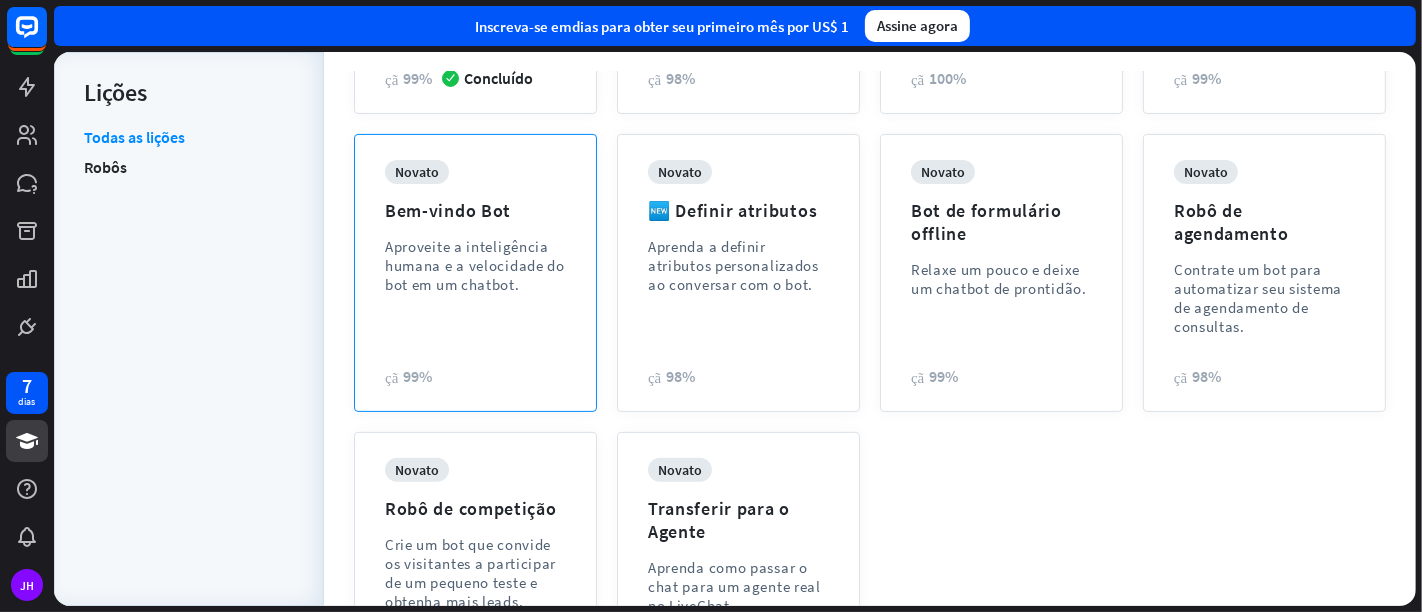 click on "Aproveite a inteligência humana e a velocidade do bot em um chatbot." at bounding box center (475, 265) 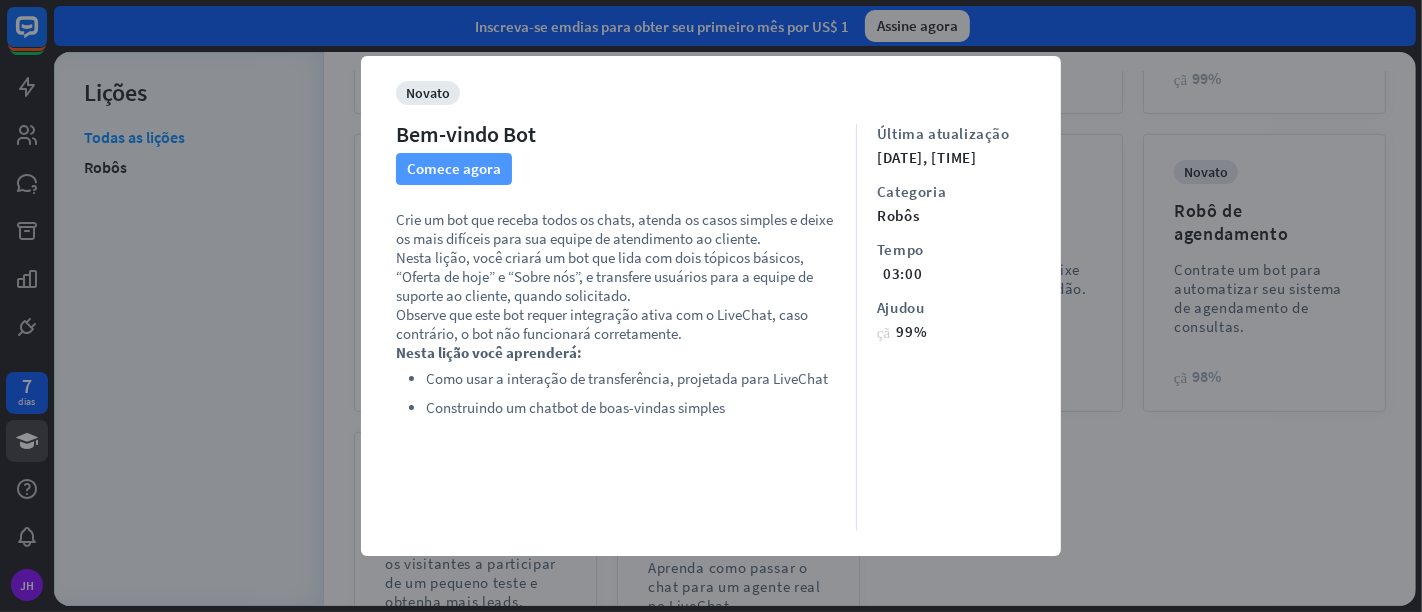 click on "Comece agora" at bounding box center [454, 168] 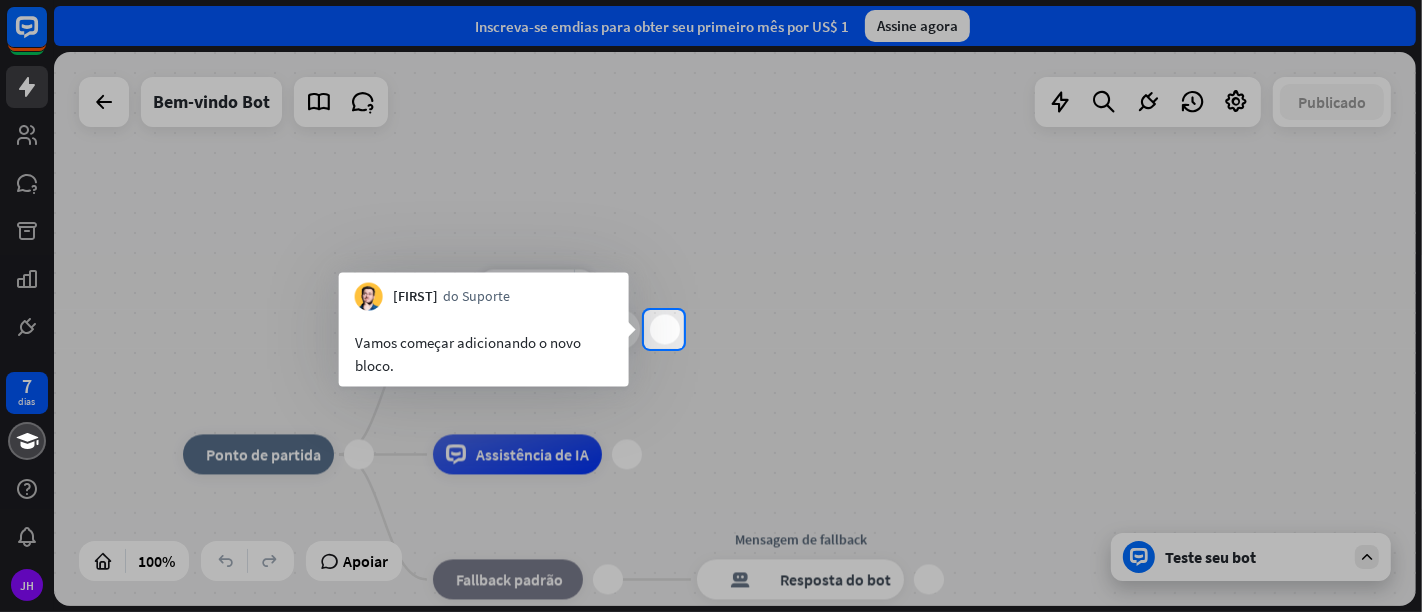 click on "mais" at bounding box center [665, 330] 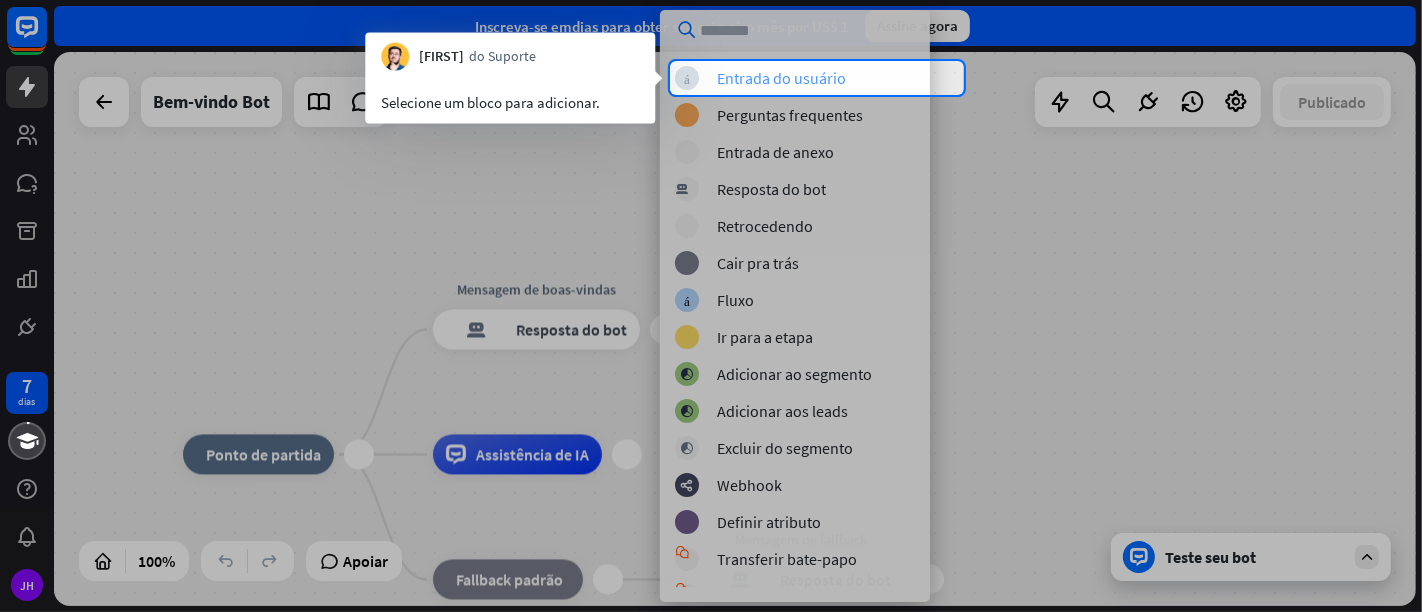 click on "Entrada do usuário" at bounding box center [781, 78] 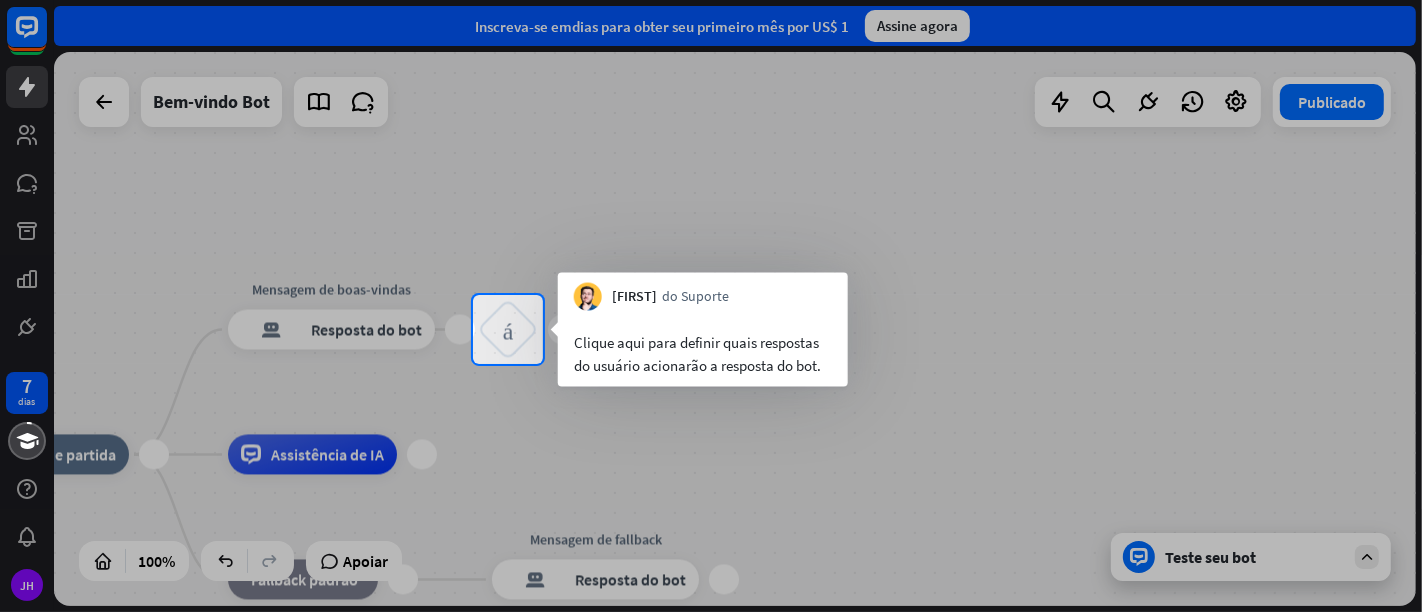 click on "Clique aqui para definir quais respostas do usuário acionarão a resposta do bot." at bounding box center [697, 354] 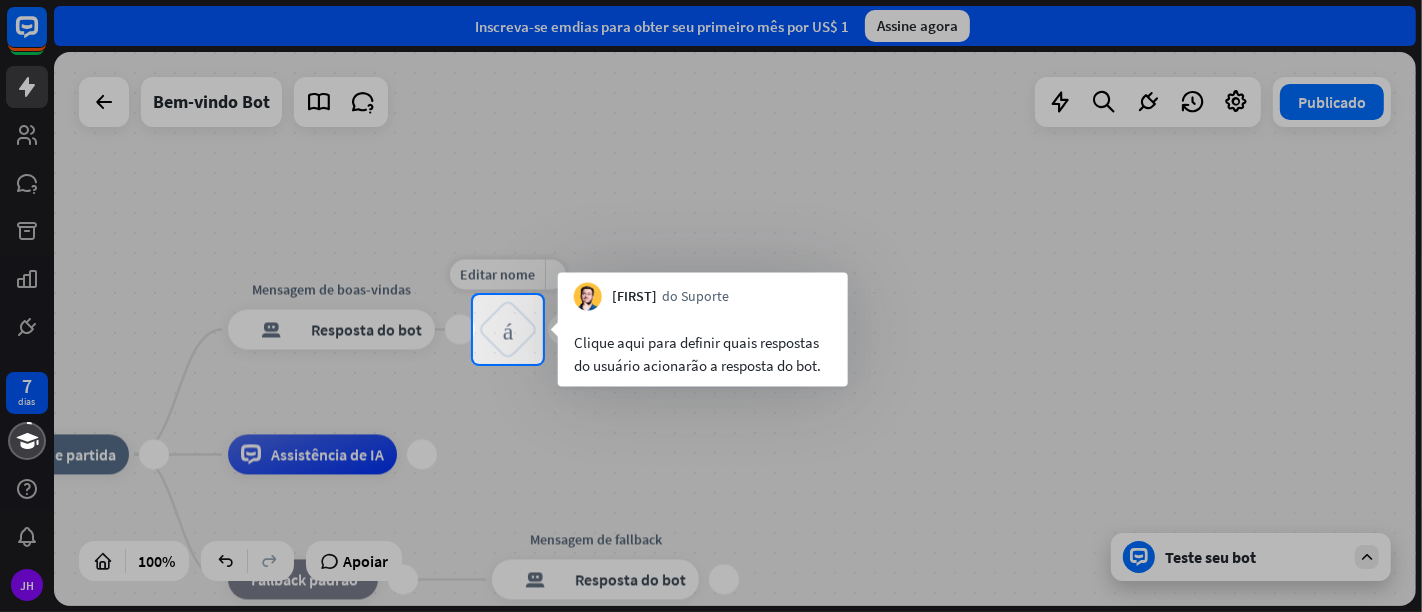 click on "bloco_entrada_do_usuário" at bounding box center [508, 329] 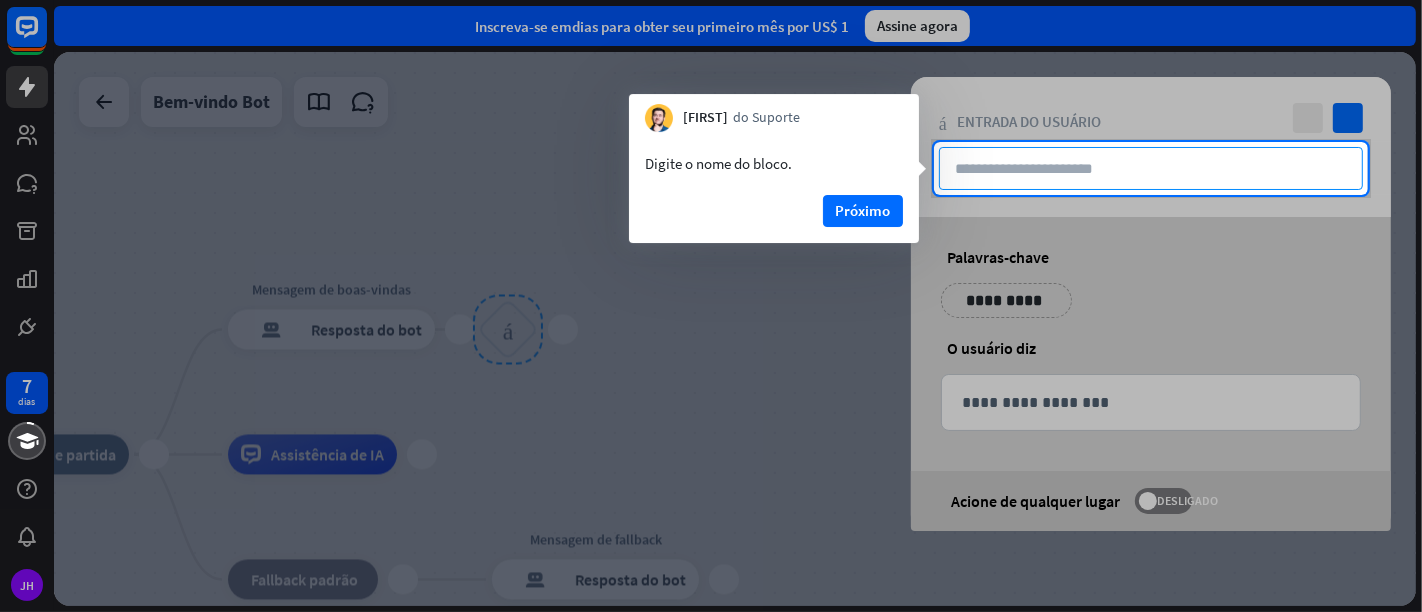 click at bounding box center [1151, 168] 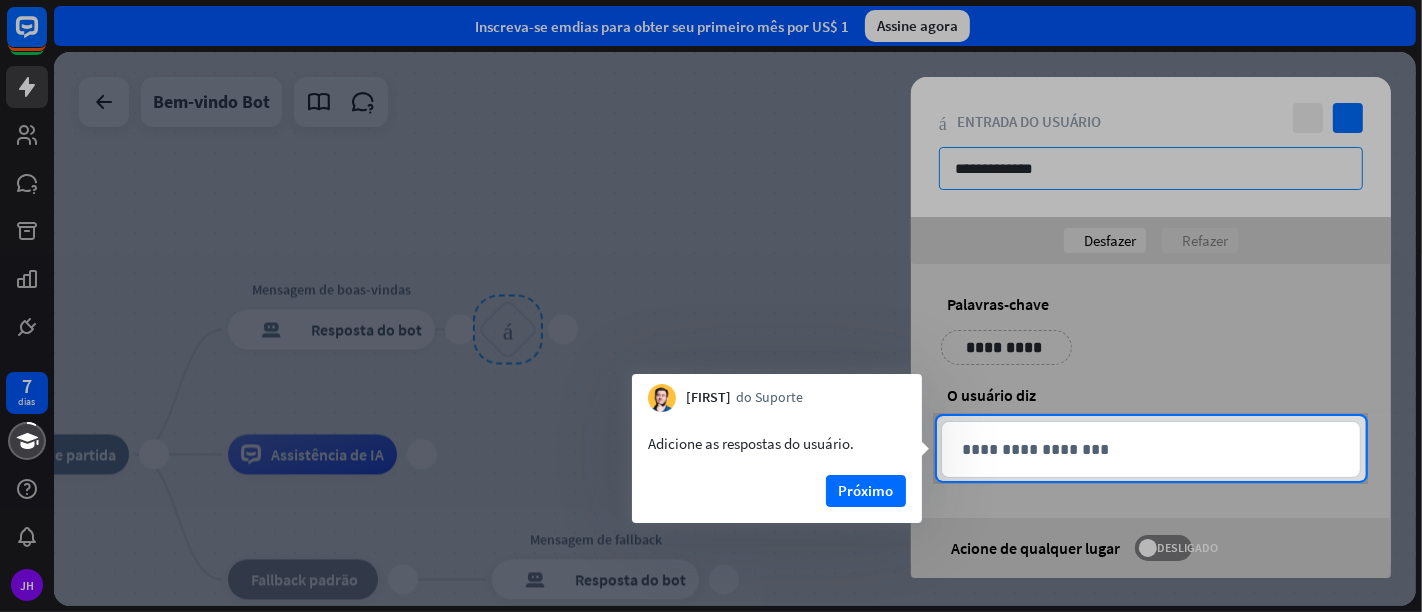 click at bounding box center [711, 208] 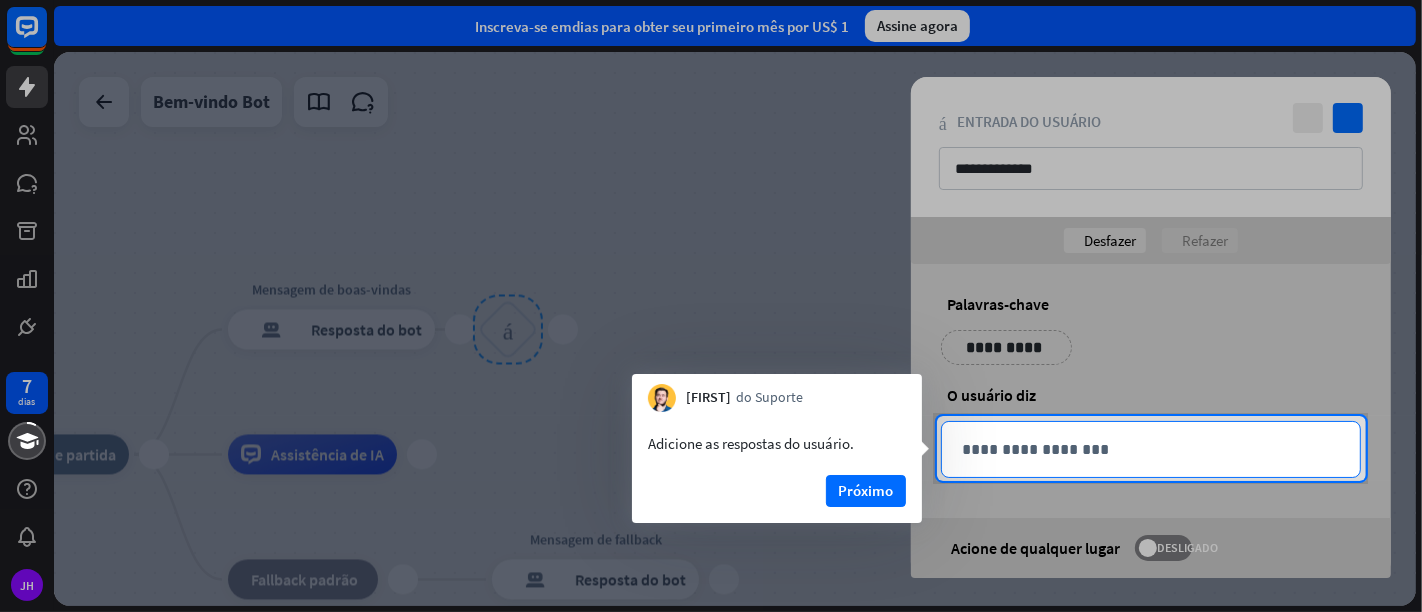 click on "**********" at bounding box center (1151, 449) 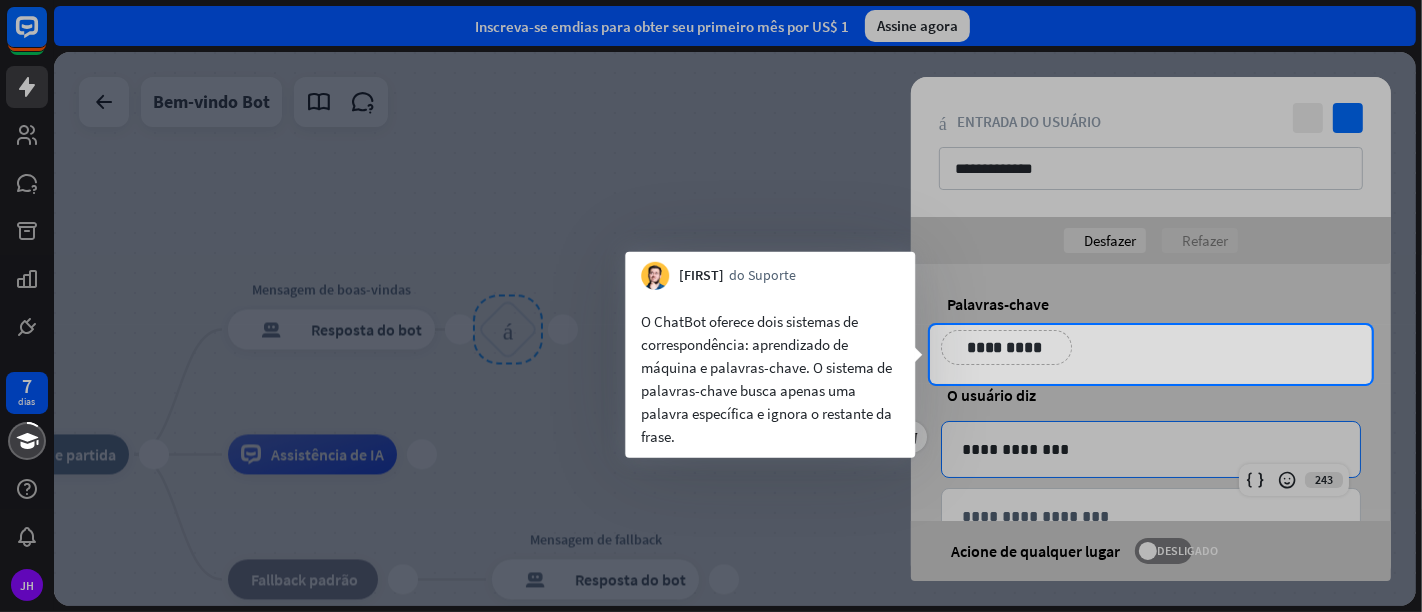 click on "O ChatBot oferece dois sistemas de correspondência: aprendizado de máquina e palavras-chave. O sistema de palavras-chave busca apenas uma palavra específica e ignora o restante da frase." at bounding box center (770, 379) 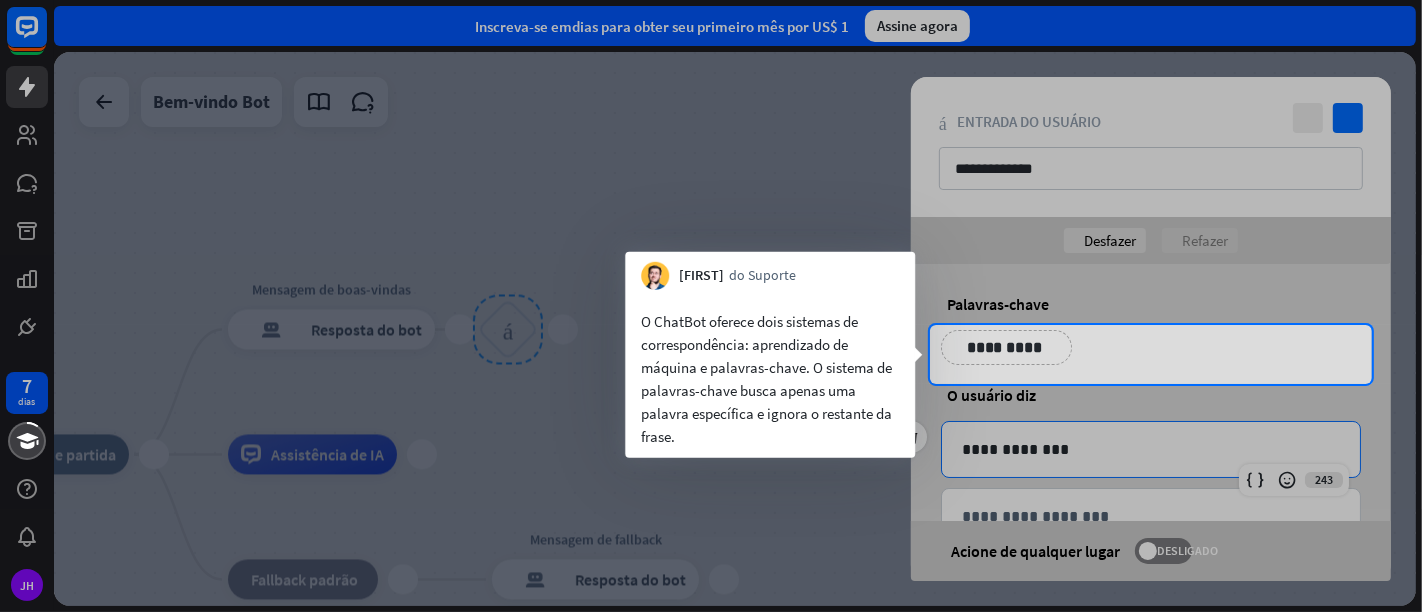 click on "**********" at bounding box center (1151, 355) 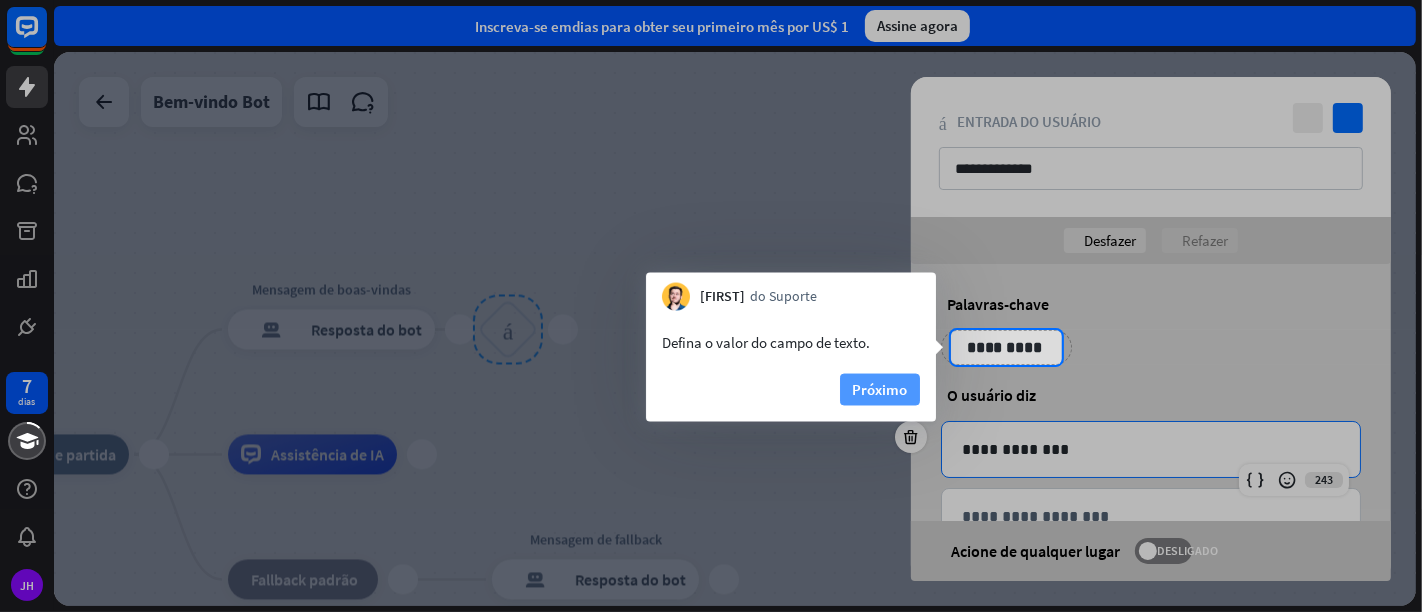 click on "Próximo" at bounding box center [880, 389] 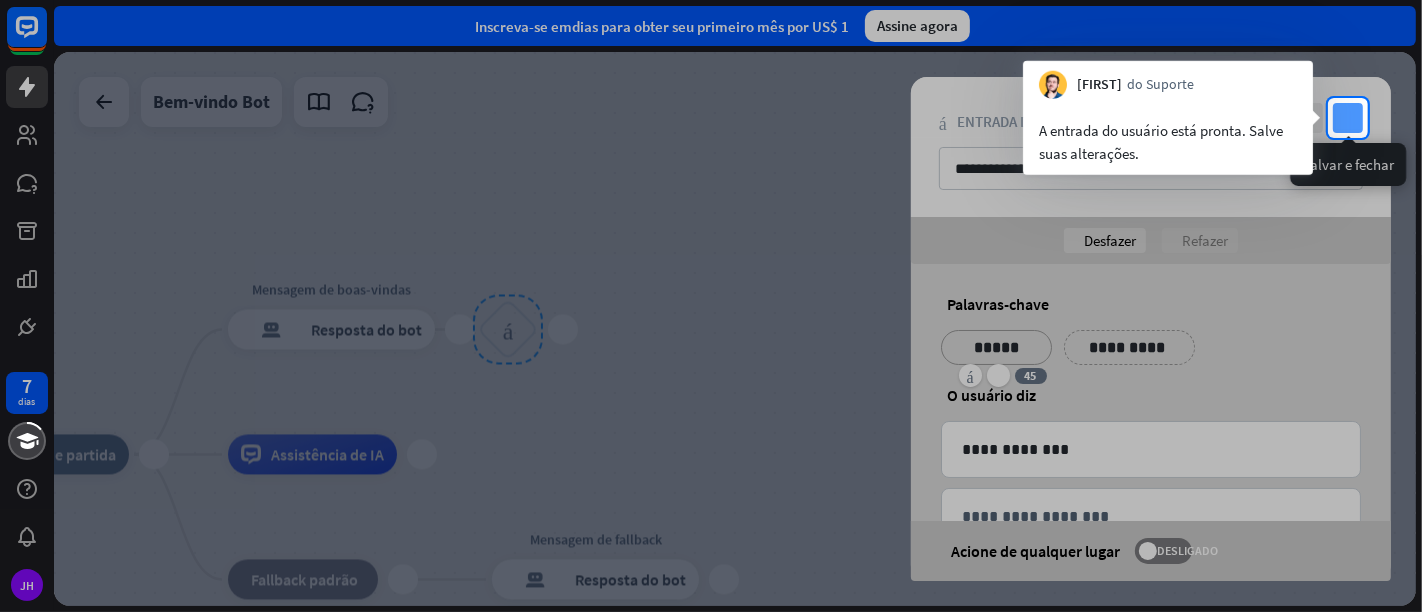 click on "verificar" at bounding box center (1348, 118) 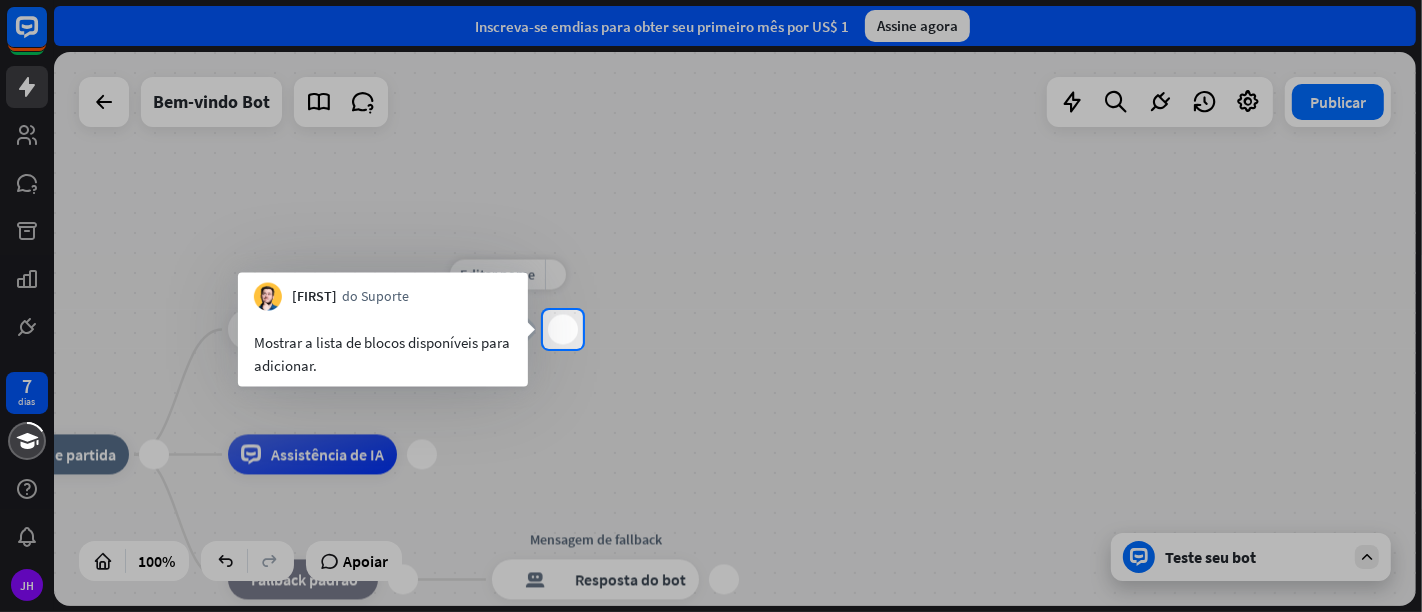 click on "mais" at bounding box center [563, 330] 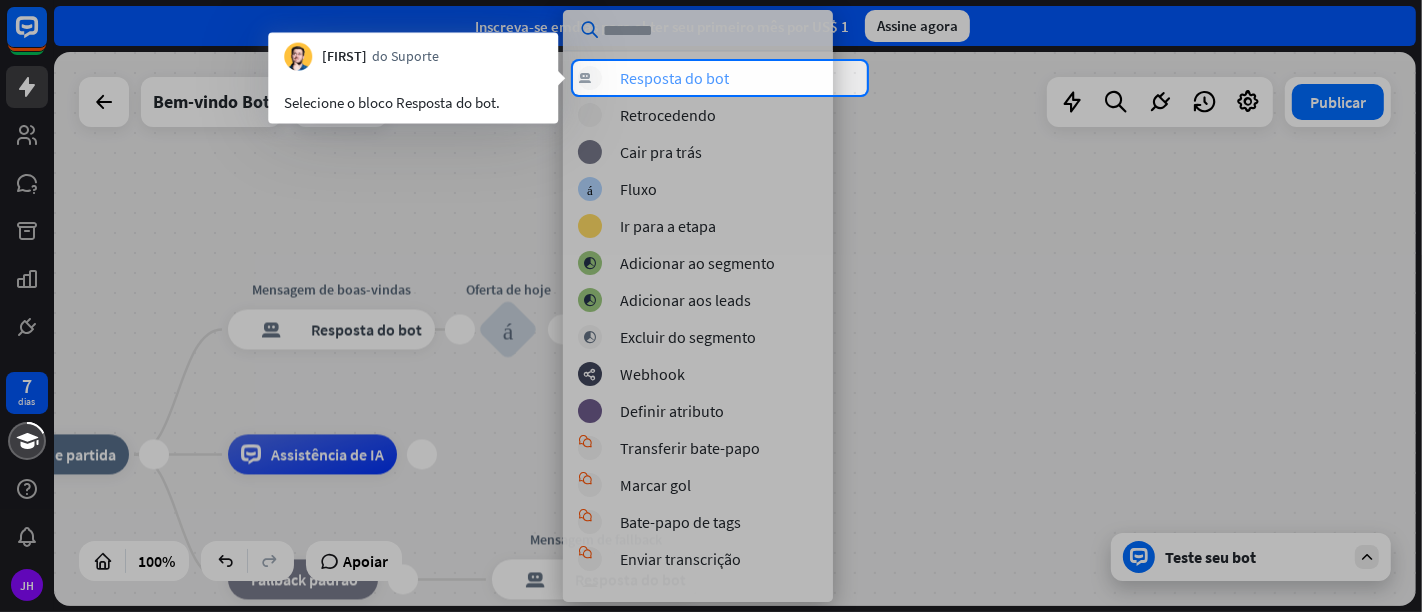 click on "Resposta do bot" at bounding box center (674, 78) 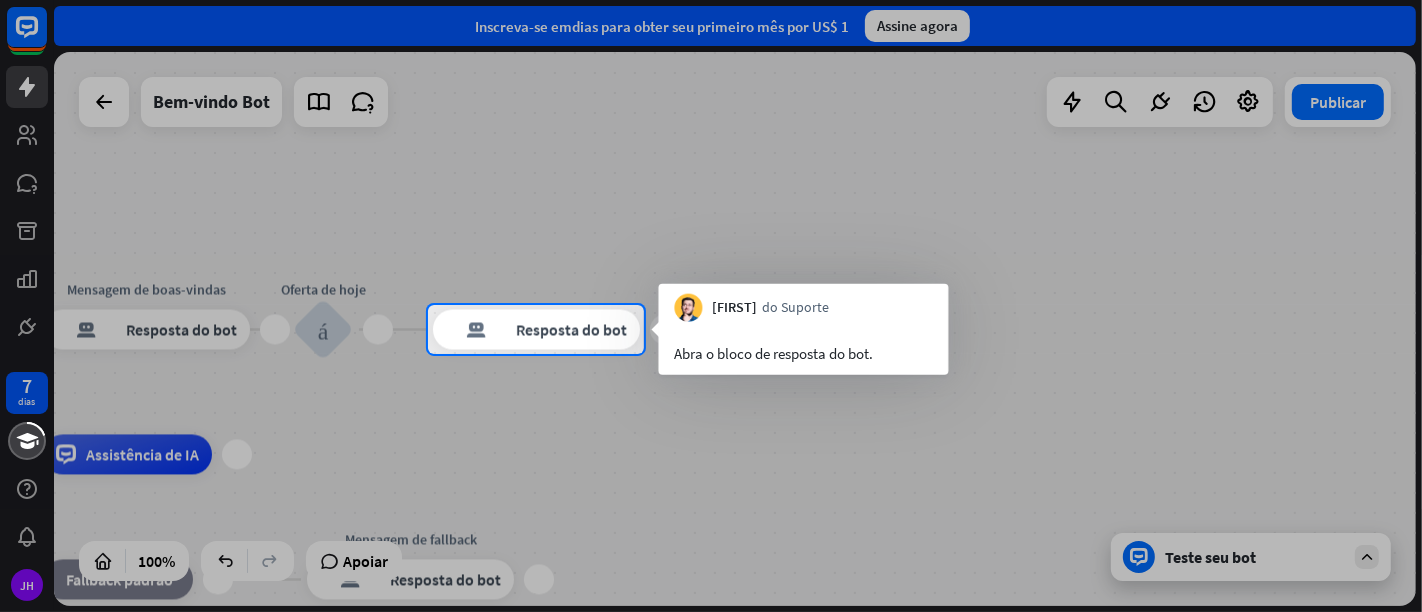 click at bounding box center (214, 330) 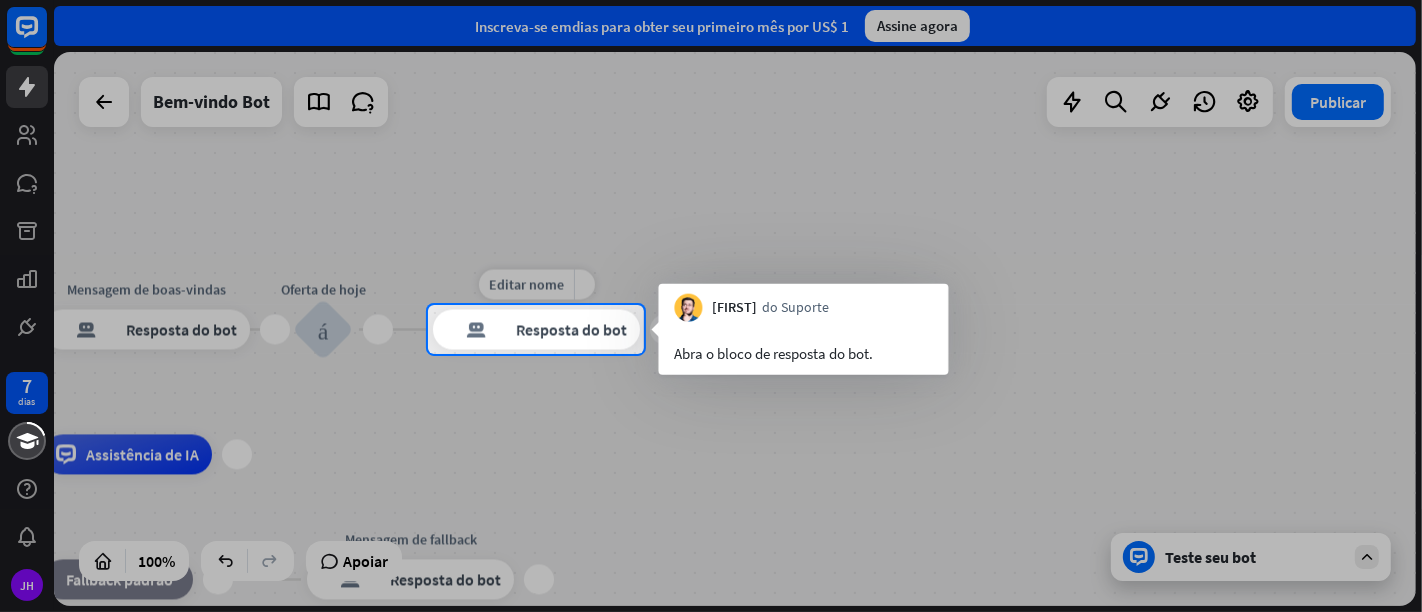 click on "resposta do bot de bloco   Resposta do bot" at bounding box center (536, 330) 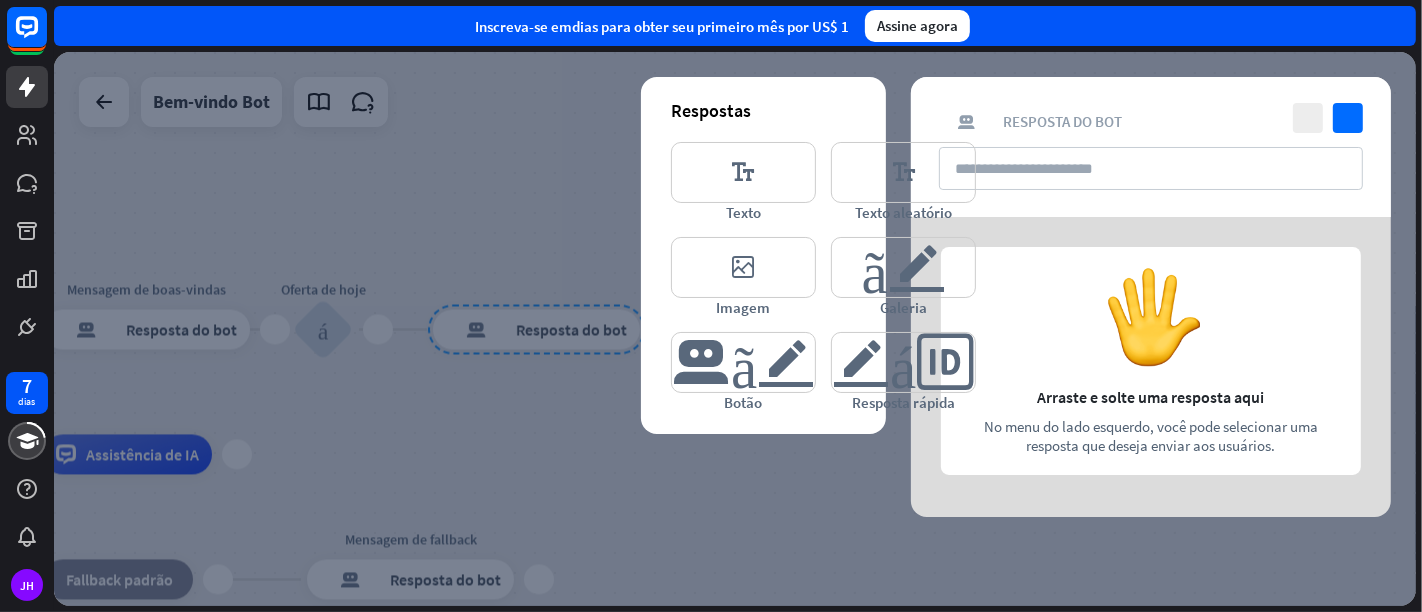 type on "**********" 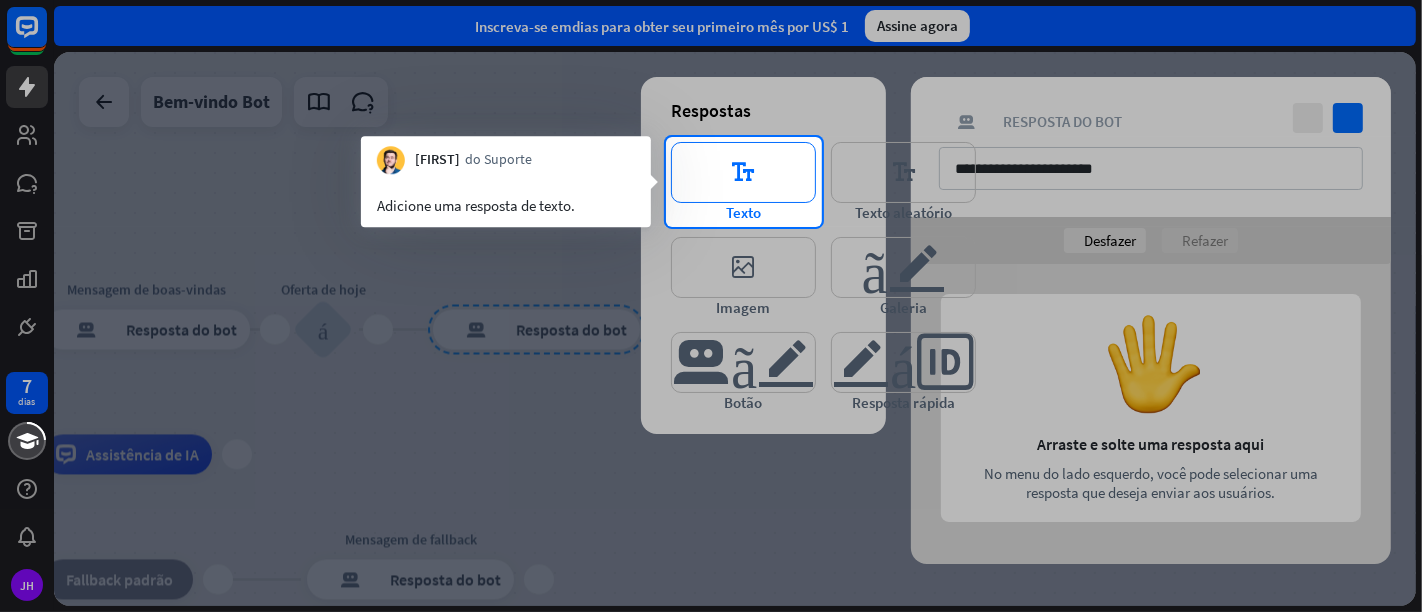 click on "editor_text" at bounding box center (744, 172) 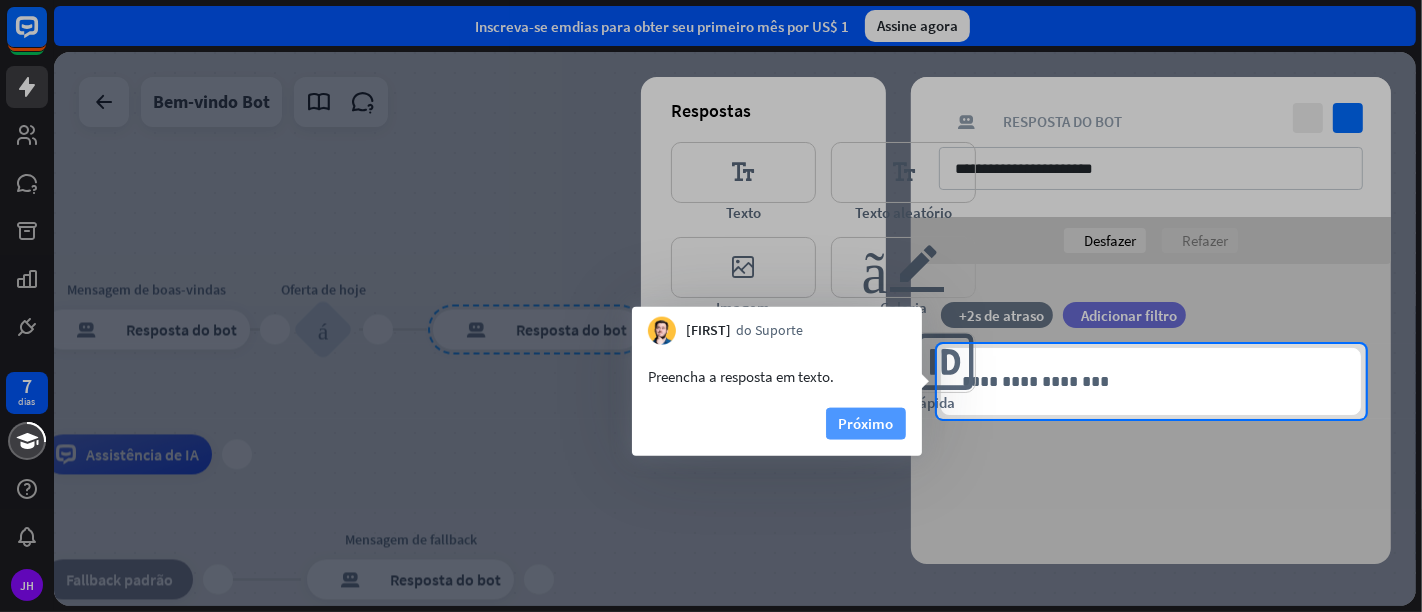 click on "Próximo" at bounding box center (866, 423) 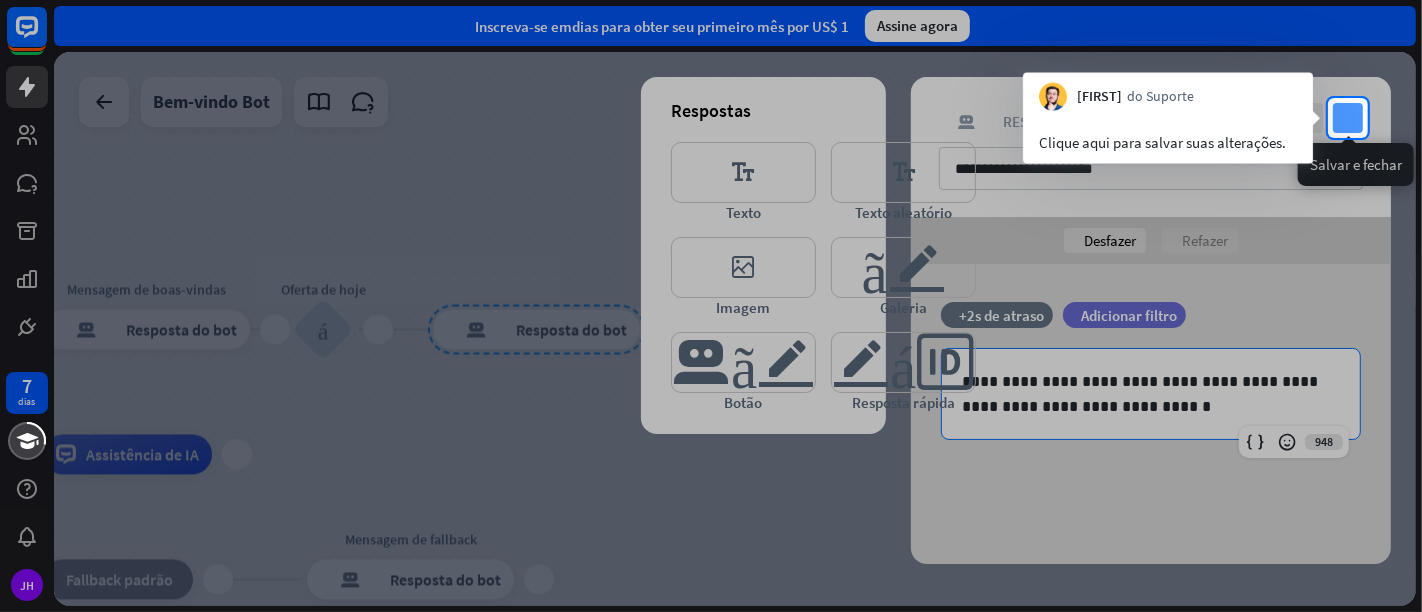 click on "verificar" at bounding box center [1348, 118] 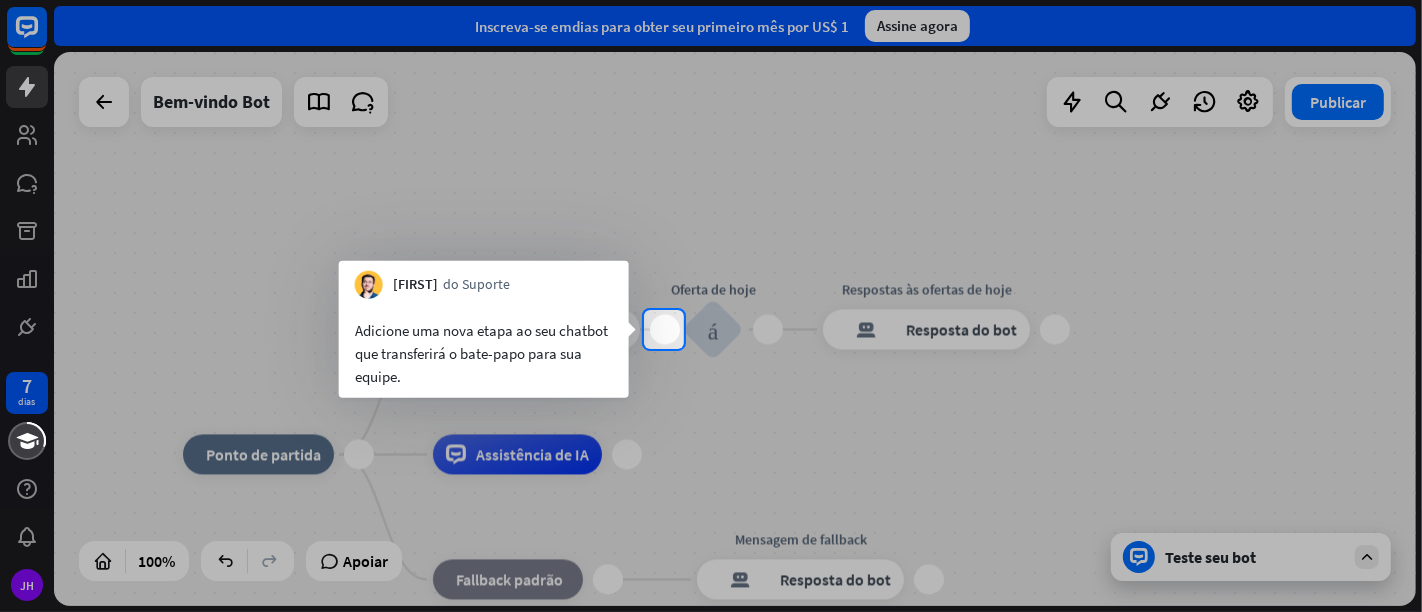 click at bounding box center [711, 155] 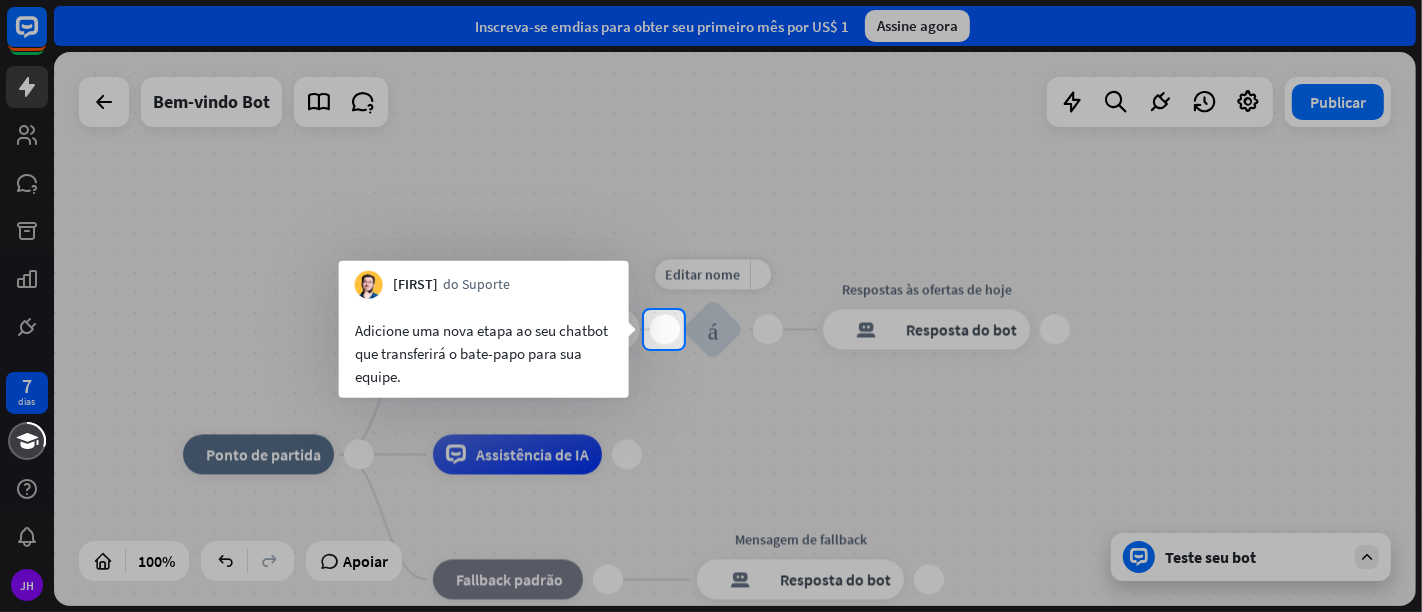 click on "Editar nome   mais_amarelo         mais     bloco_entrada_do_usuário" at bounding box center (713, 330) 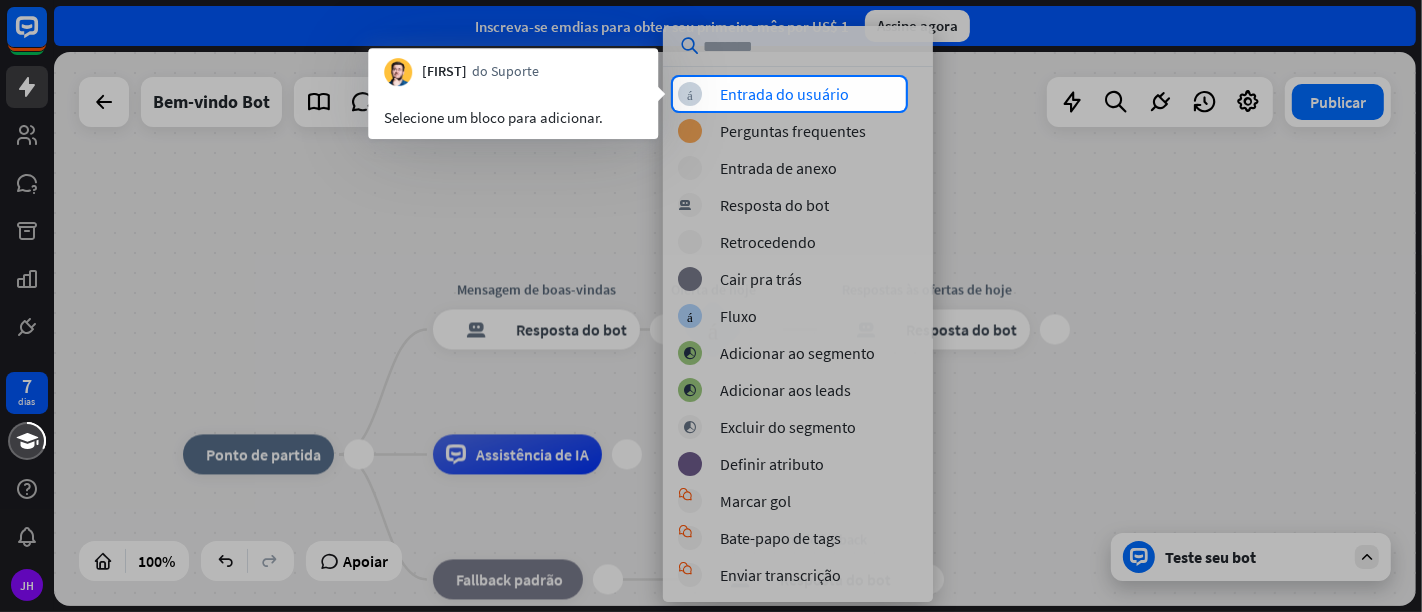 click at bounding box center (711, 38) 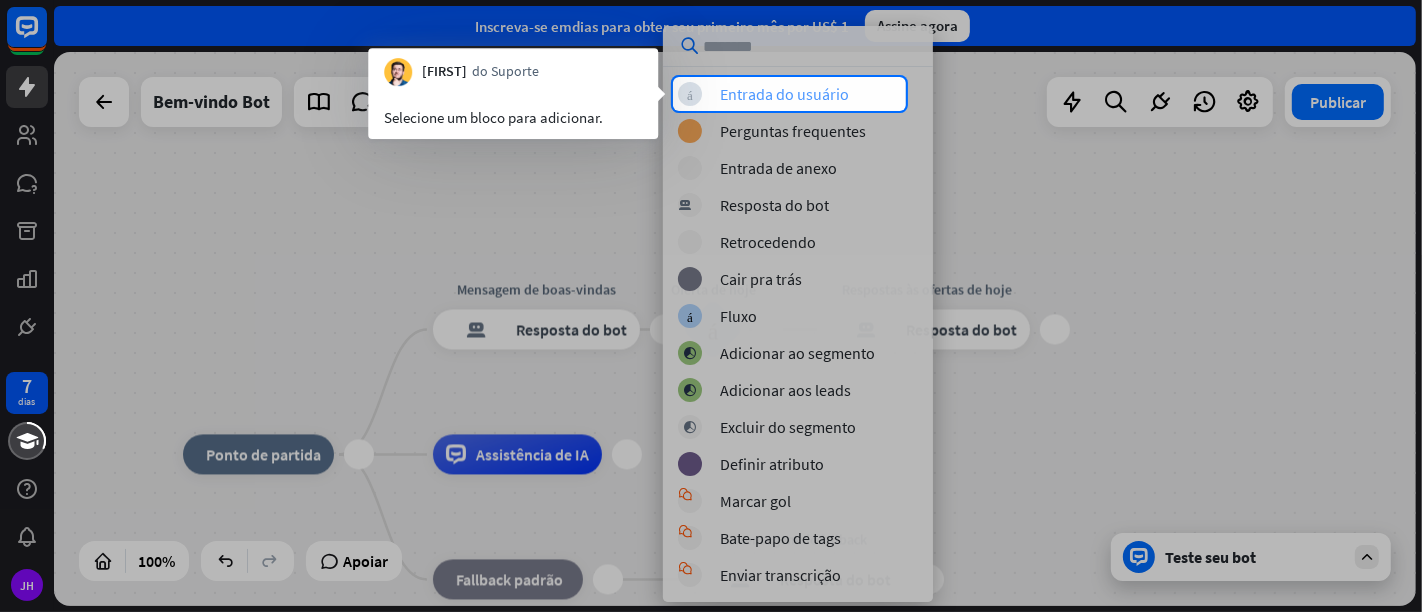 click on "Entrada do usuário" at bounding box center [784, 94] 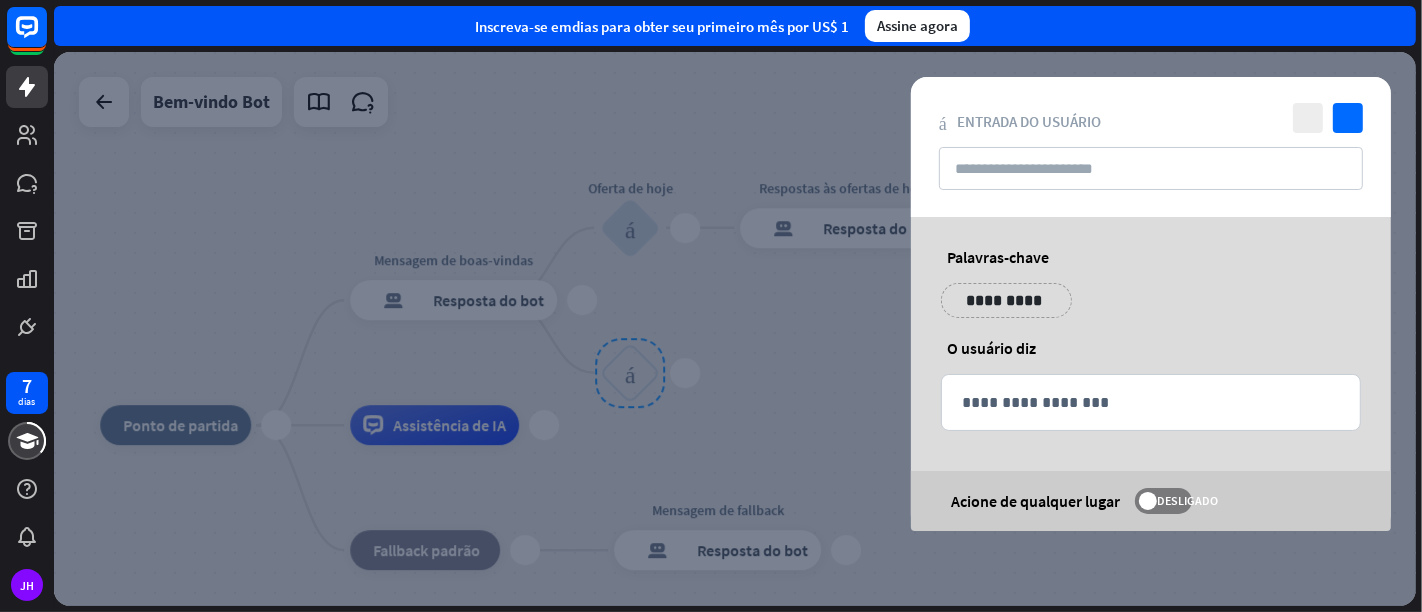 type on "********" 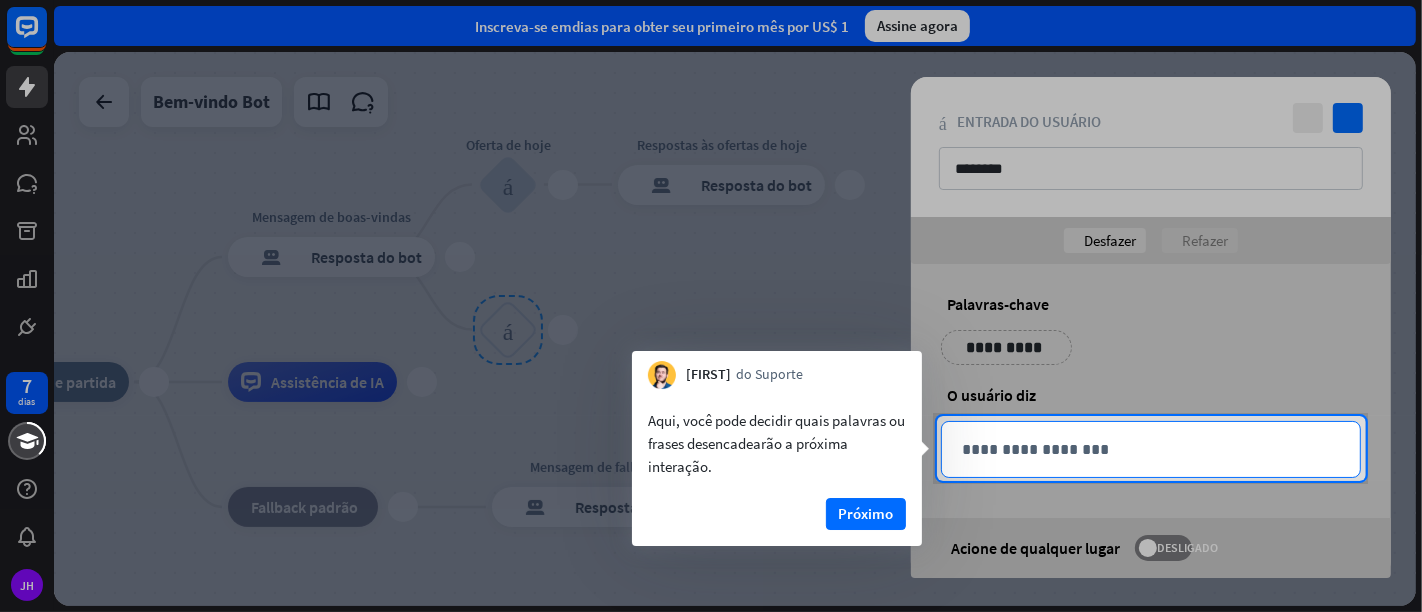 click on "**********" at bounding box center (1151, 449) 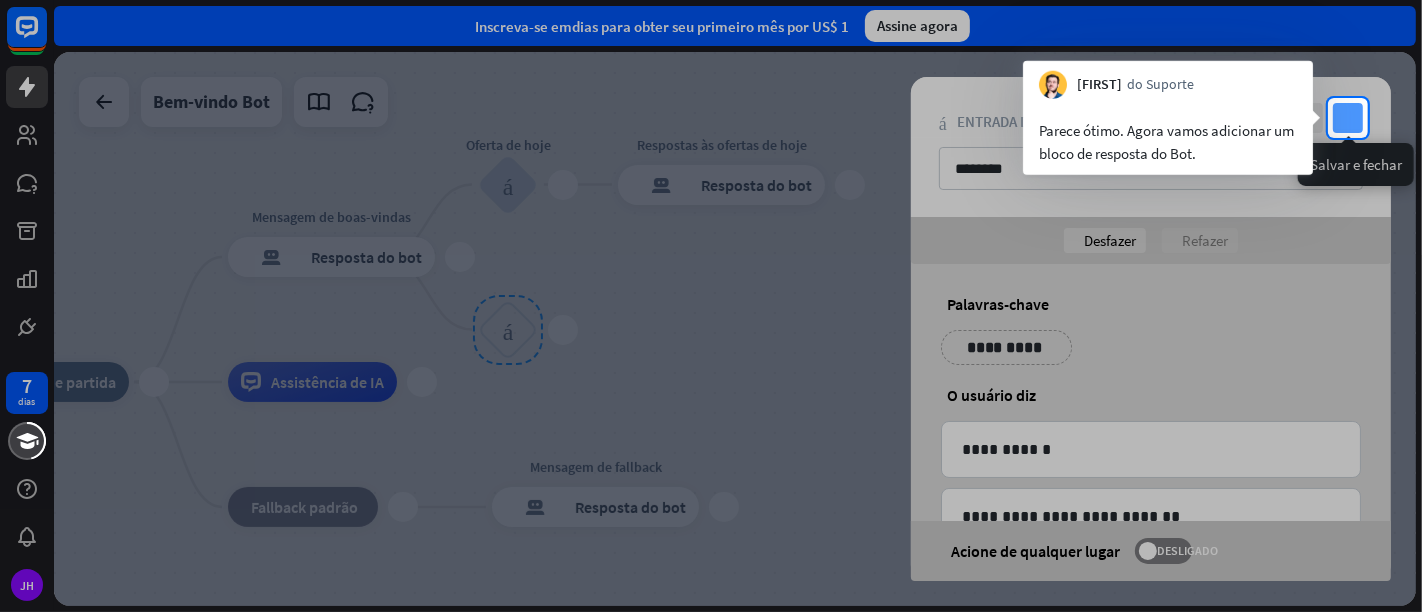 click on "verificar" at bounding box center [1348, 118] 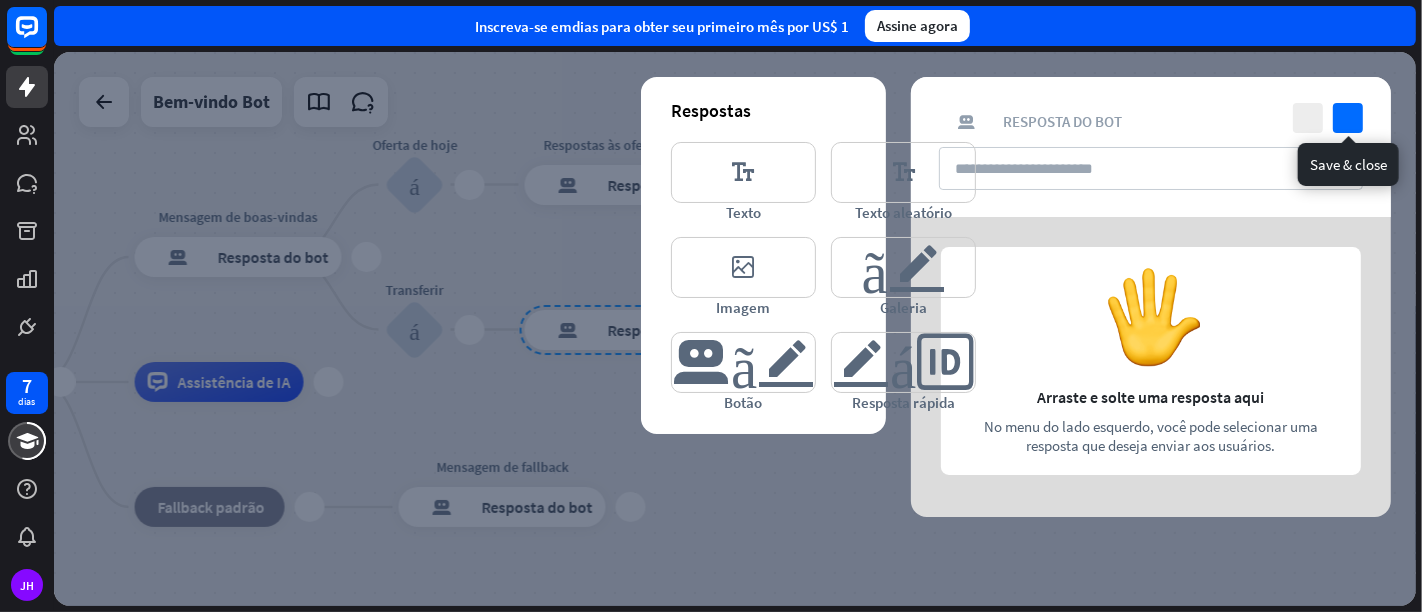 type on "**********" 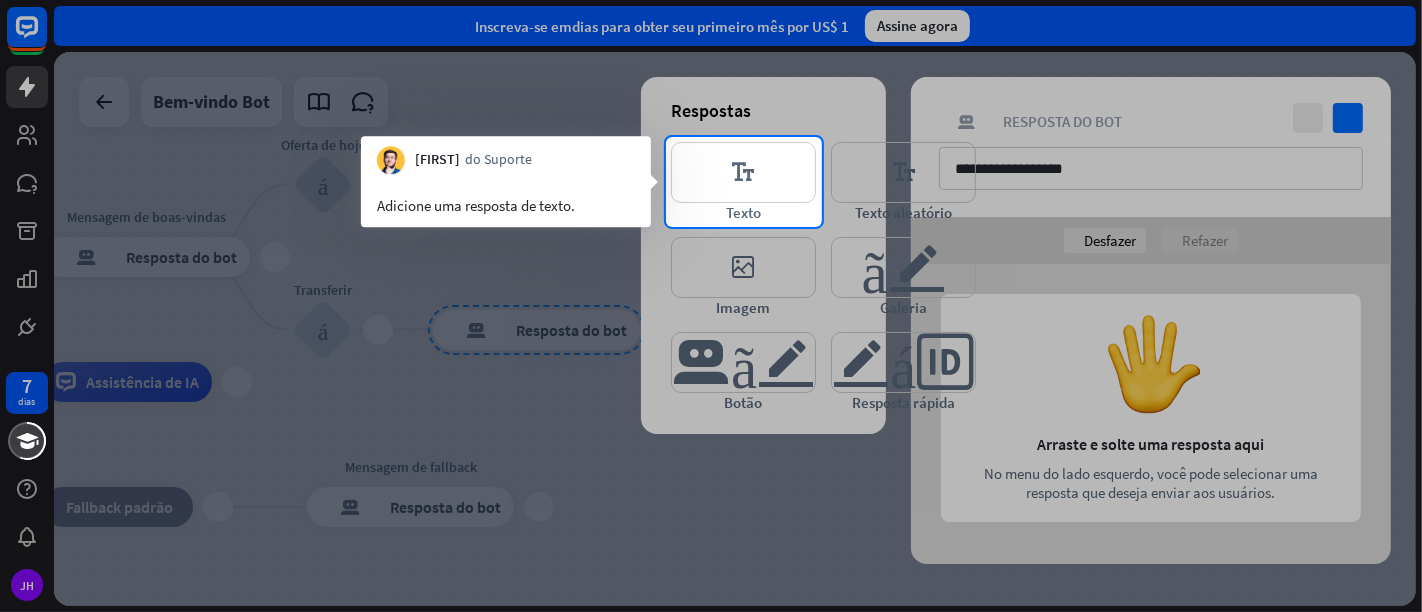 click at bounding box center (711, 419) 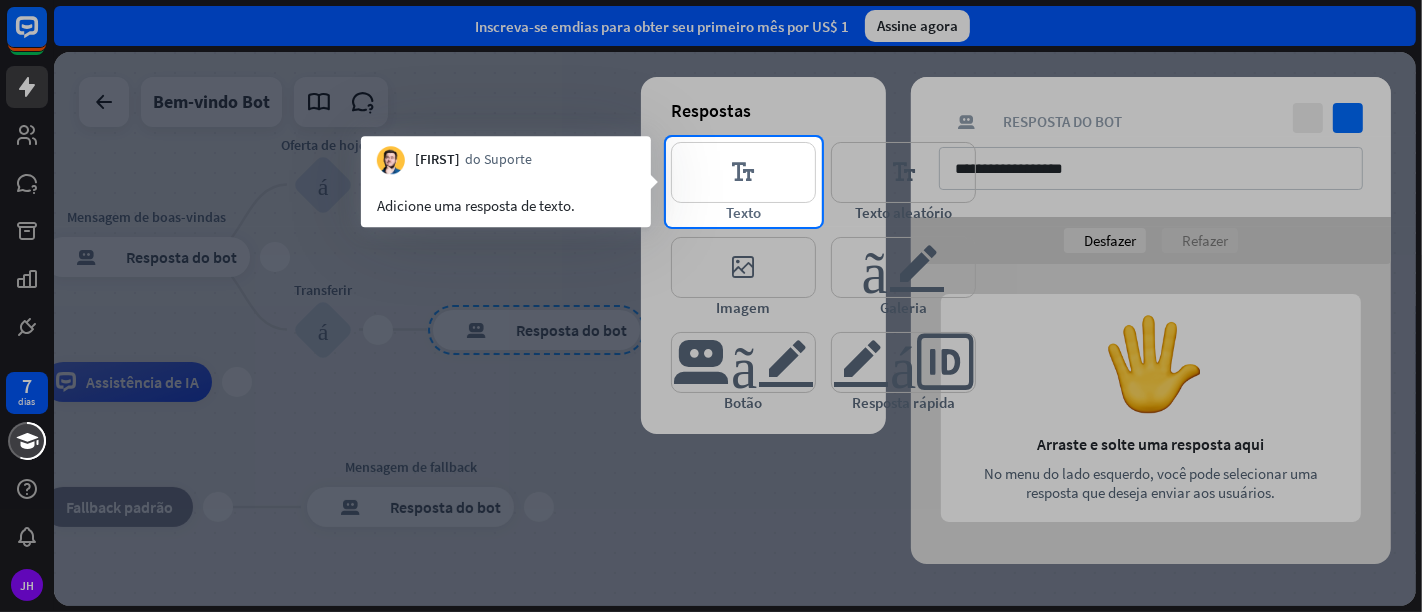 click at bounding box center [711, 419] 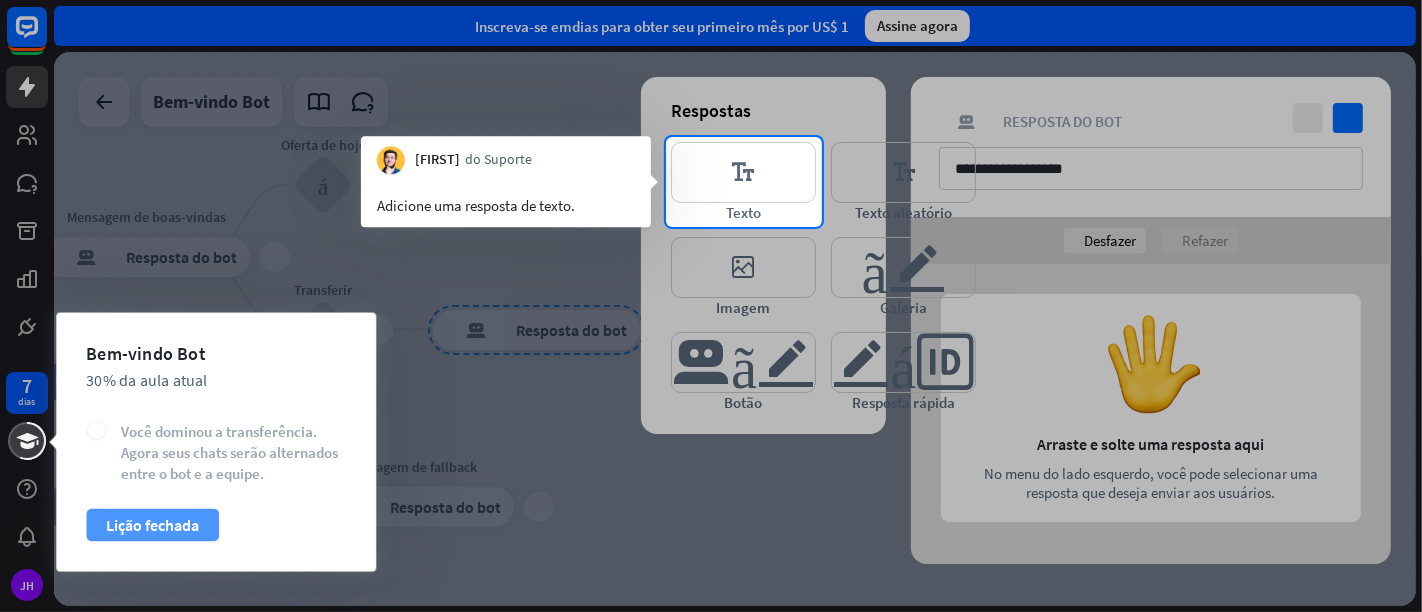 click on "Lição fechada" at bounding box center (152, 525) 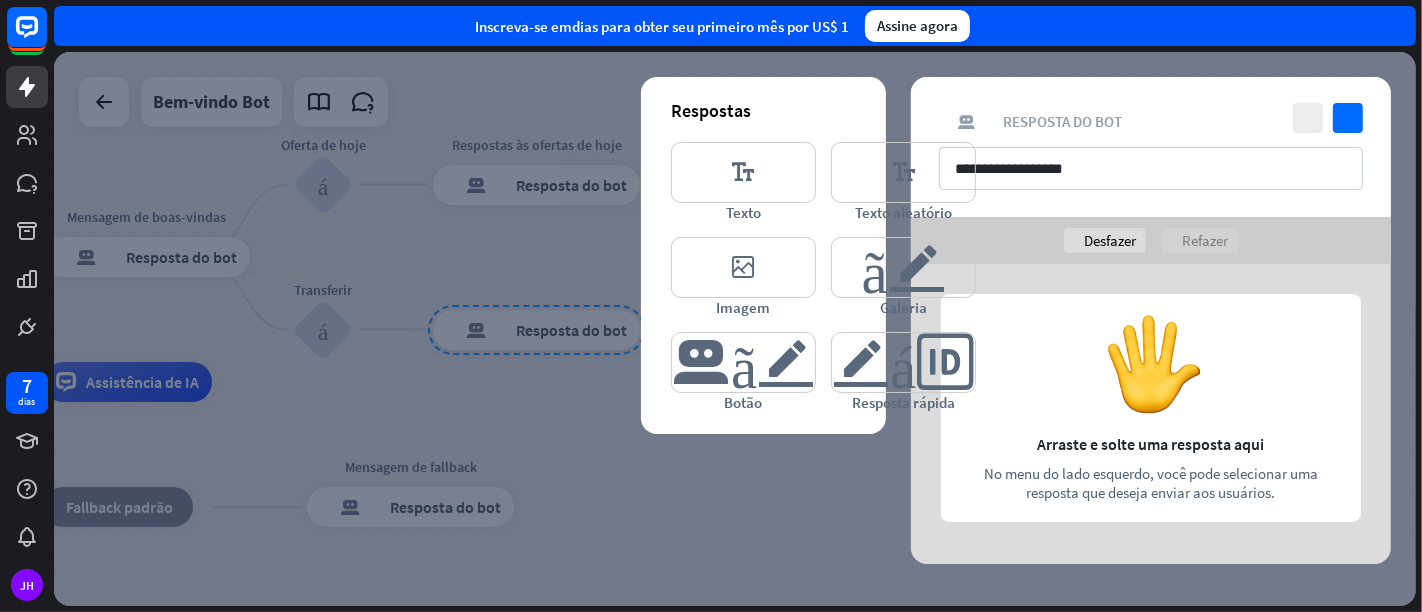 click at bounding box center (735, 329) 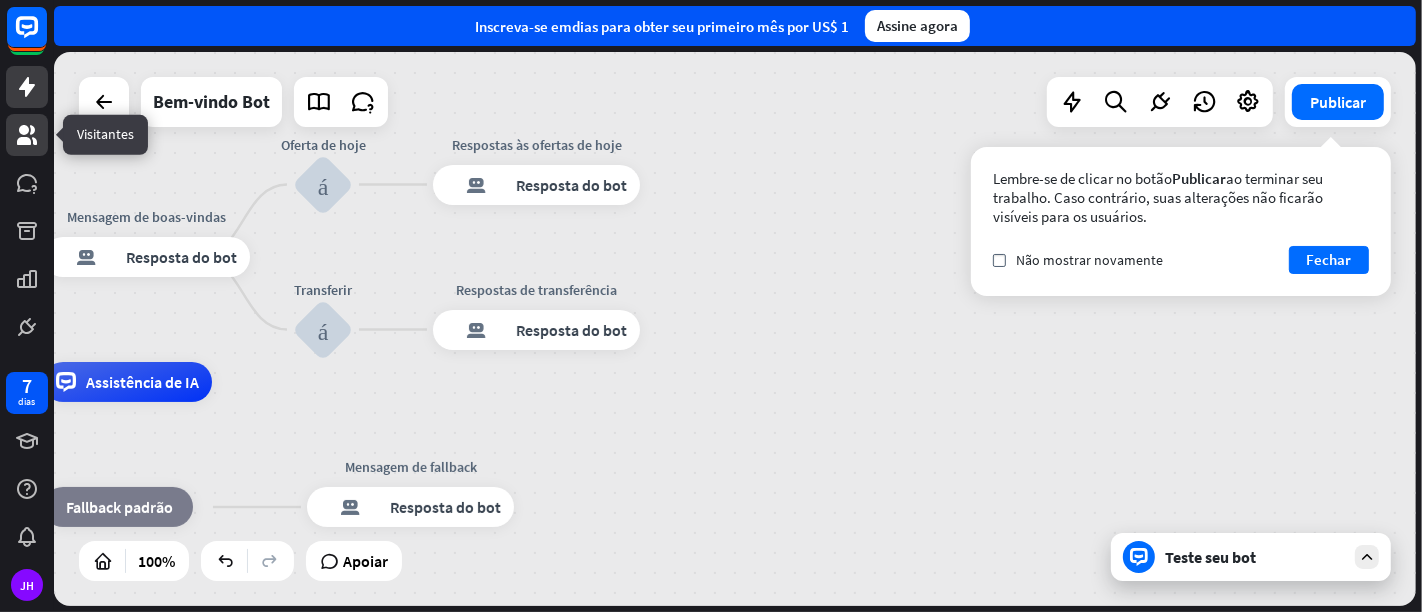 click 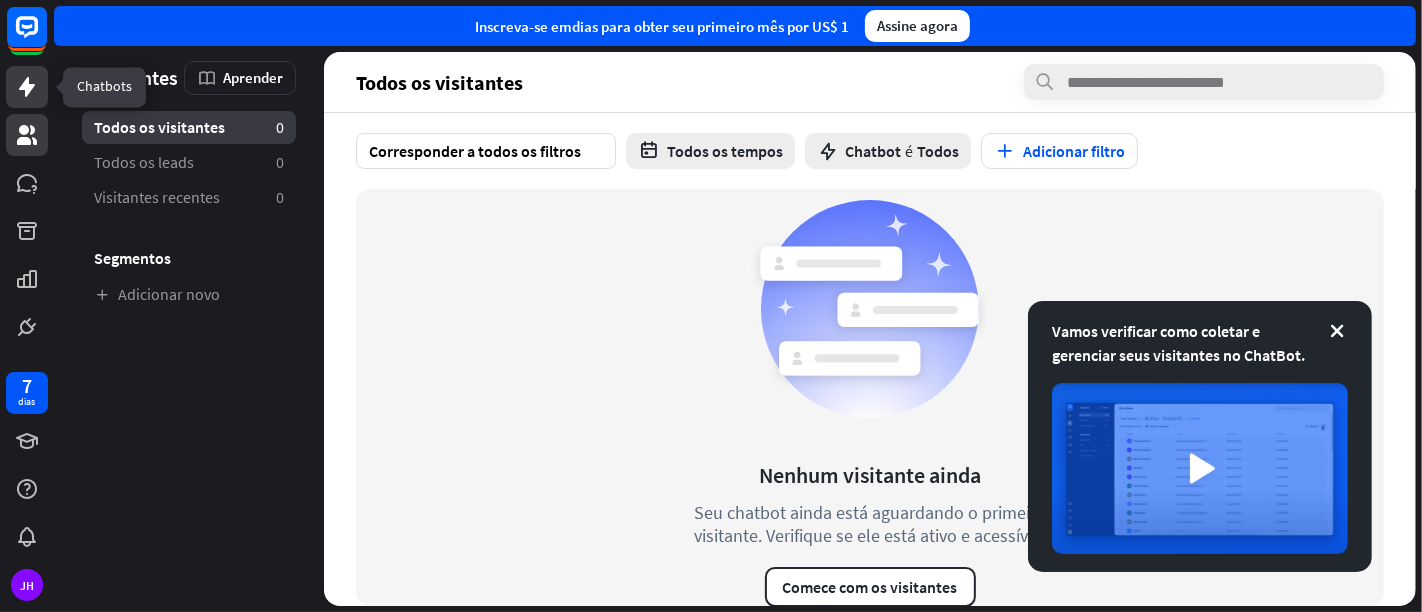 click 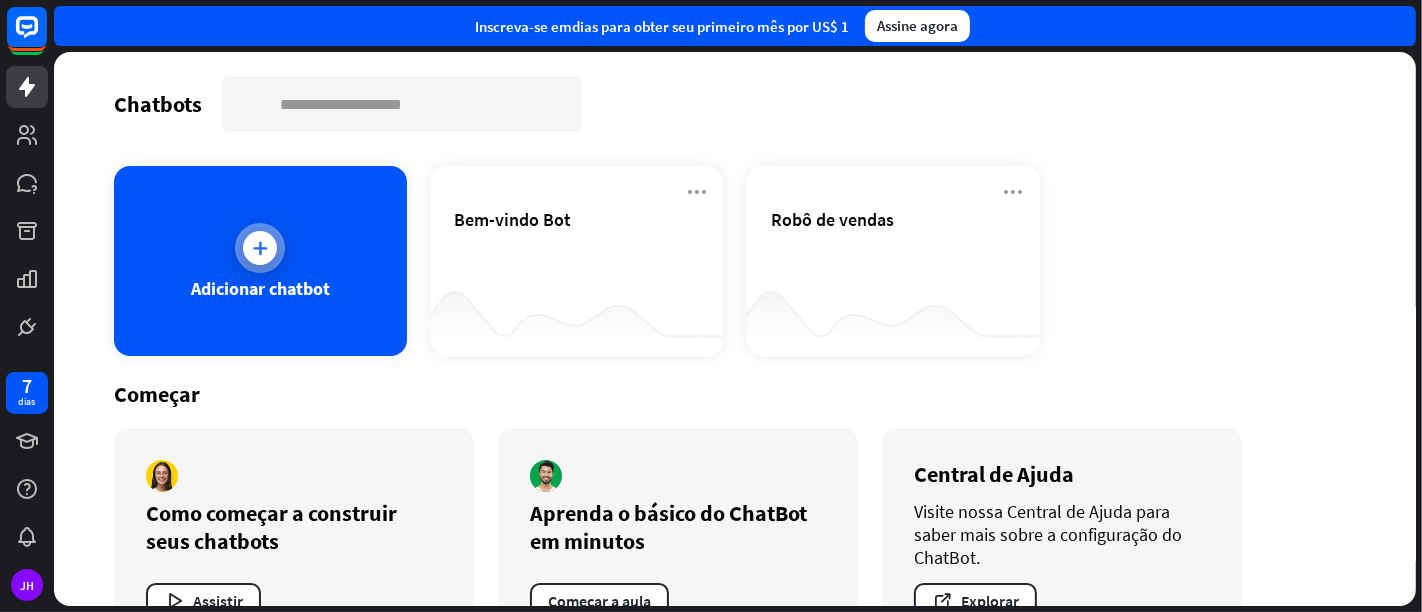 click at bounding box center (260, 248) 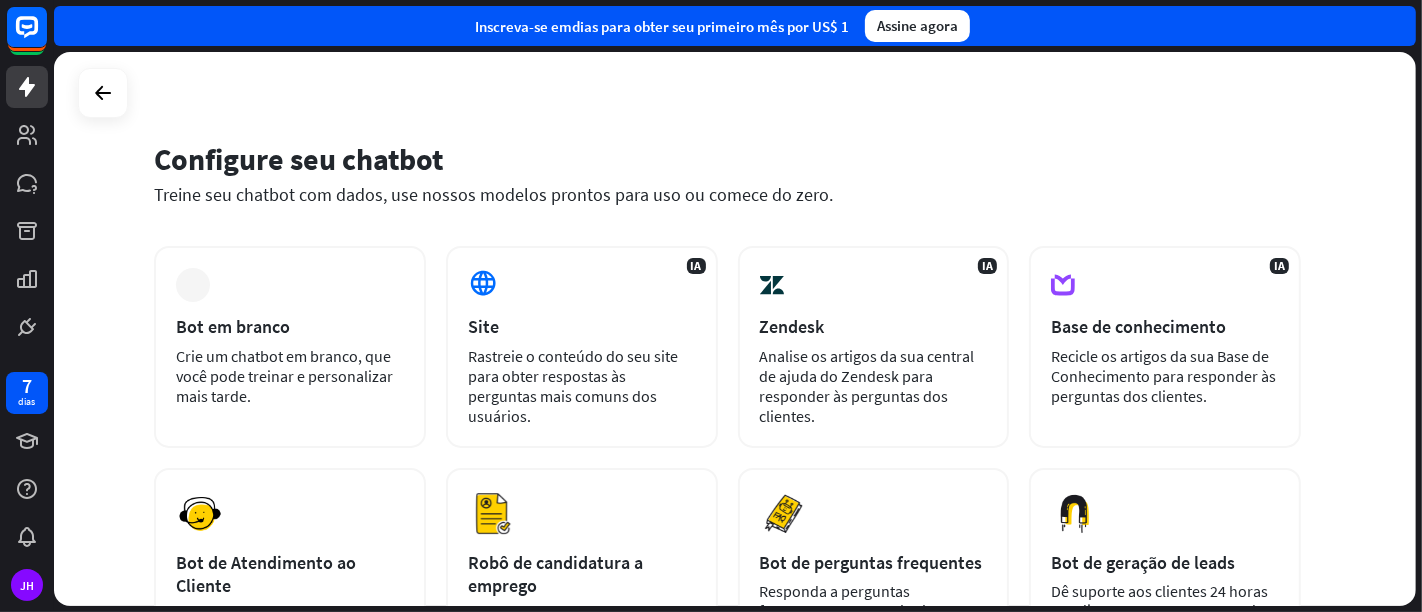 scroll, scrollTop: 15, scrollLeft: 0, axis: vertical 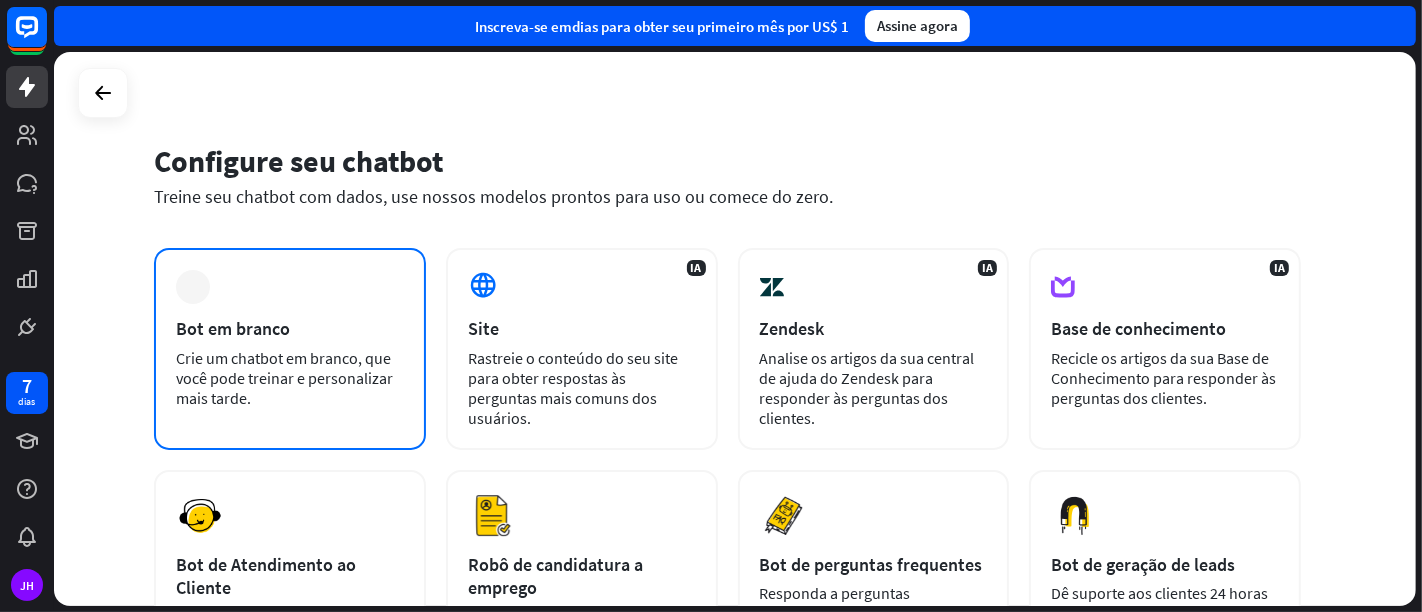 click on "Crie um chatbot em branco, que você pode treinar e personalizar mais tarde." at bounding box center [284, 378] 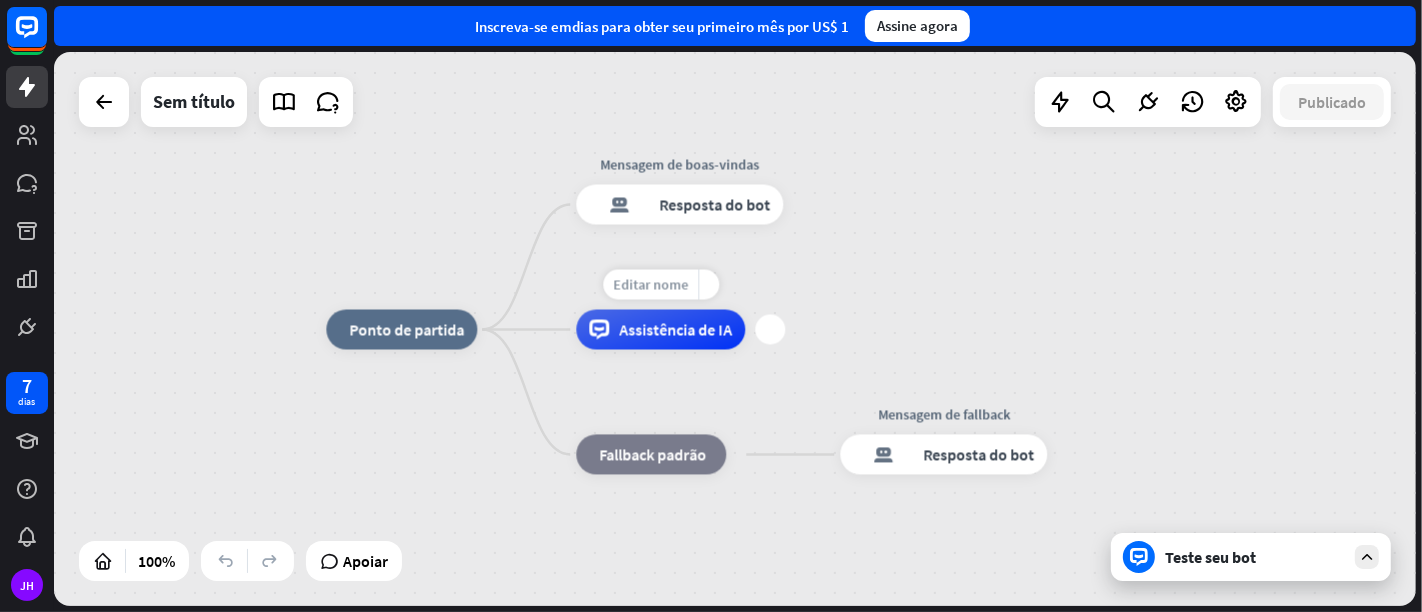 click on "Editar nome" at bounding box center (650, 285) 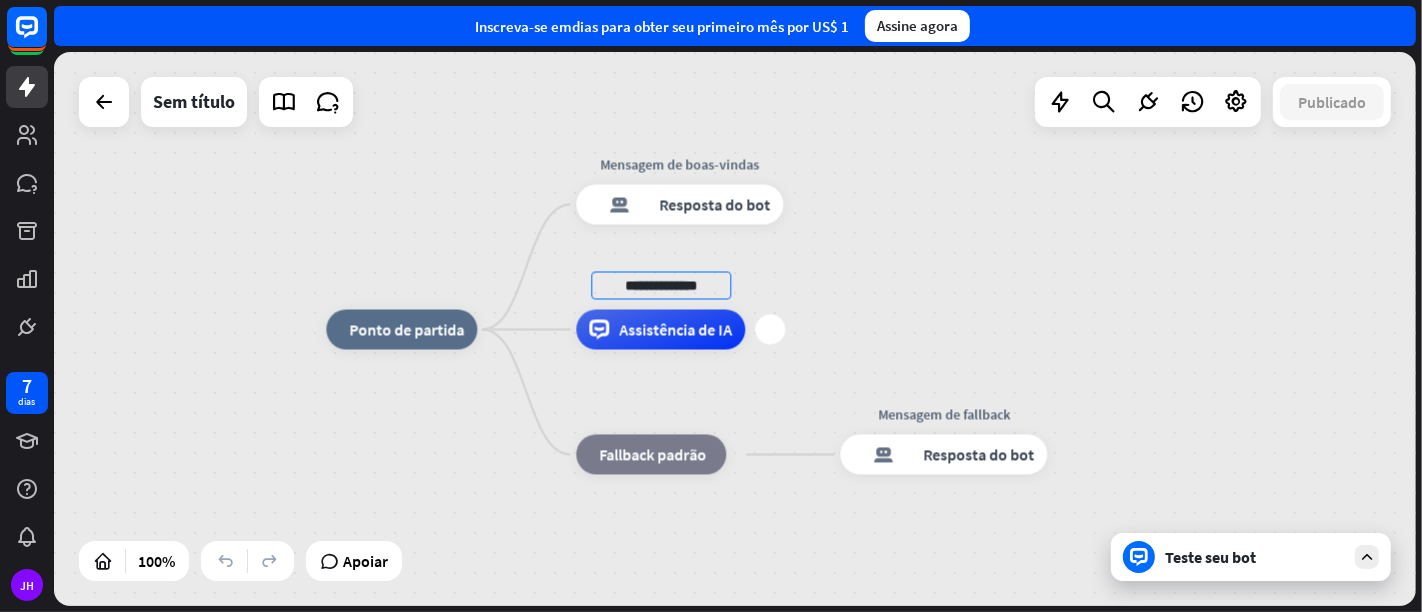 type on "**********" 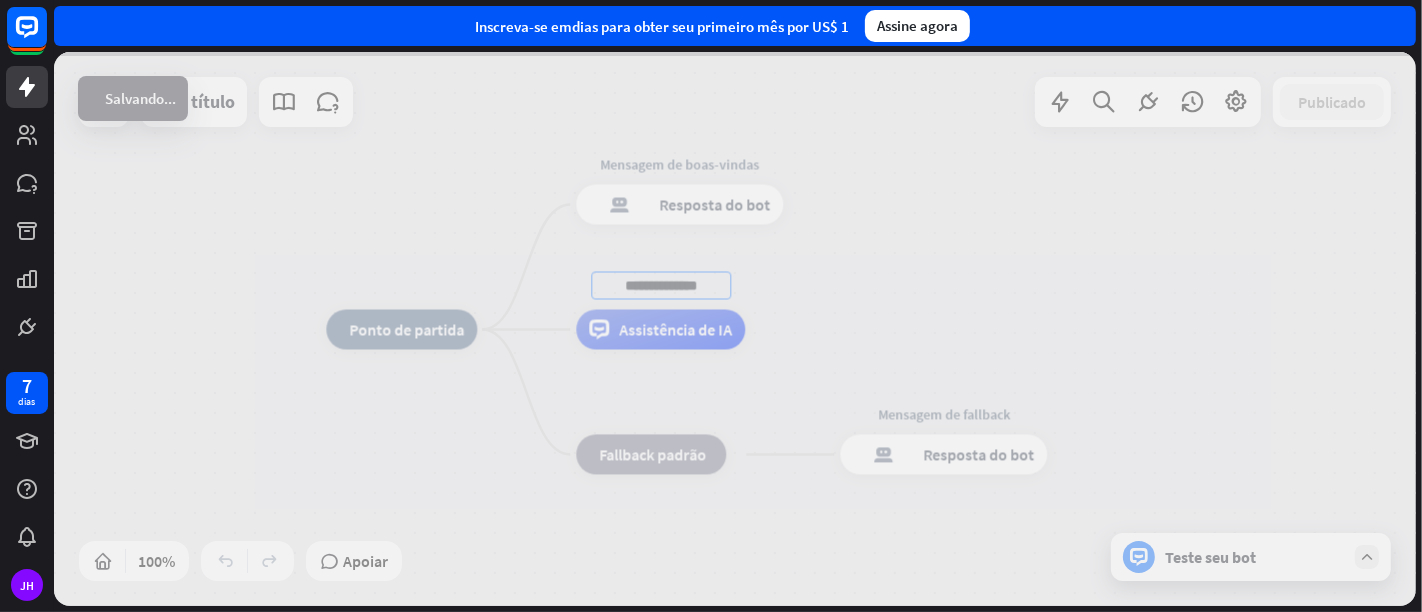 click on "**********" at bounding box center [735, 329] 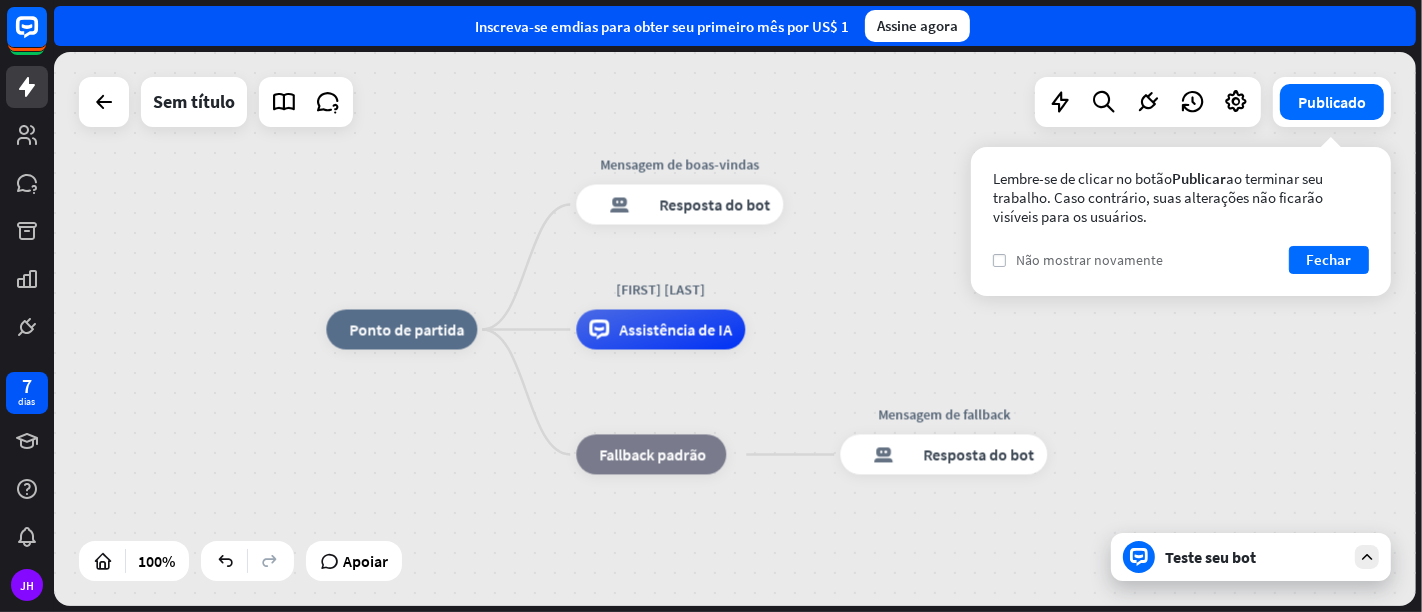 click on "verificar" at bounding box center [999, 260] 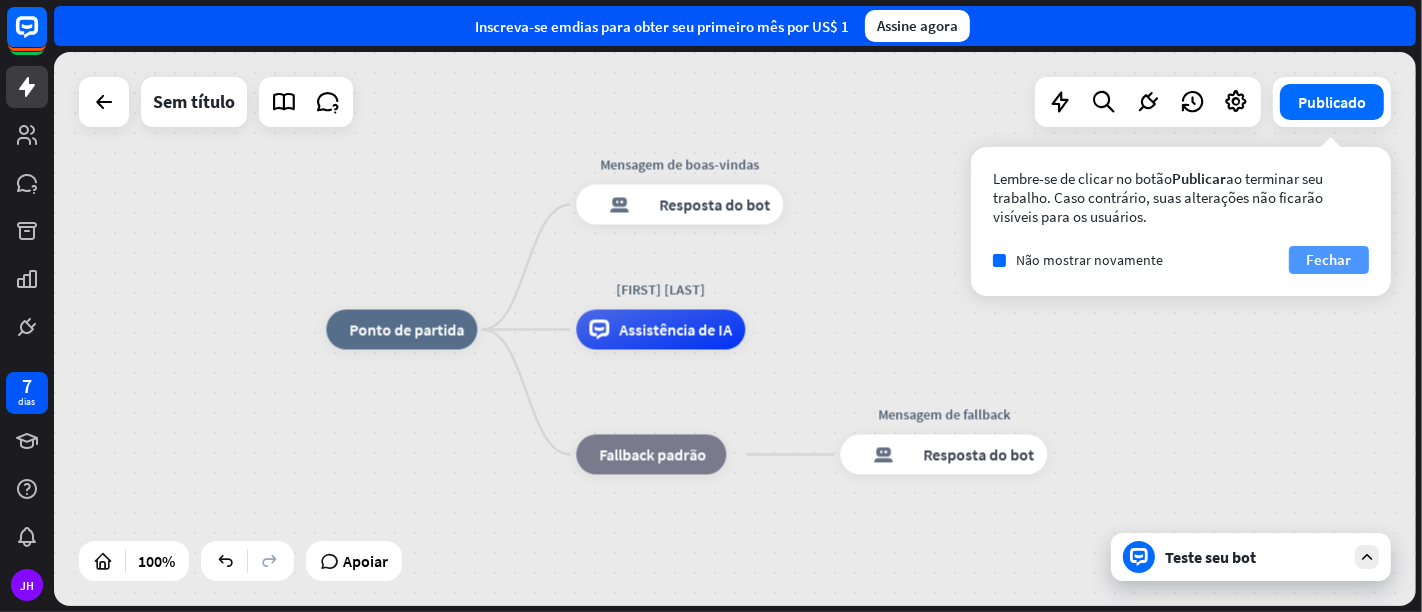 click on "Fechar" at bounding box center (1329, 259) 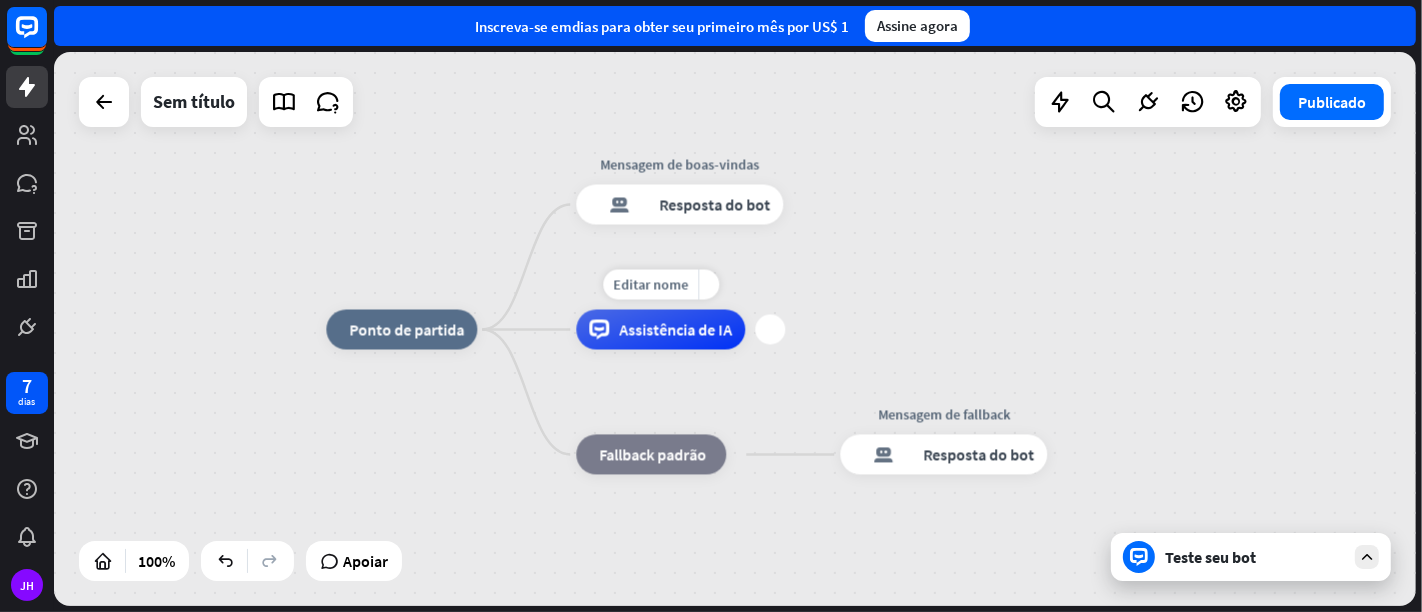 click on "mais" at bounding box center (770, 330) 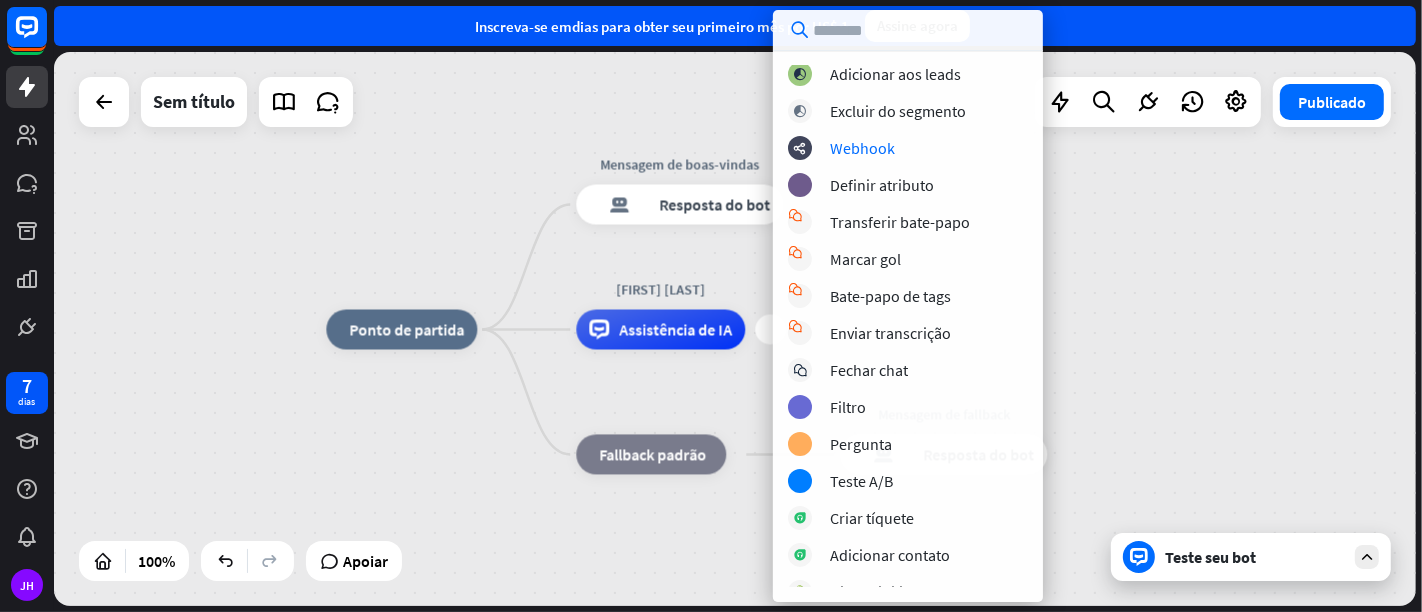 scroll, scrollTop: 226, scrollLeft: 0, axis: vertical 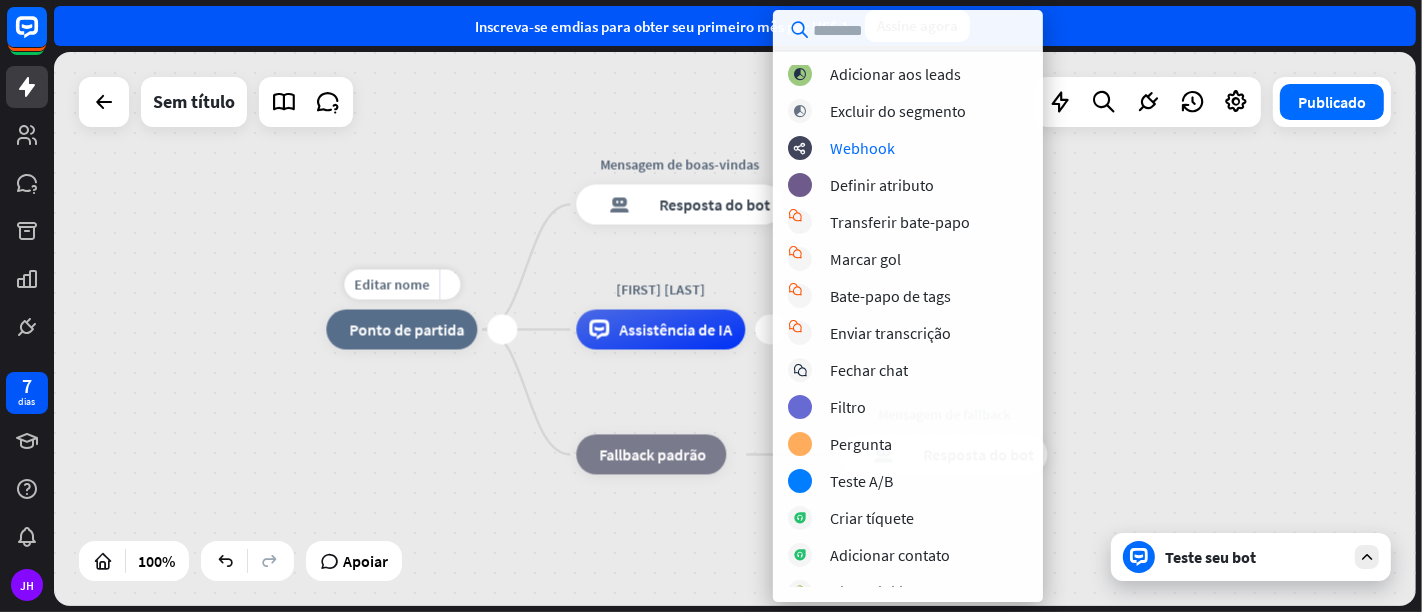 click on "Ponto de partida" at bounding box center (406, 330) 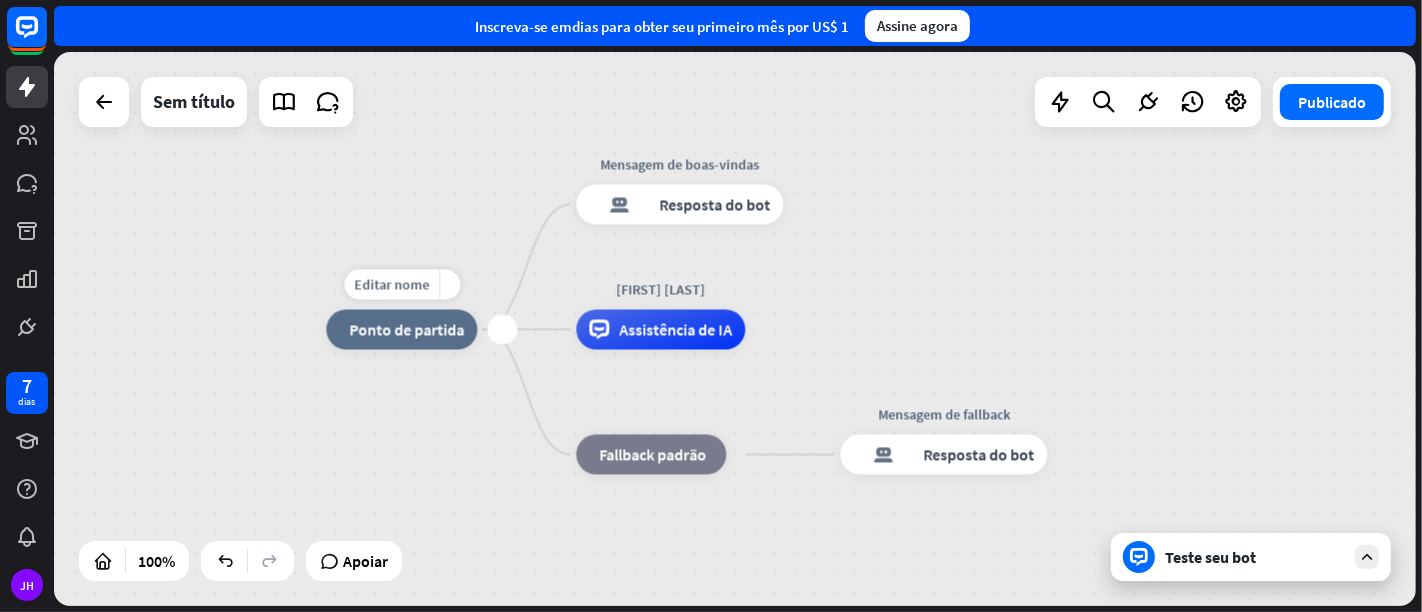 click on "Editar nome   mais_amarelo         mais     casa_2   Ponto de partida" at bounding box center (401, 330) 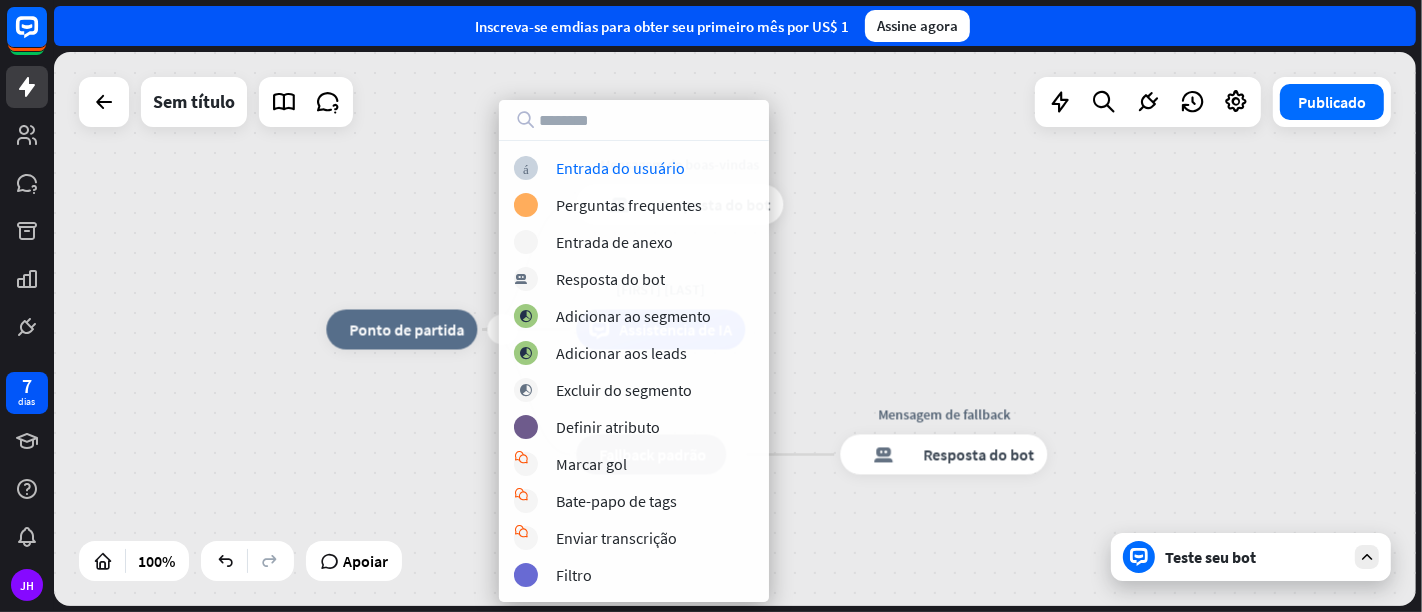 click on "mais     casa_2   Ponto de partida                 Mensagem de boas-vindas   resposta do bot de bloco   Resposta do bot                 Carla Monteiro     Assistência de IA                   bloco_fallback   Fallback padrão                 Mensagem de fallback   resposta do bot de bloco   Resposta do bot" at bounding box center (735, 329) 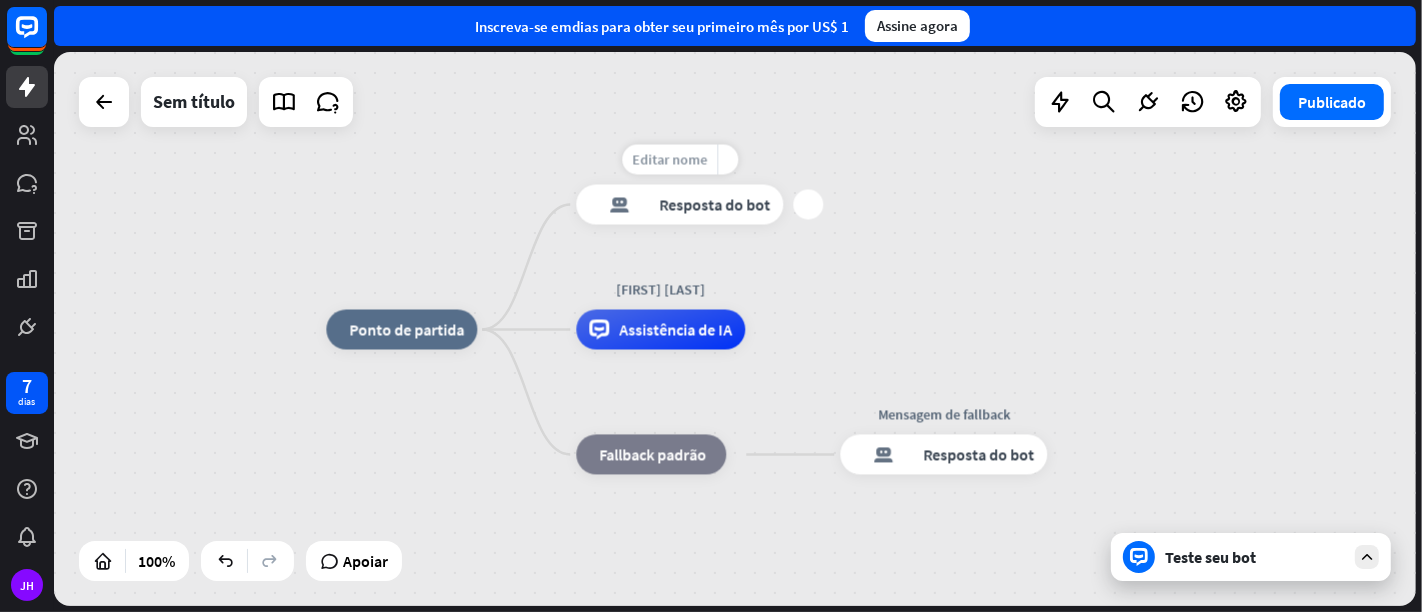 click on "Editar nome" at bounding box center [669, 160] 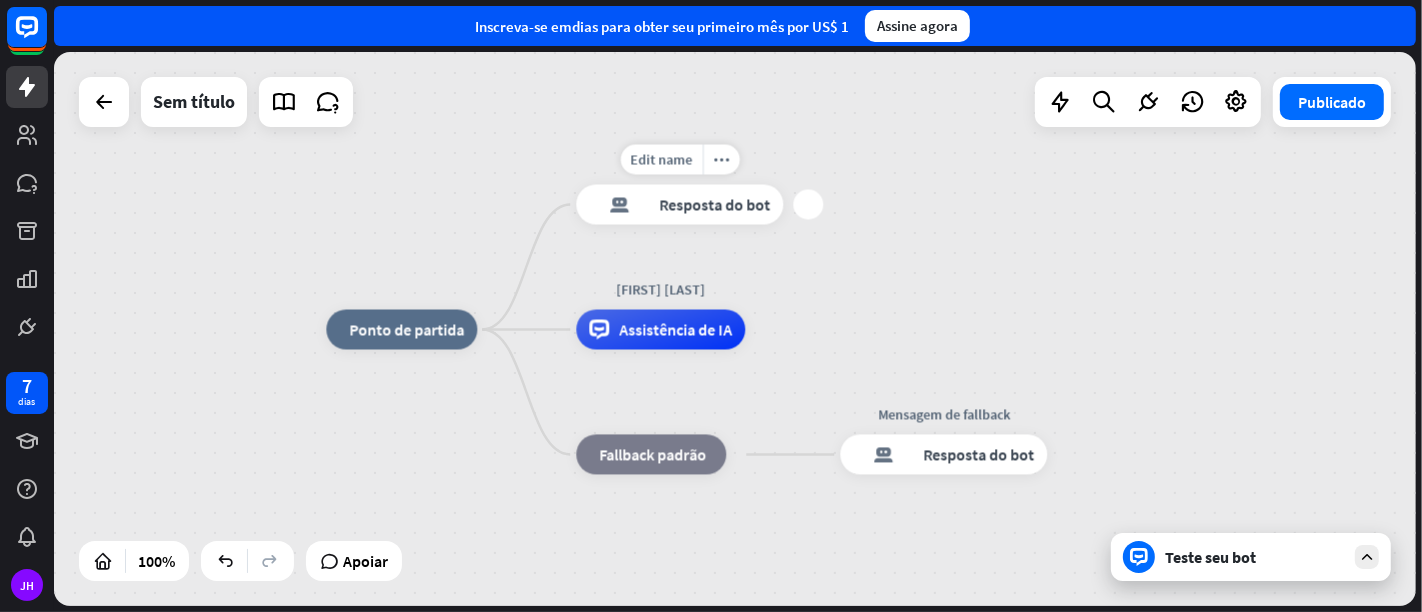 click on "Resposta do bot" at bounding box center [714, 205] 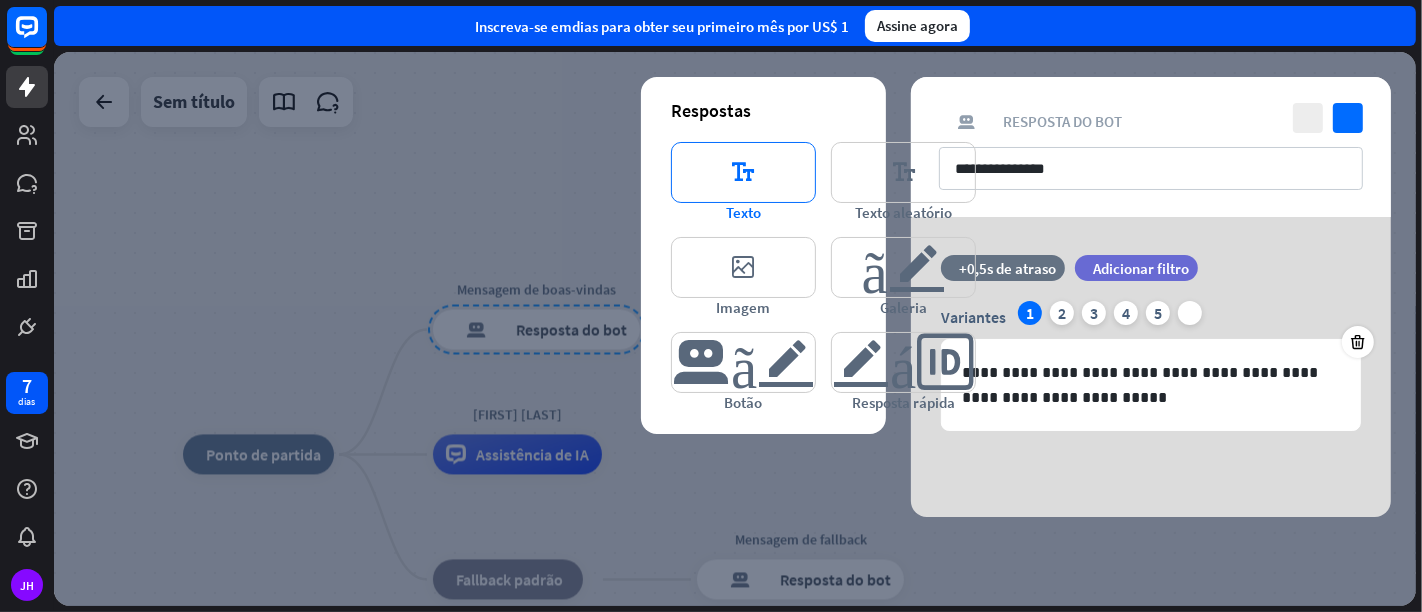 click on "editor_text" at bounding box center (744, 172) 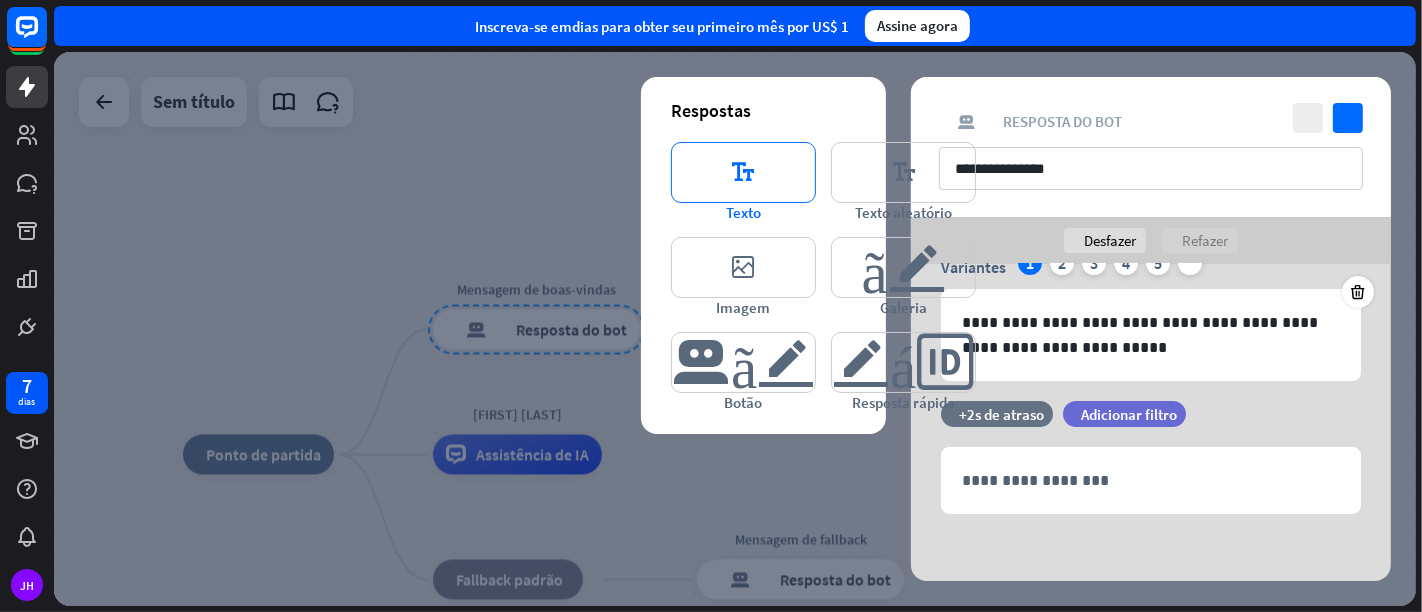 scroll, scrollTop: 97, scrollLeft: 0, axis: vertical 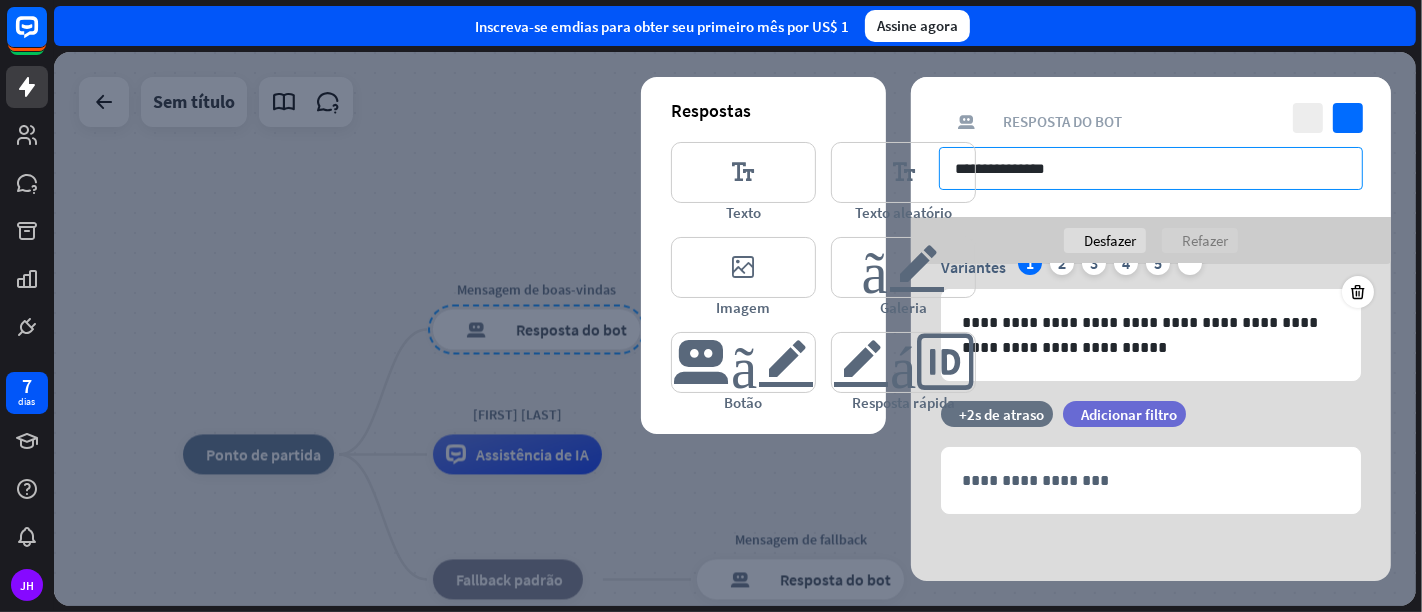click on "**********" at bounding box center (1151, 168) 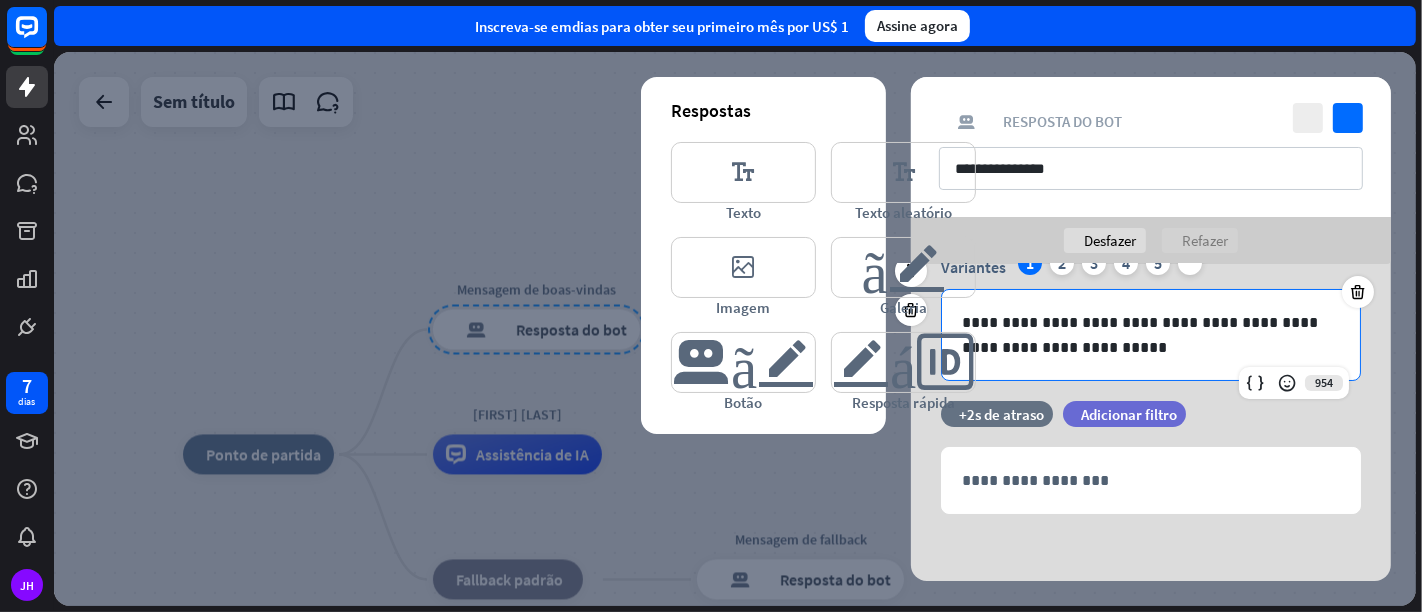 click on "**********" at bounding box center [1151, 335] 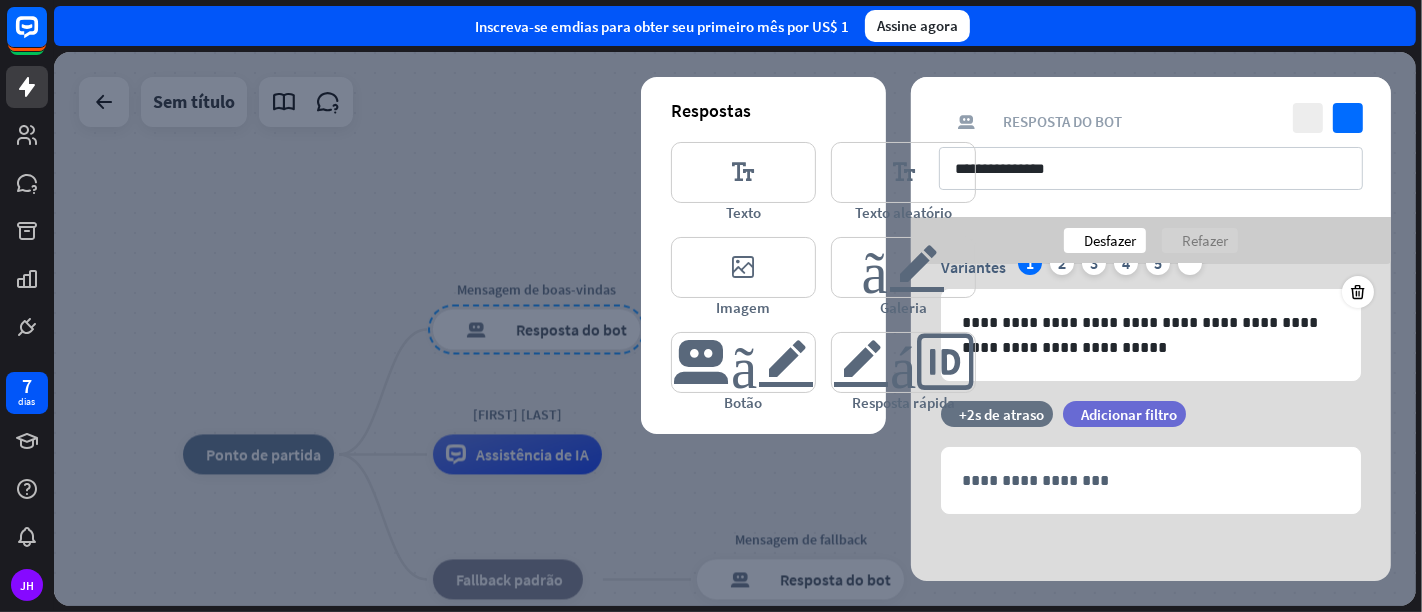 click on "Desfazer" at bounding box center (1110, 240) 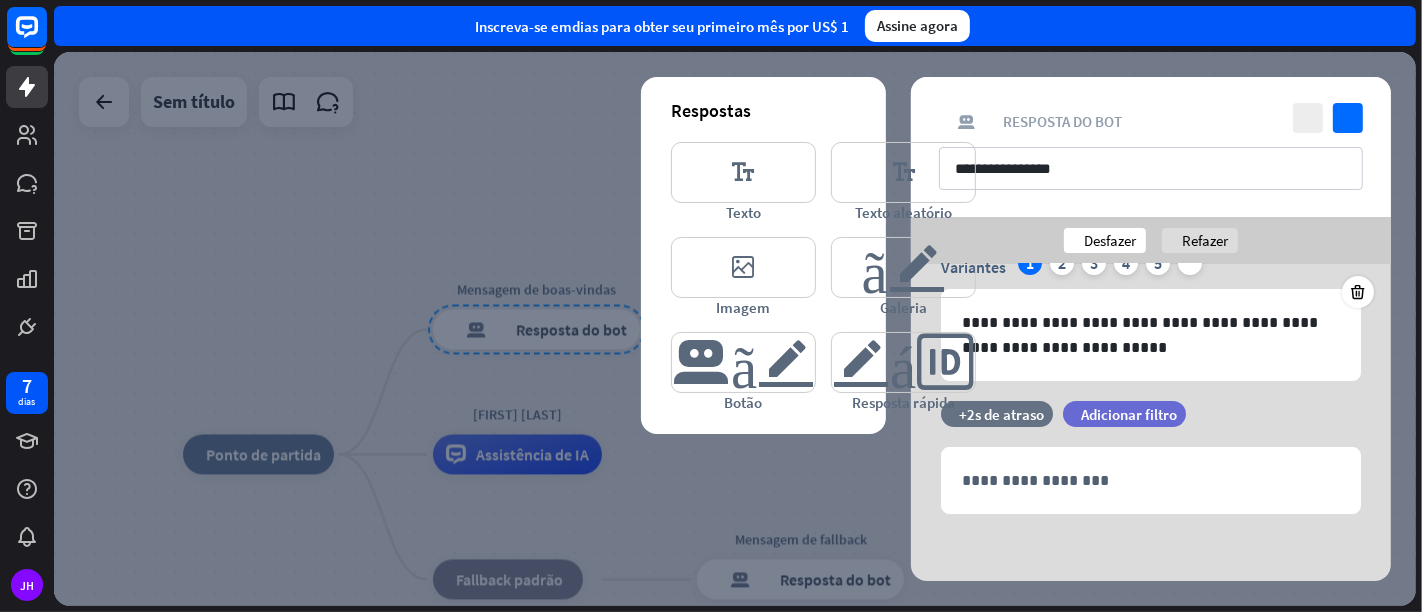 click on "Desfazer" at bounding box center [1110, 240] 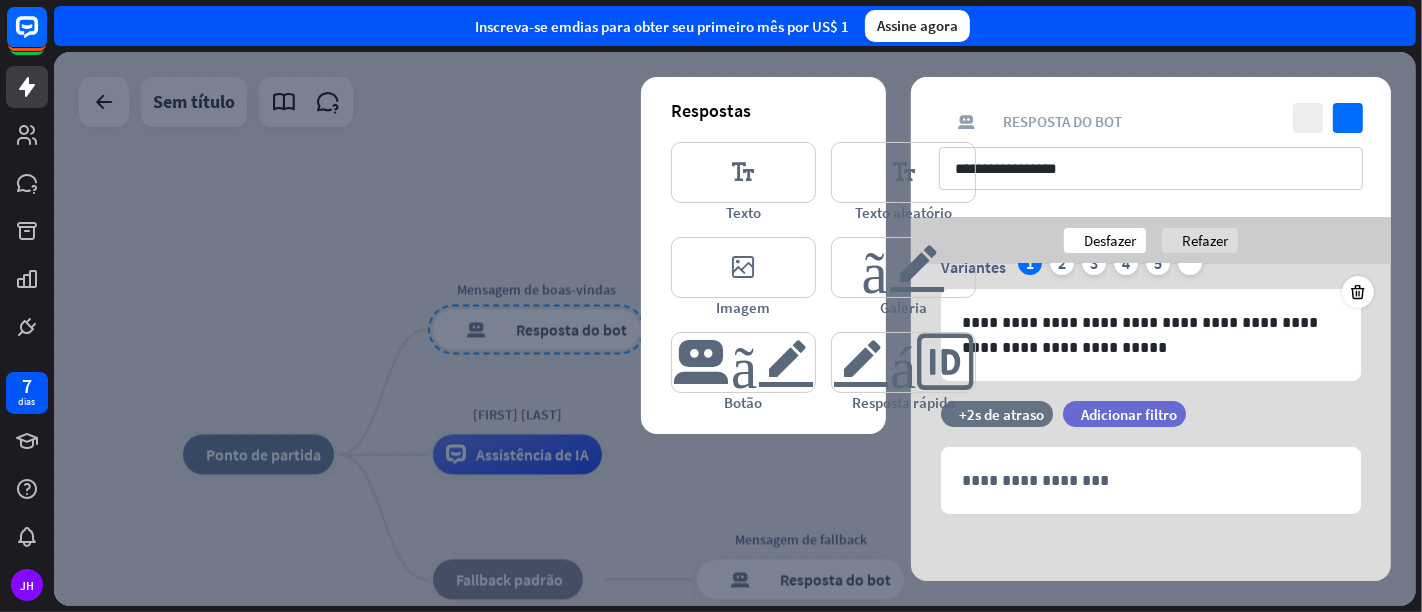 click on "Desfazer" at bounding box center (1110, 240) 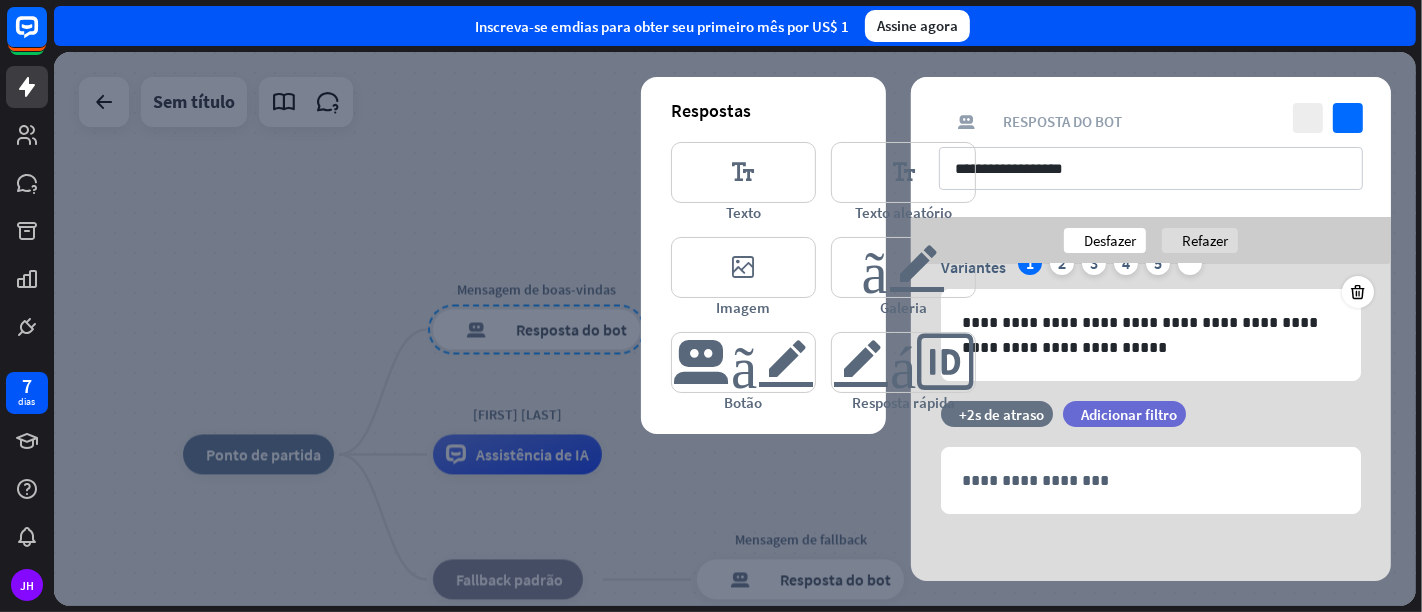 click on "Desfazer" at bounding box center (1110, 240) 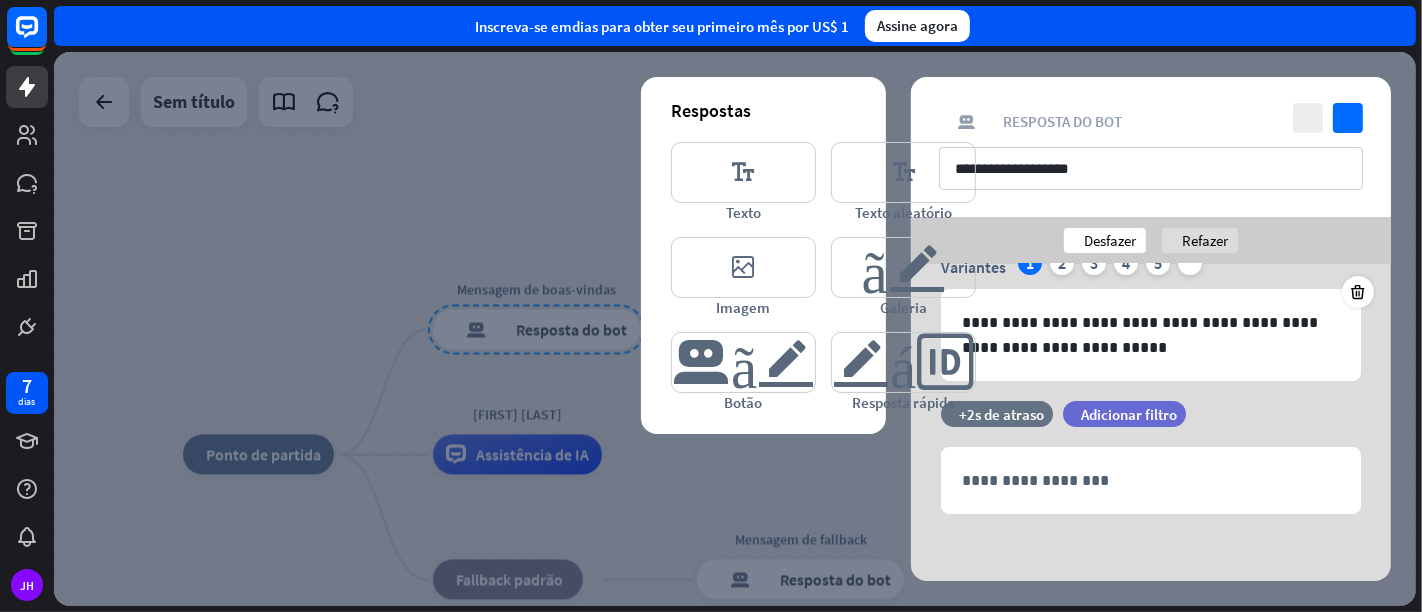 click on "Desfazer" at bounding box center (1110, 240) 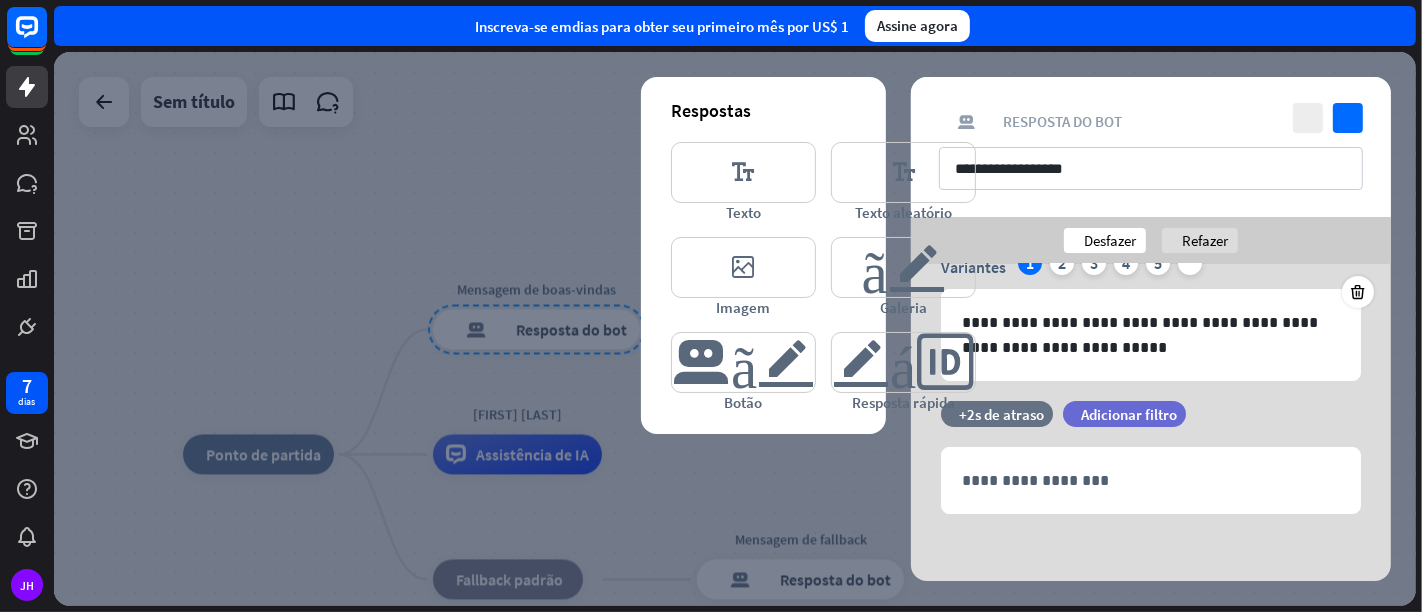 click on "Desfazer" at bounding box center (1110, 240) 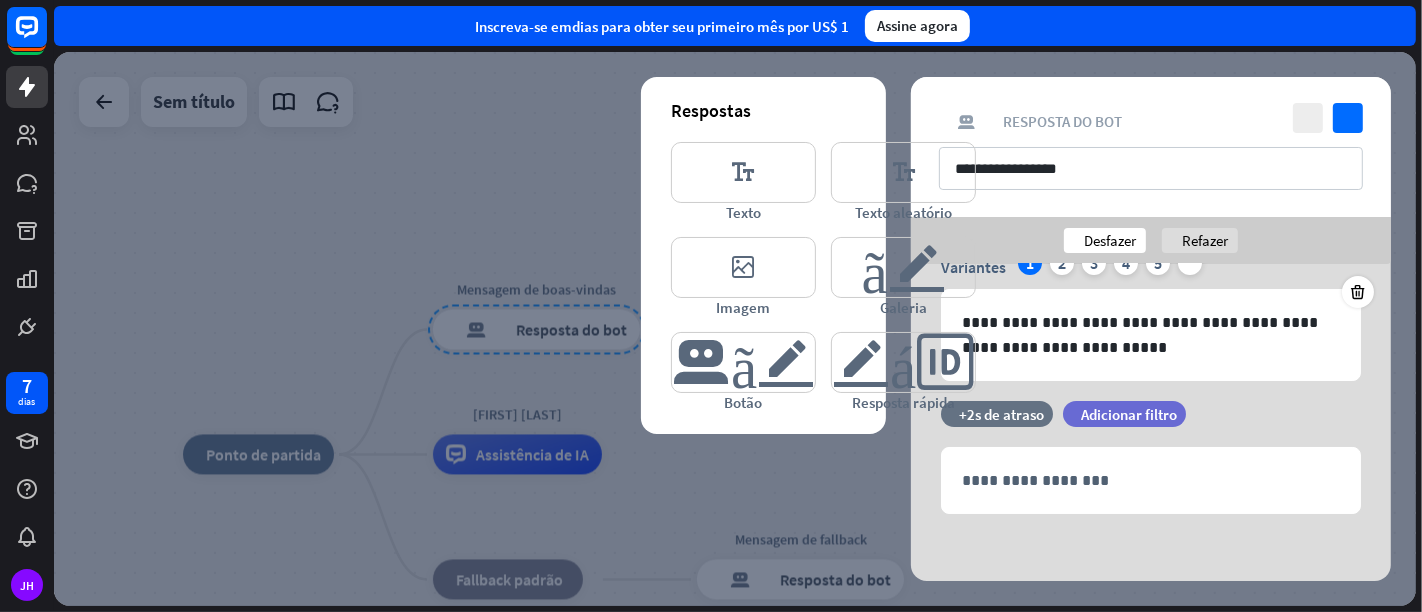 click on "Desfazer" at bounding box center [1110, 240] 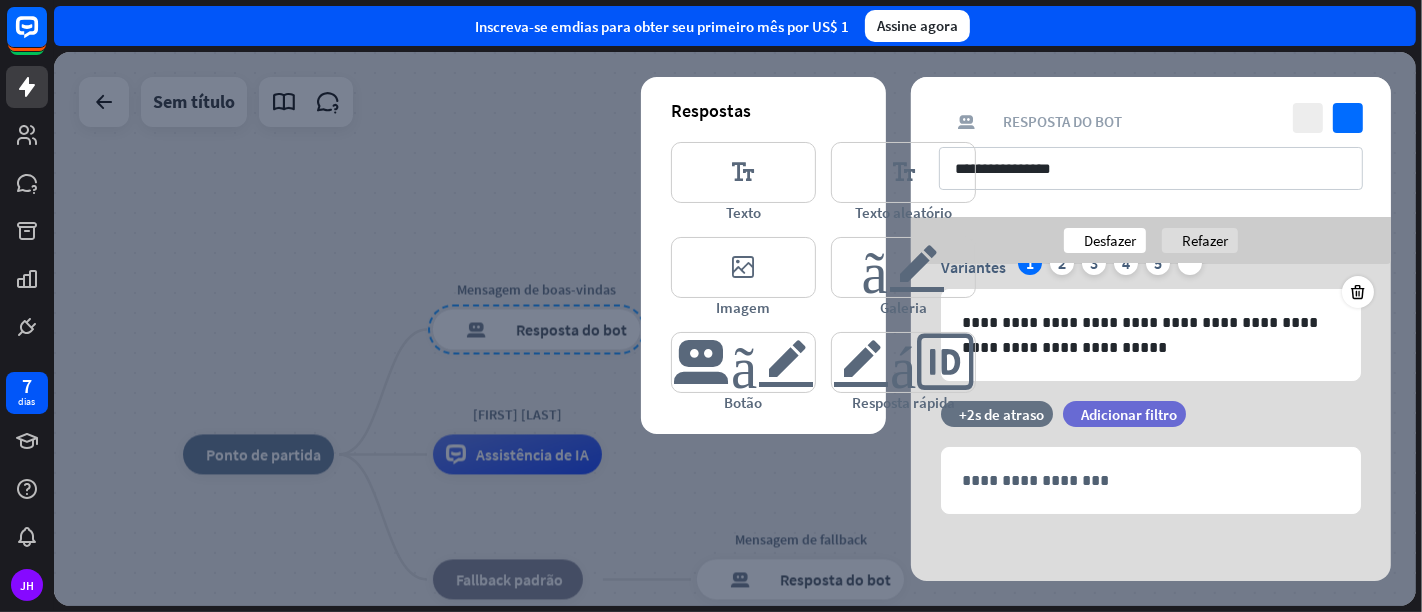 click on "Desfazer" at bounding box center [1110, 240] 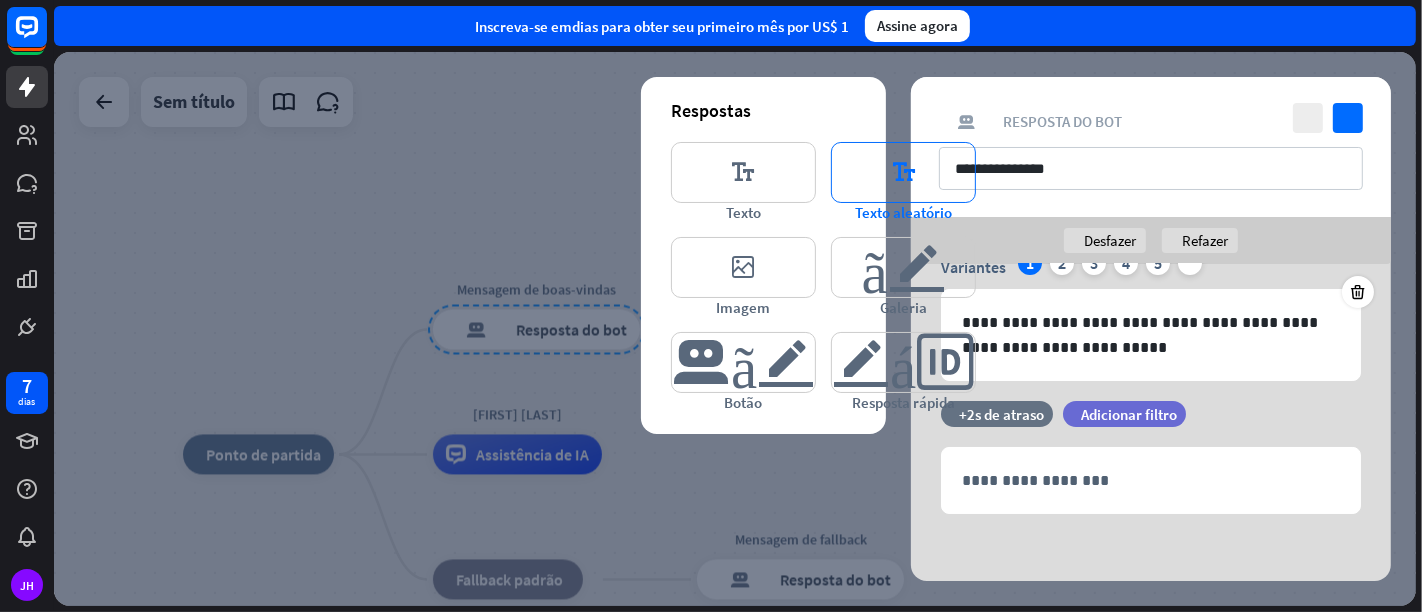 click on "editor_text" at bounding box center (904, 172) 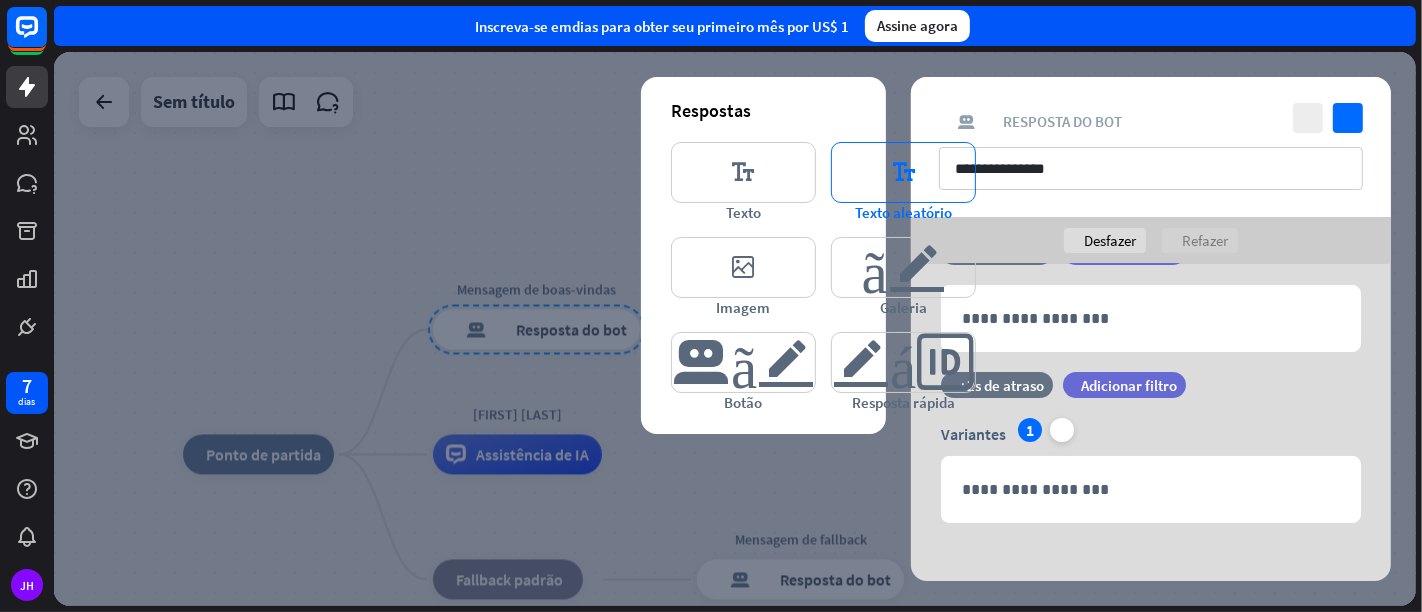 scroll, scrollTop: 268, scrollLeft: 0, axis: vertical 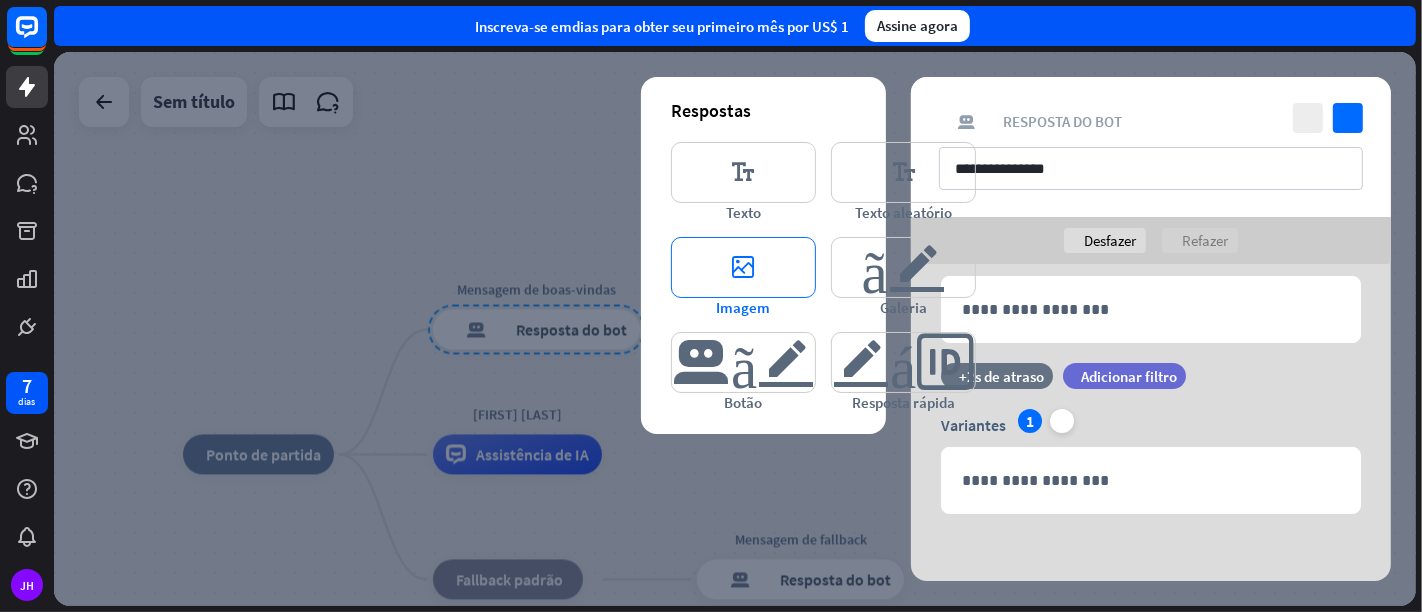 click on "editor_image" at bounding box center (744, 267) 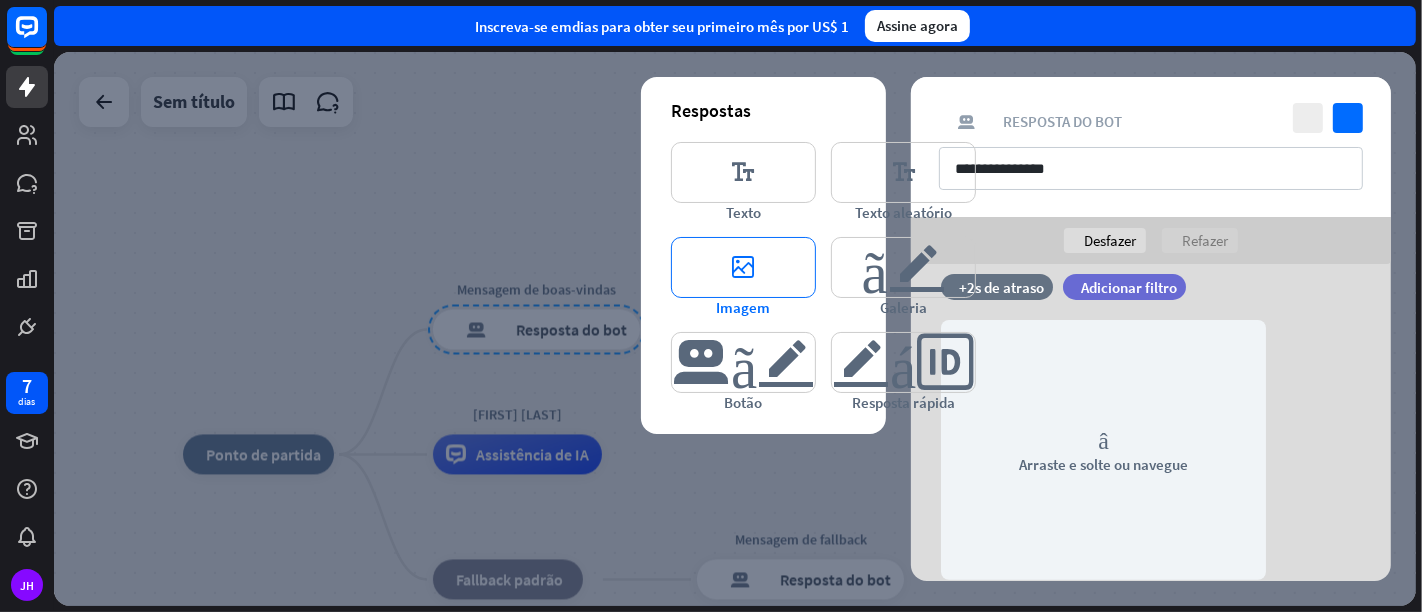 scroll, scrollTop: 536, scrollLeft: 0, axis: vertical 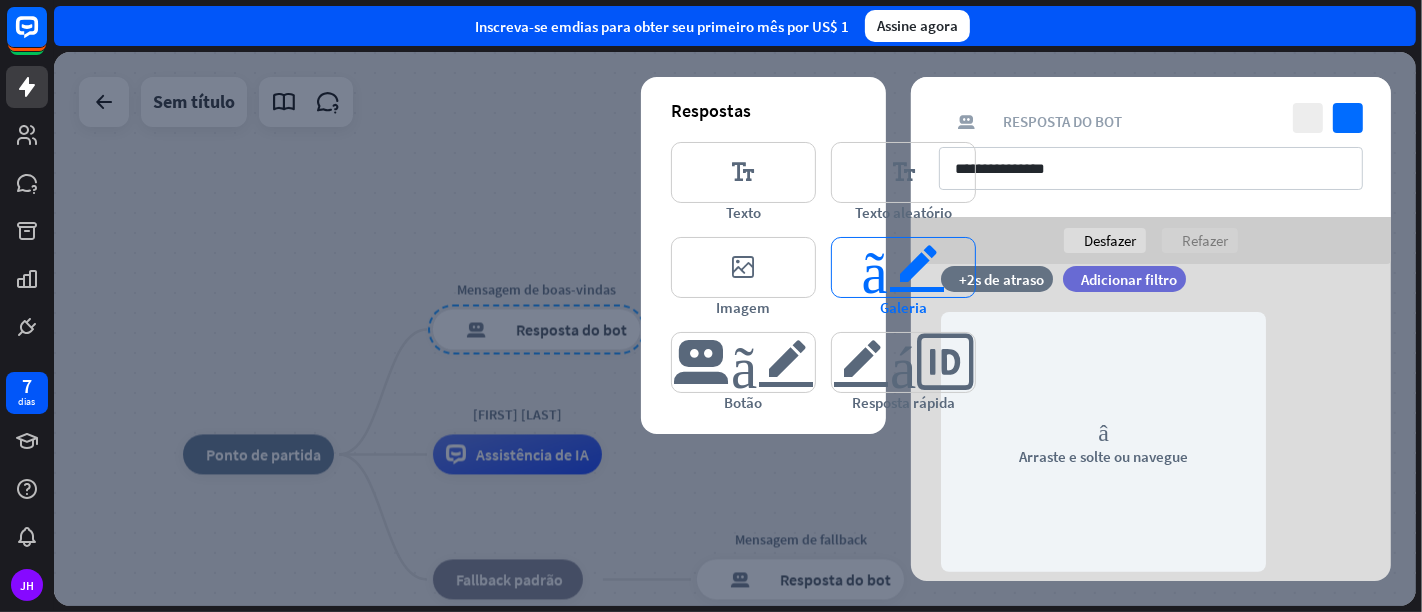 click on "cartão_editor" at bounding box center [904, 267] 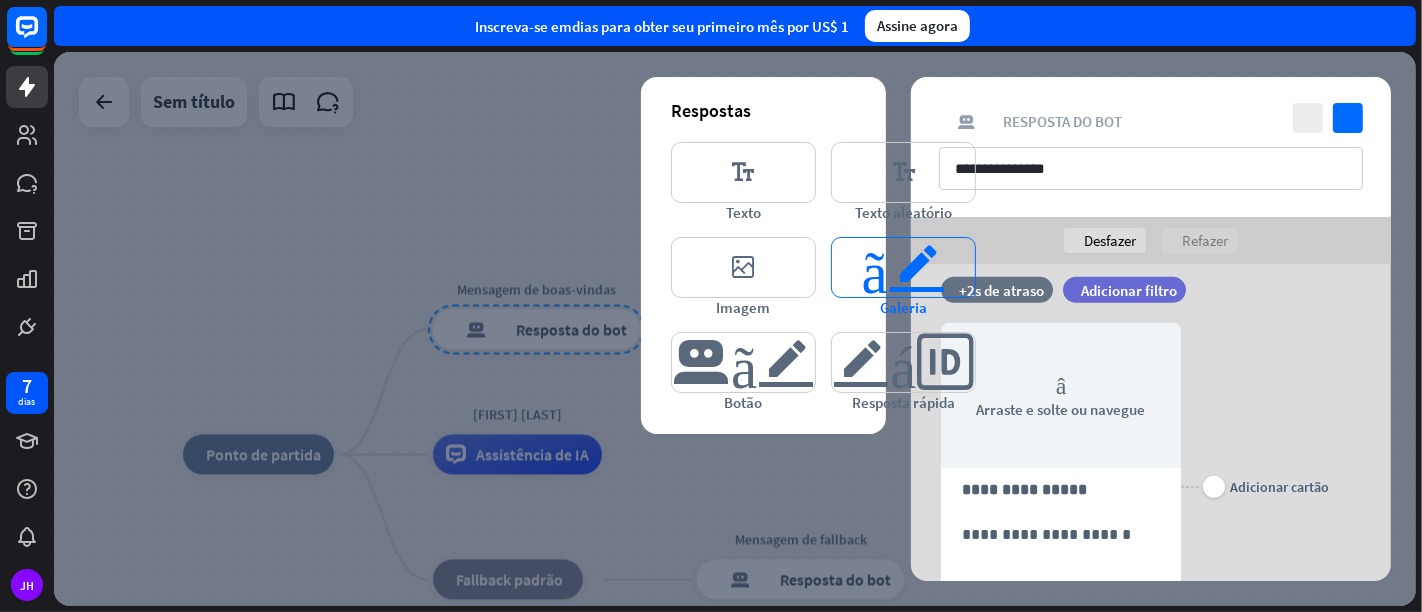 scroll, scrollTop: 862, scrollLeft: 0, axis: vertical 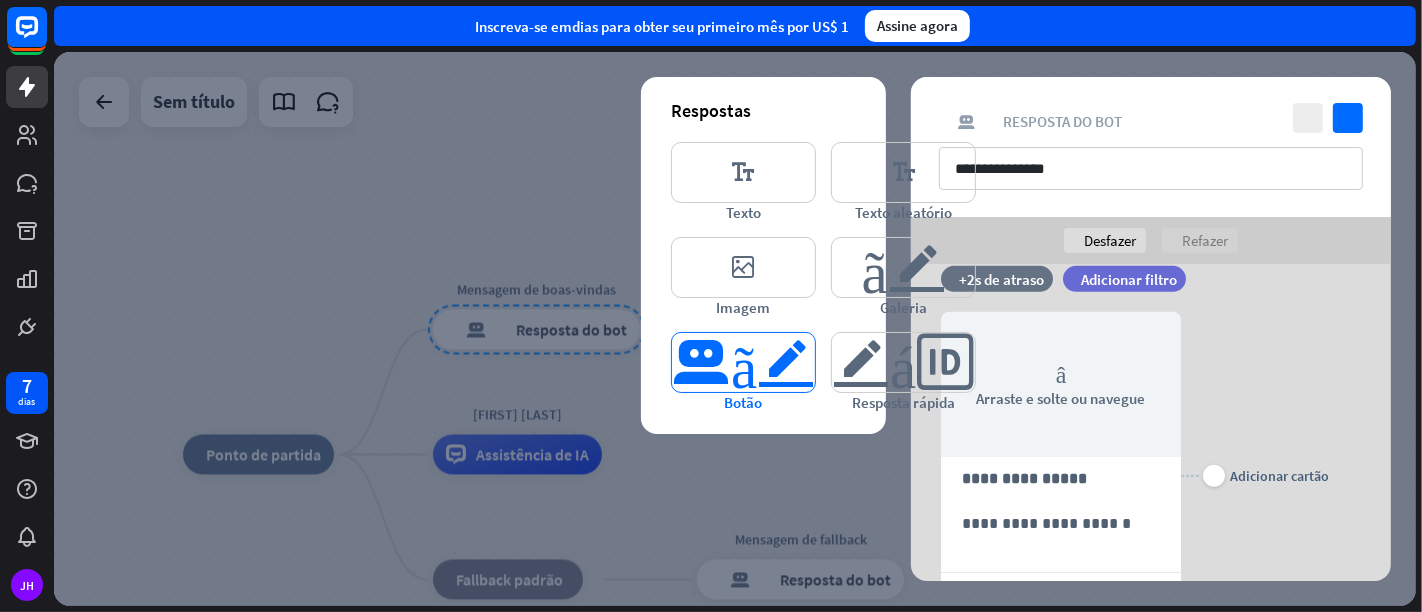 click on "botão_editor" at bounding box center (743, 362) 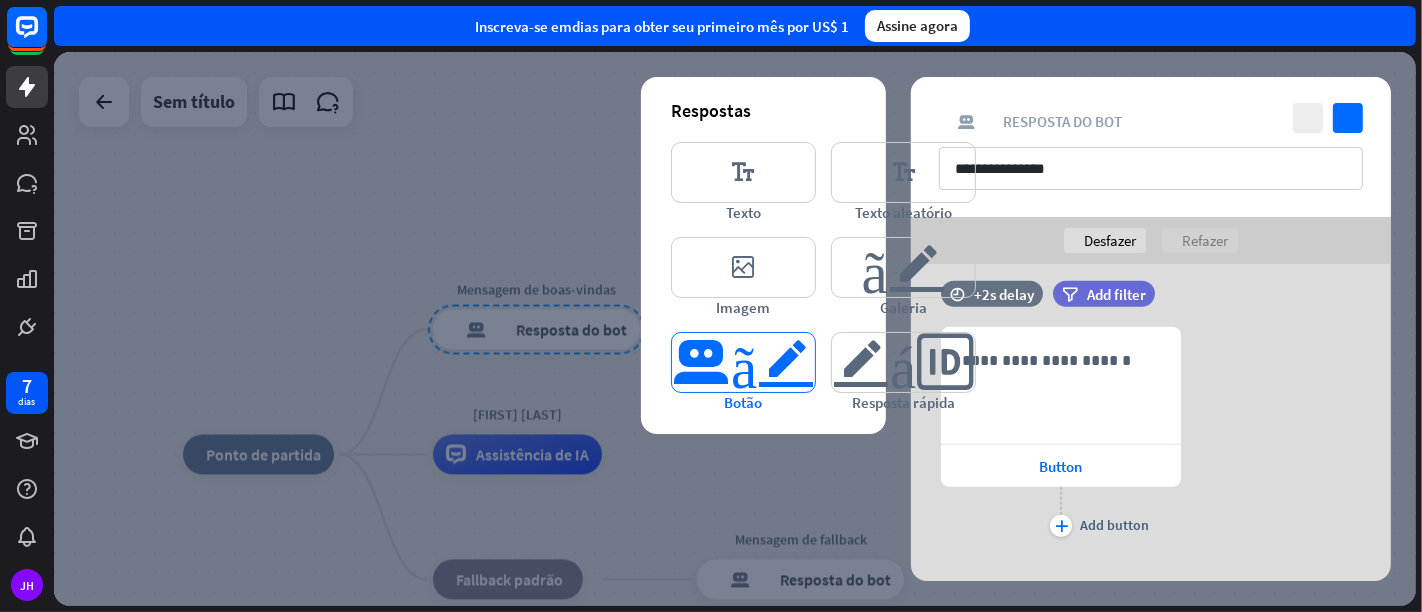 scroll, scrollTop: 1285, scrollLeft: 0, axis: vertical 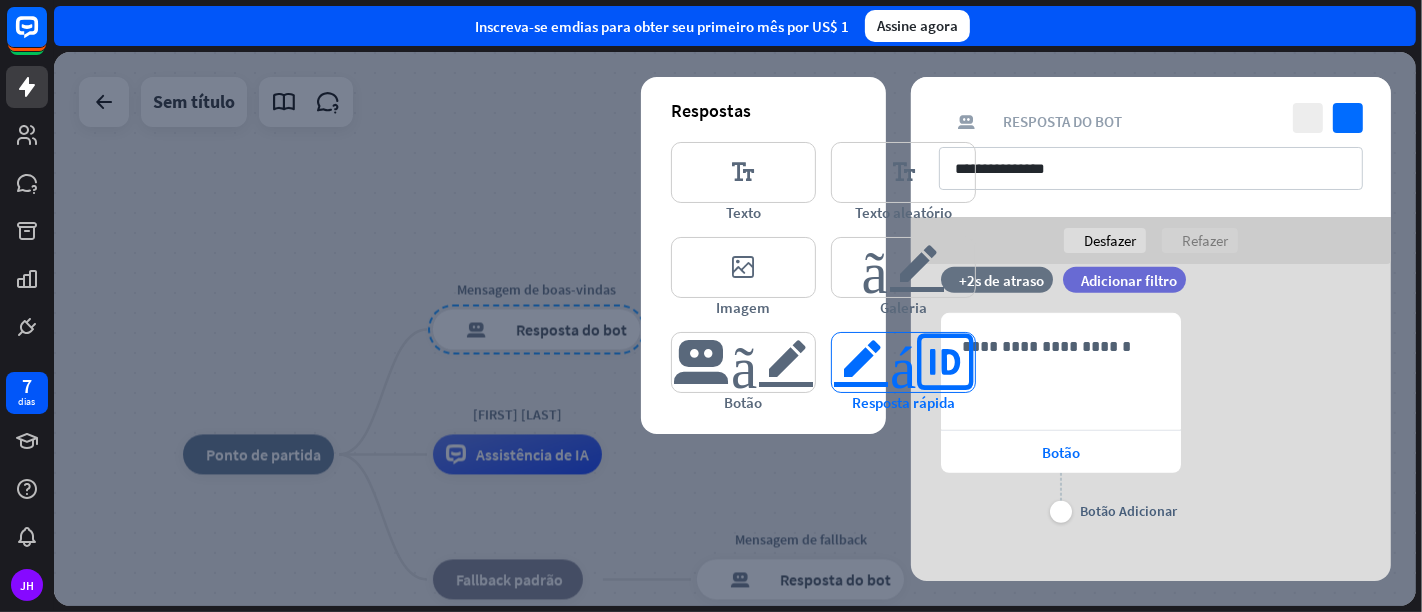click on "editor_respostas_rápidas" at bounding box center (903, 362) 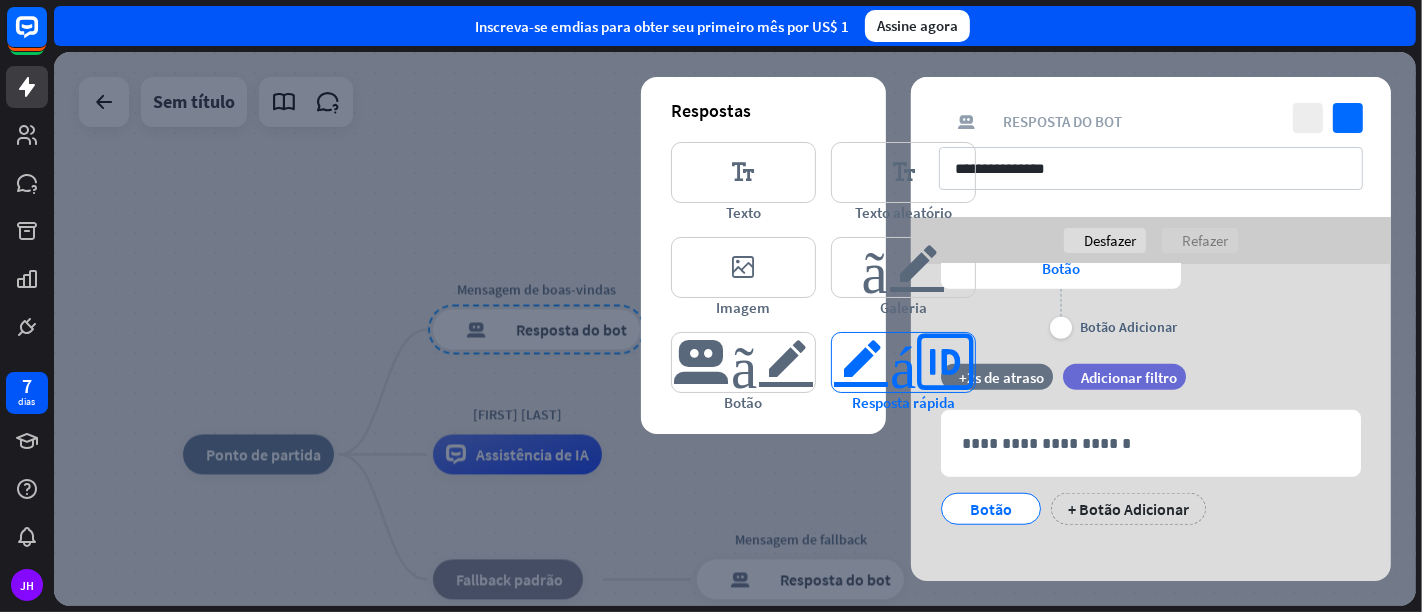 scroll, scrollTop: 1477, scrollLeft: 0, axis: vertical 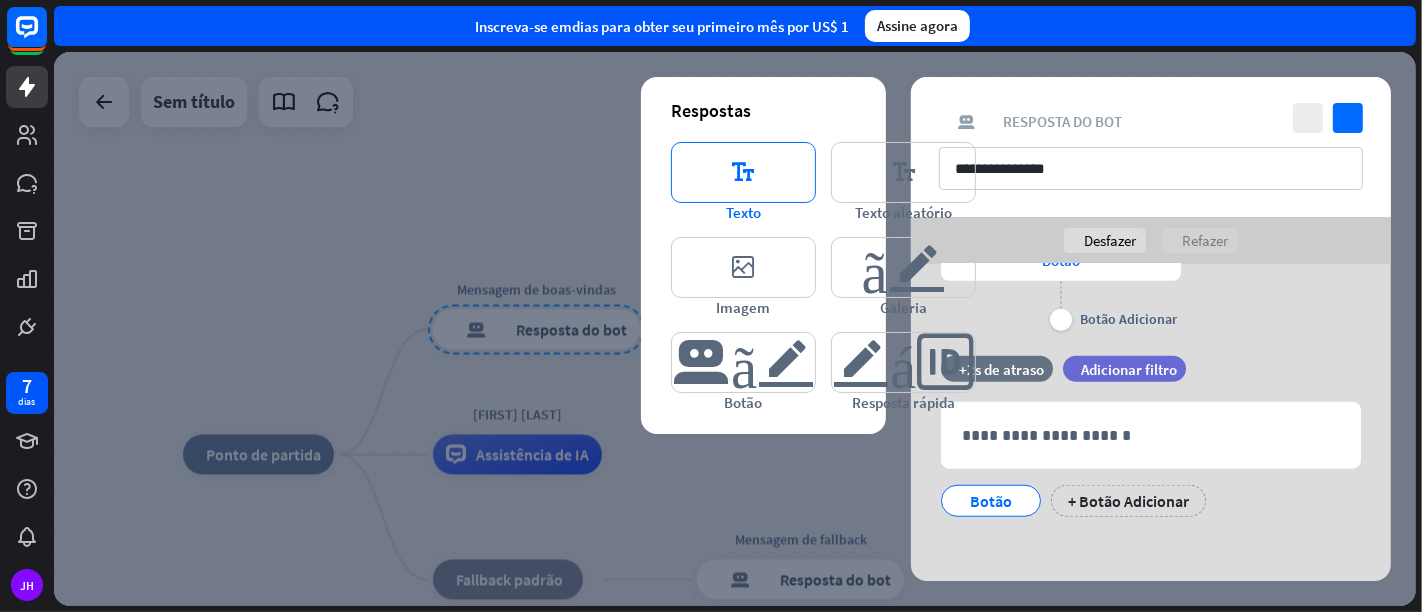 click on "editor_text" at bounding box center (744, 172) 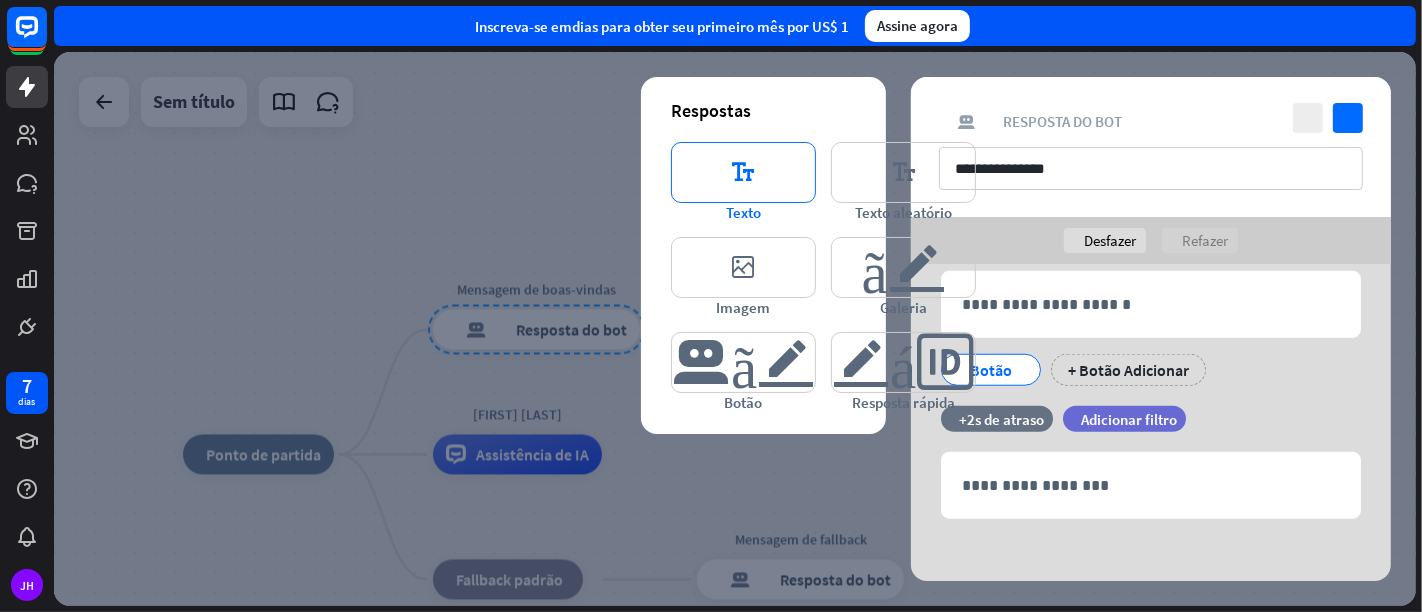 scroll, scrollTop: 1609, scrollLeft: 0, axis: vertical 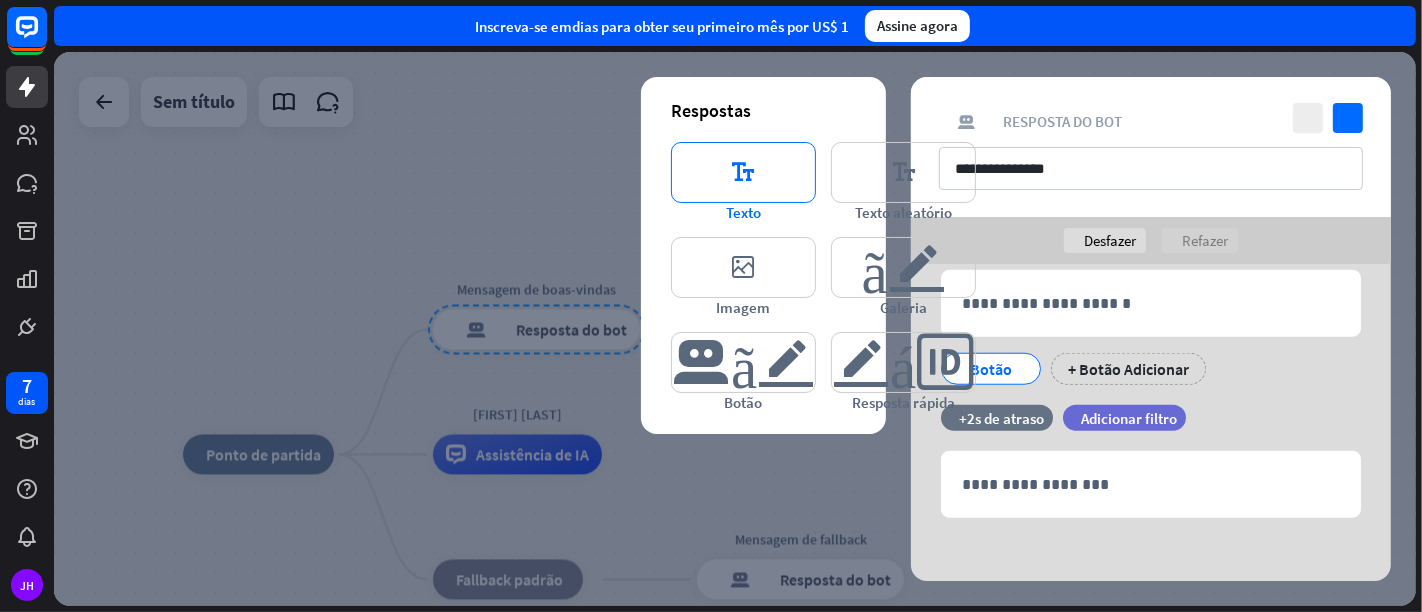 click on "editor_text" at bounding box center (744, 172) 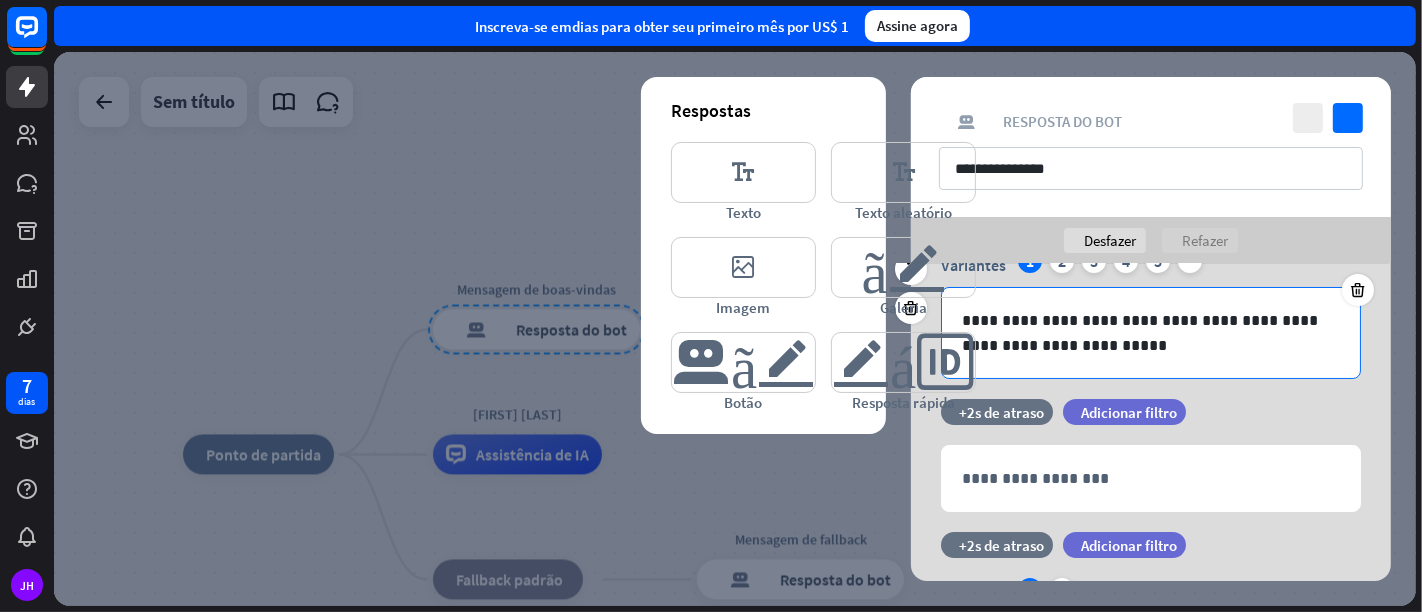 scroll, scrollTop: 100, scrollLeft: 0, axis: vertical 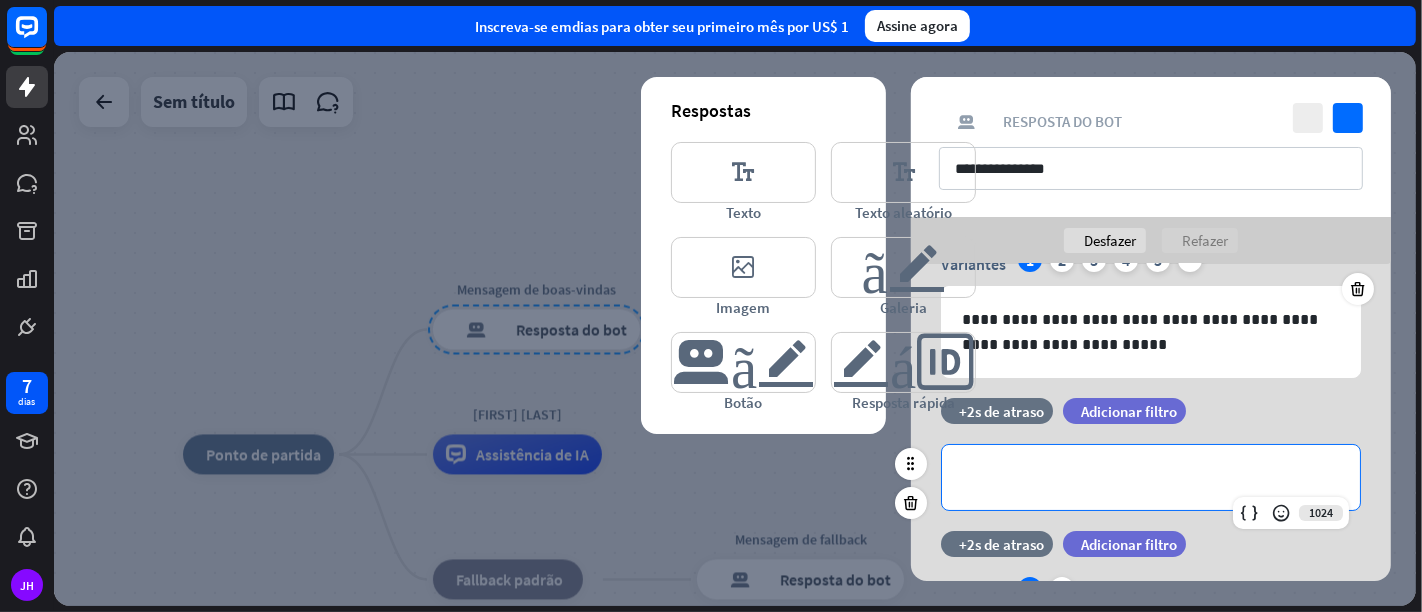 click on "**********" at bounding box center [1151, 477] 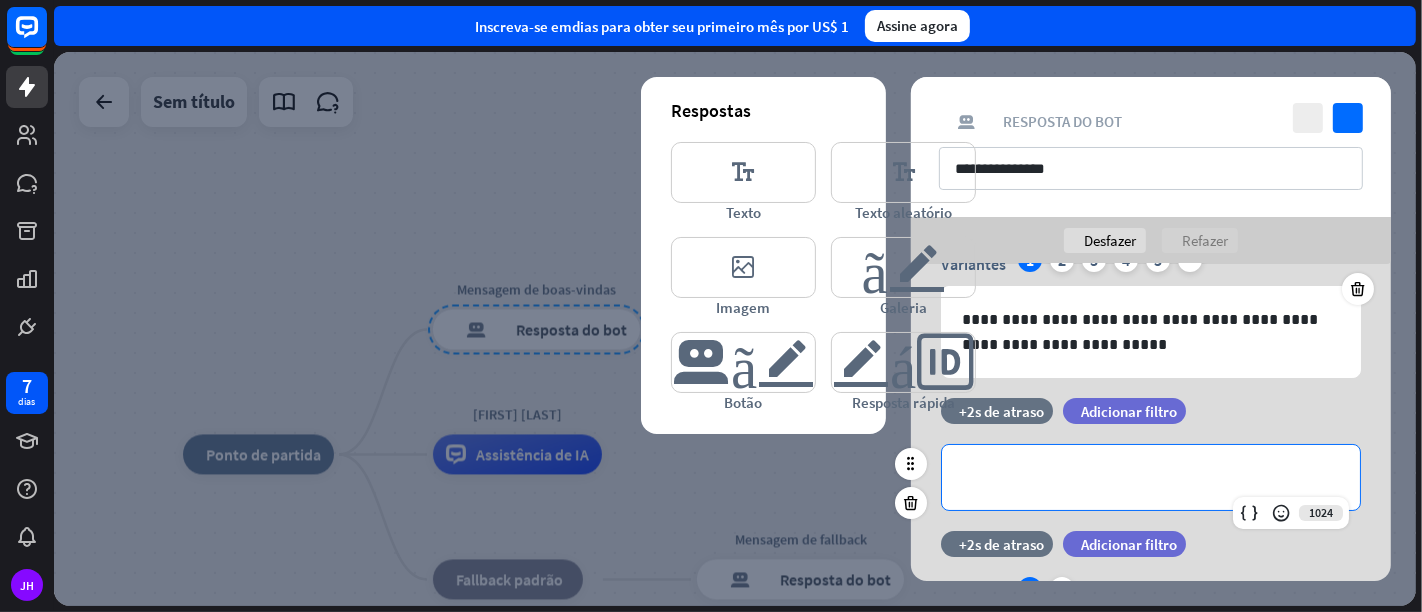 type 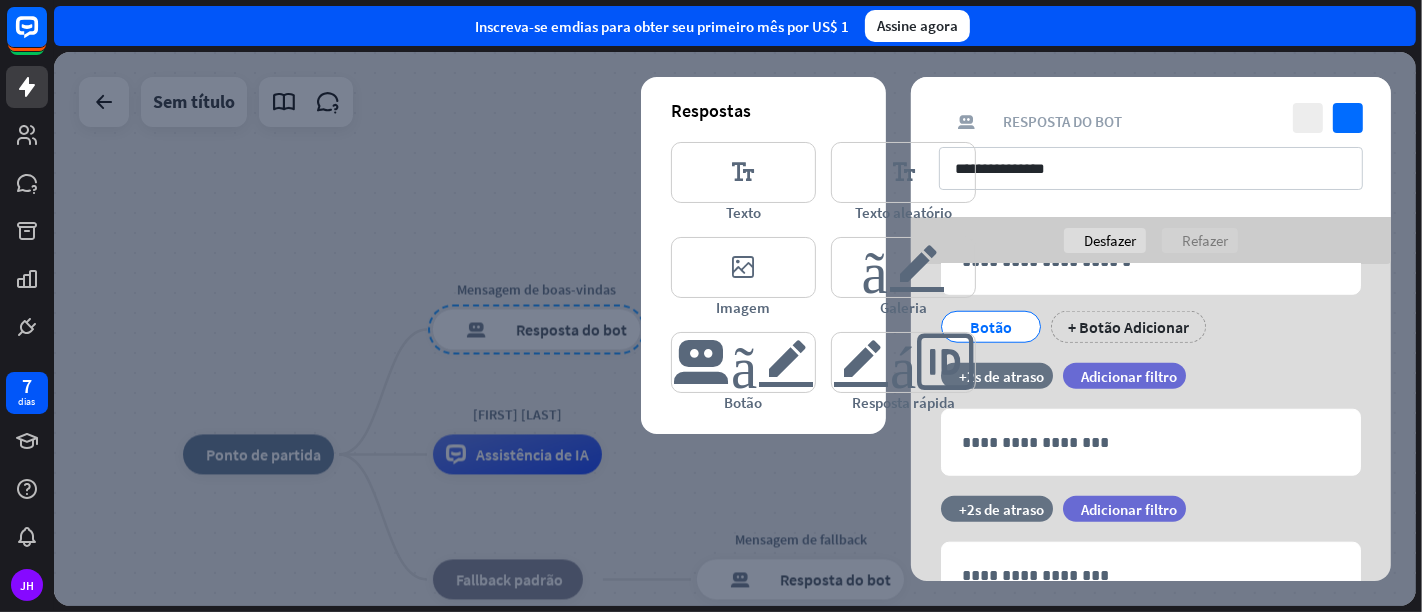 scroll, scrollTop: 1742, scrollLeft: 0, axis: vertical 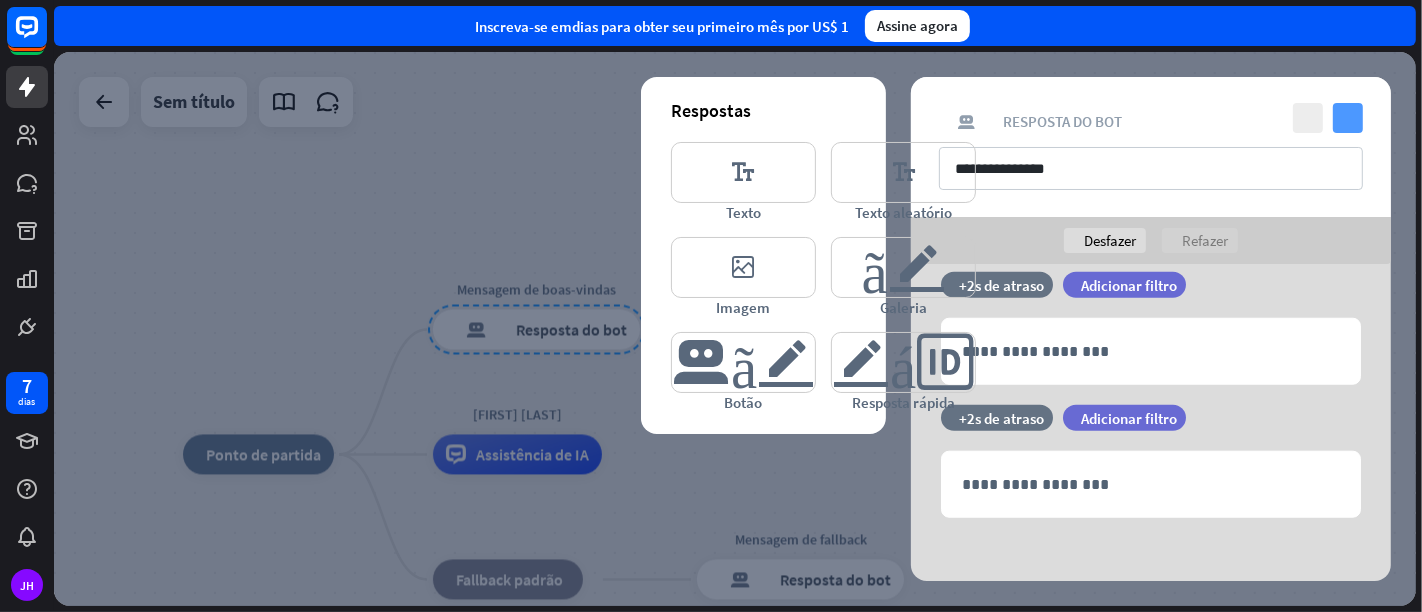 click on "verificar" at bounding box center (1348, 118) 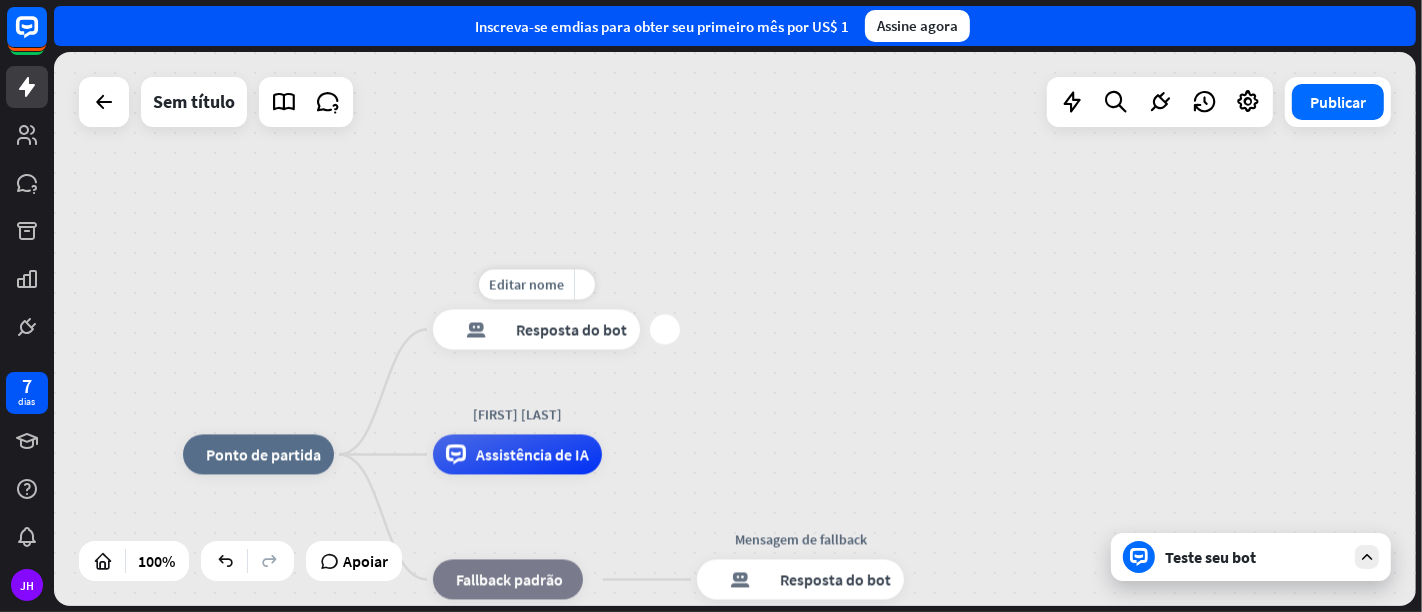 click on "mais" at bounding box center (665, 330) 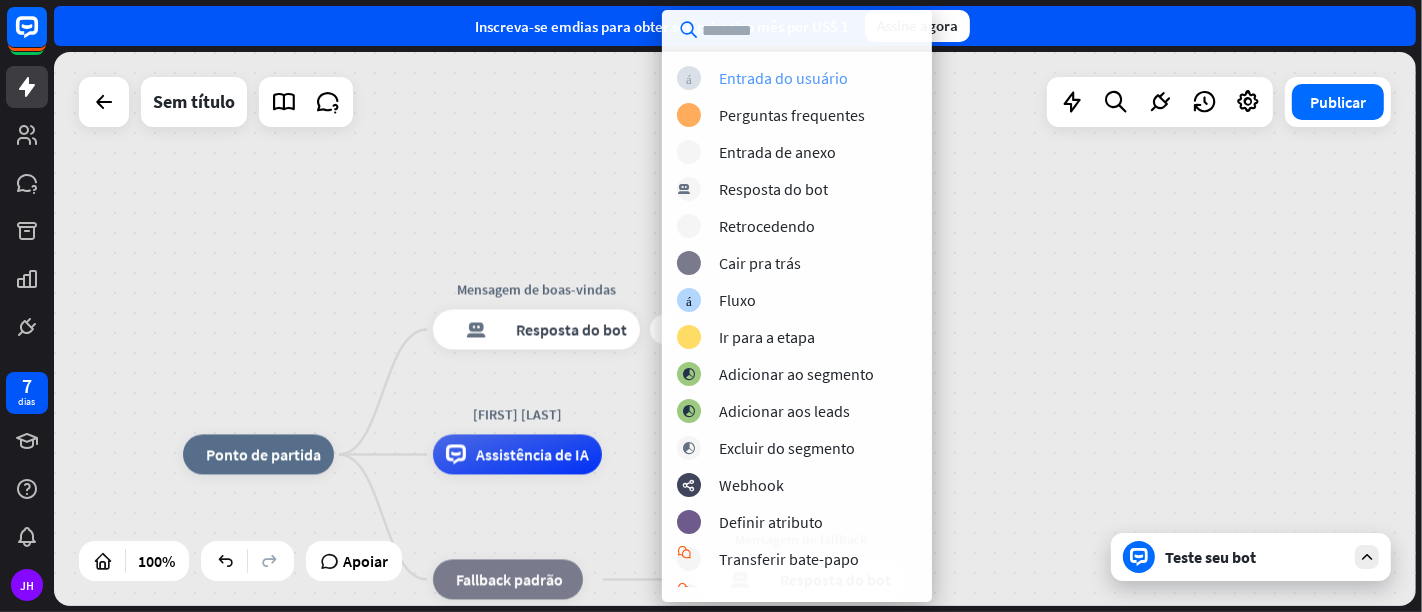 click on "Entrada do usuário" at bounding box center [783, 78] 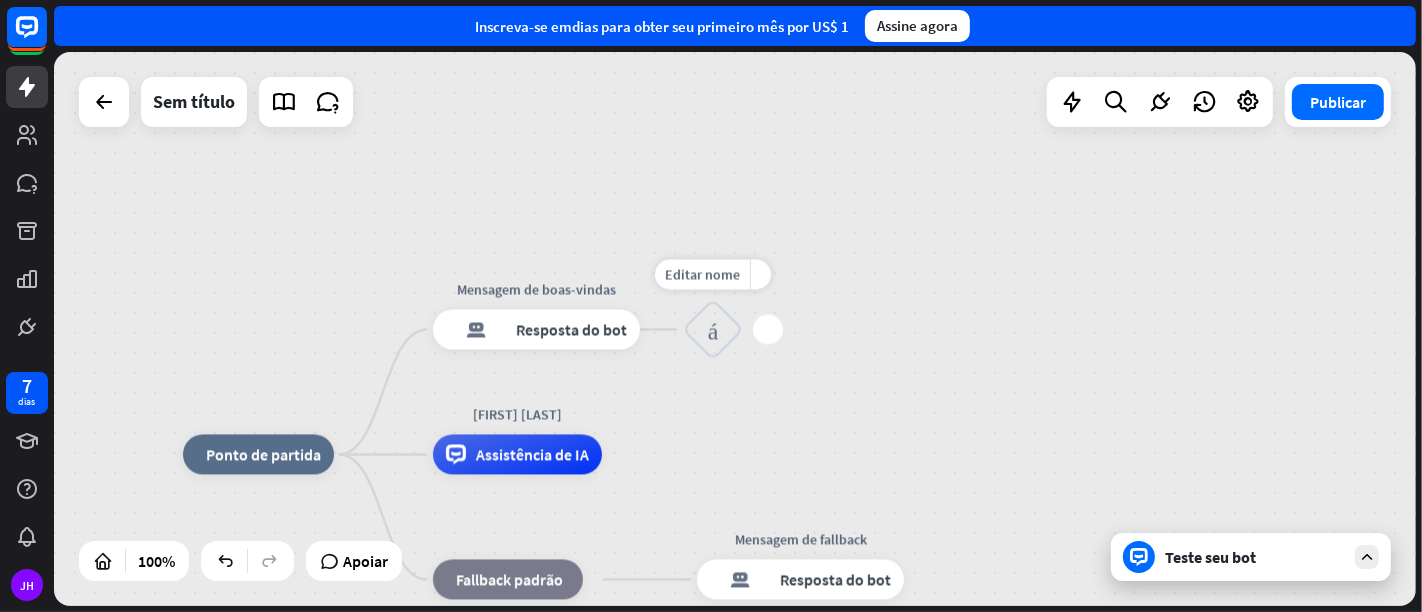 click on "bloco_entrada_do_usuário" at bounding box center [713, 329] 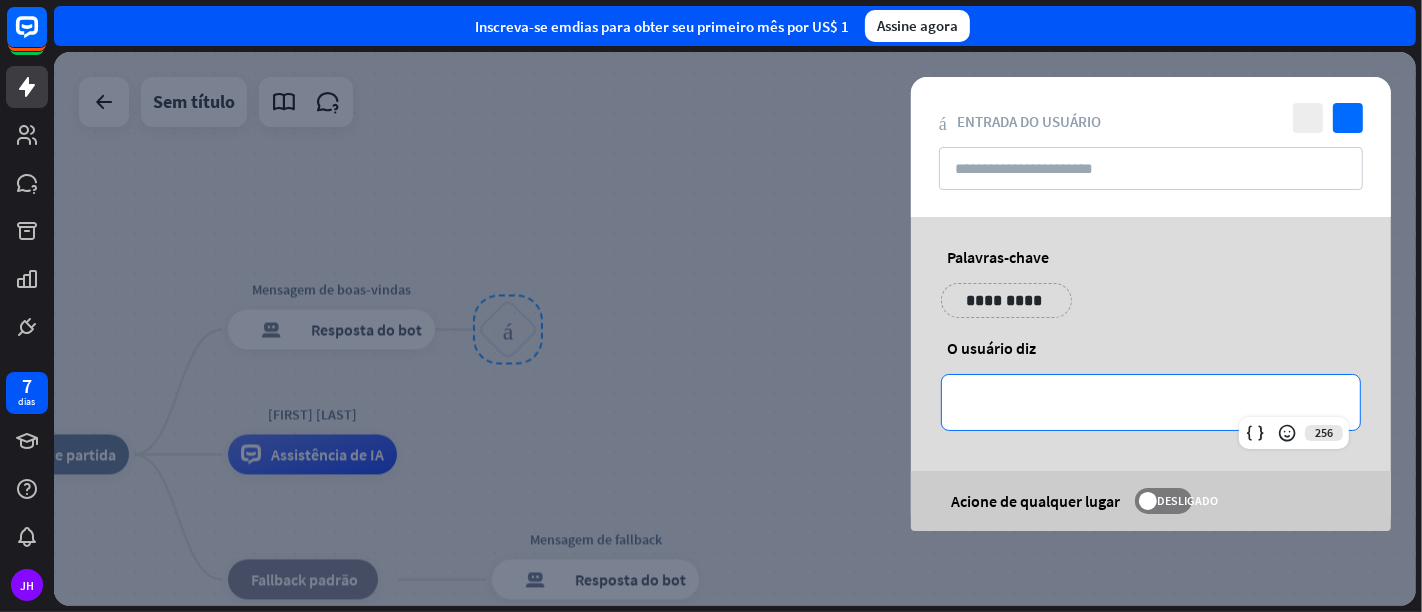 click on "**********" at bounding box center (1151, 402) 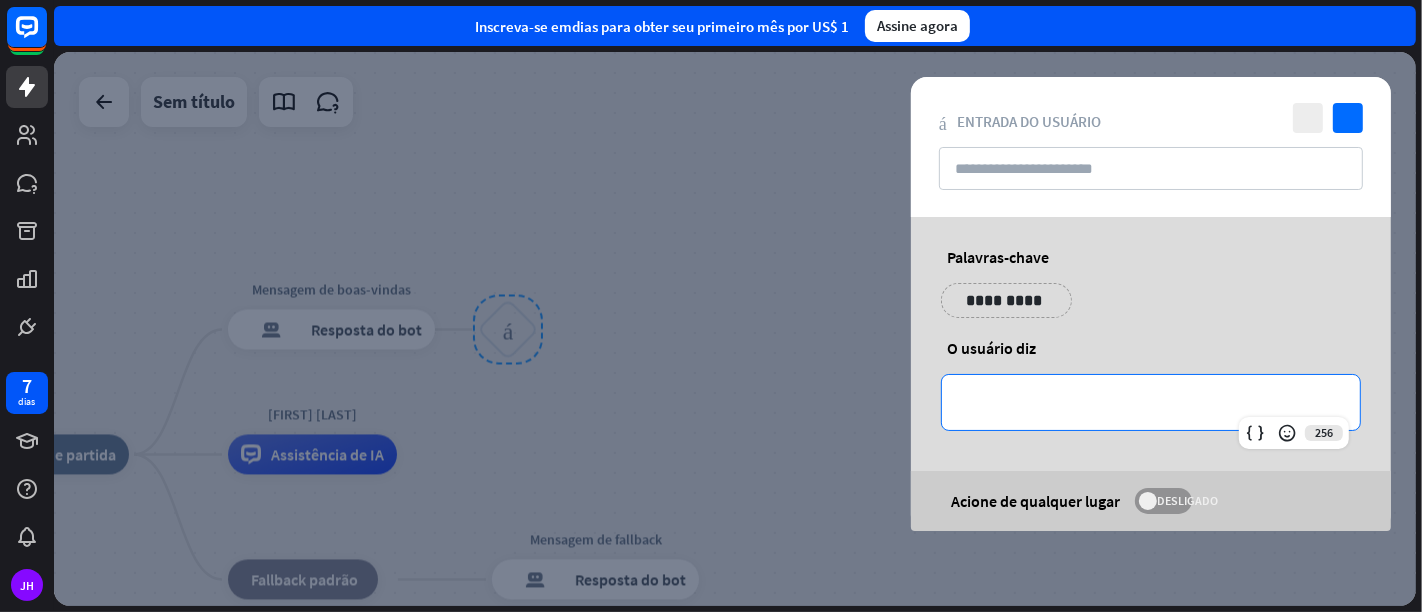 click on "DESLIGADO" at bounding box center [1187, 500] 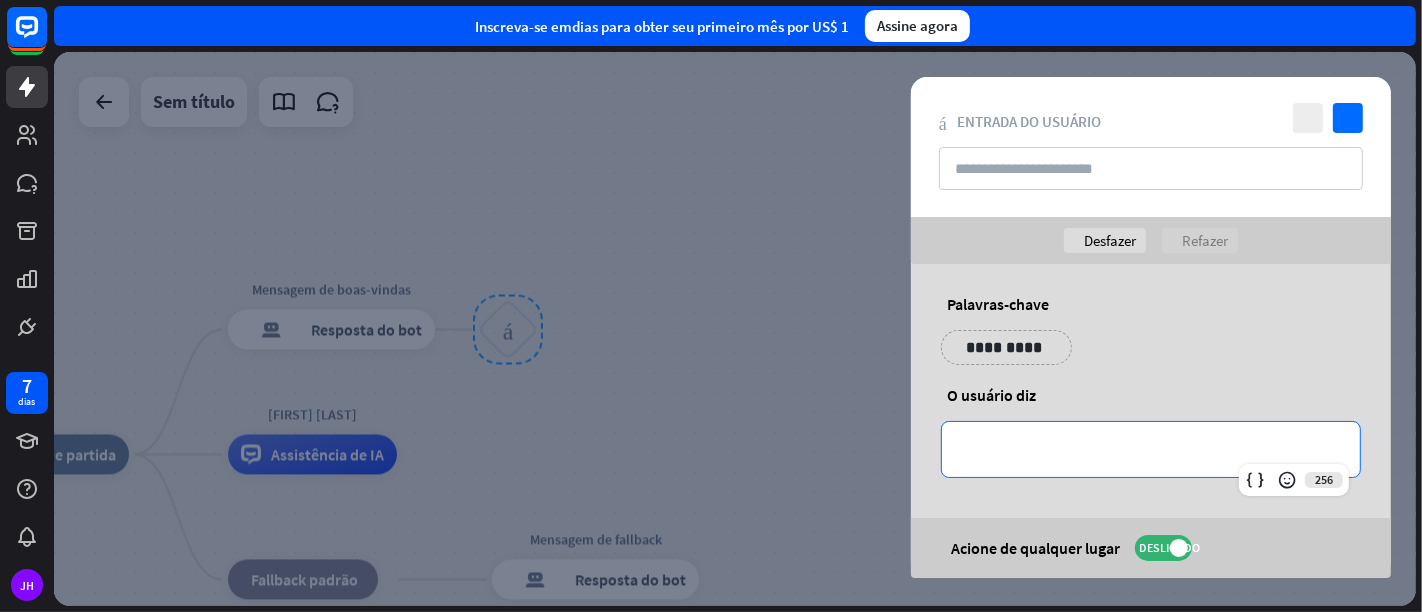 click on "**********" at bounding box center [1151, 449] 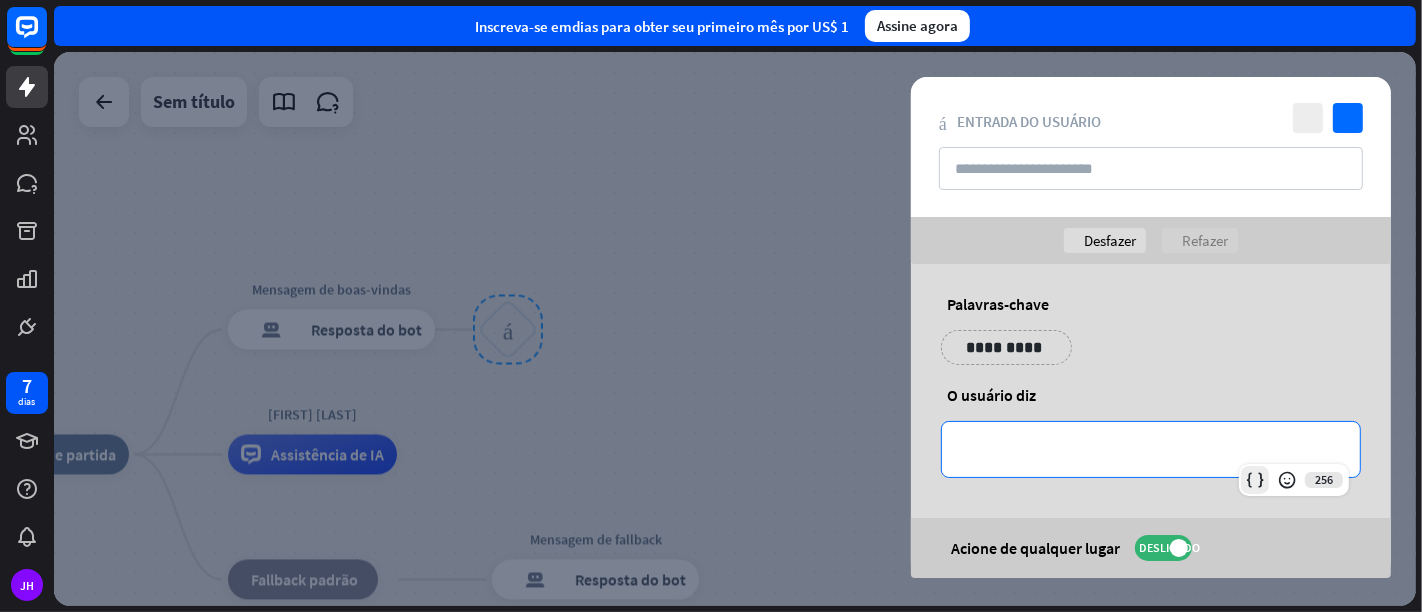 click at bounding box center (1255, 480) 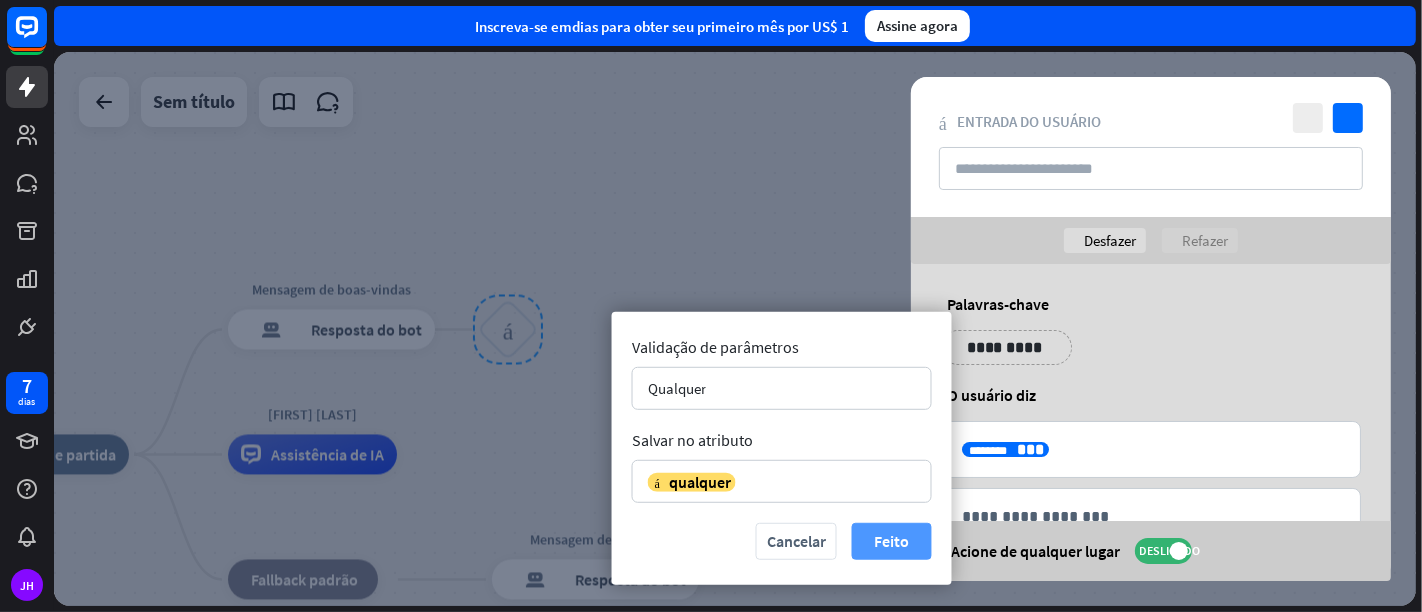 click on "Feito" at bounding box center [891, 541] 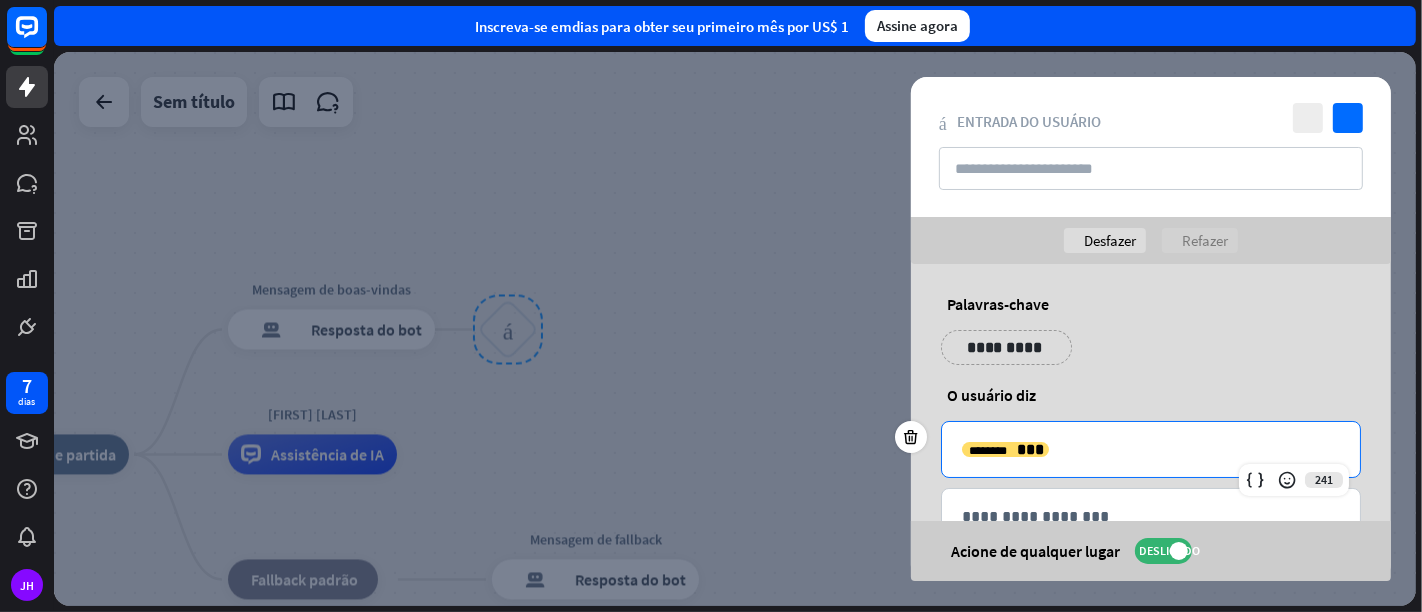 scroll, scrollTop: 61, scrollLeft: 0, axis: vertical 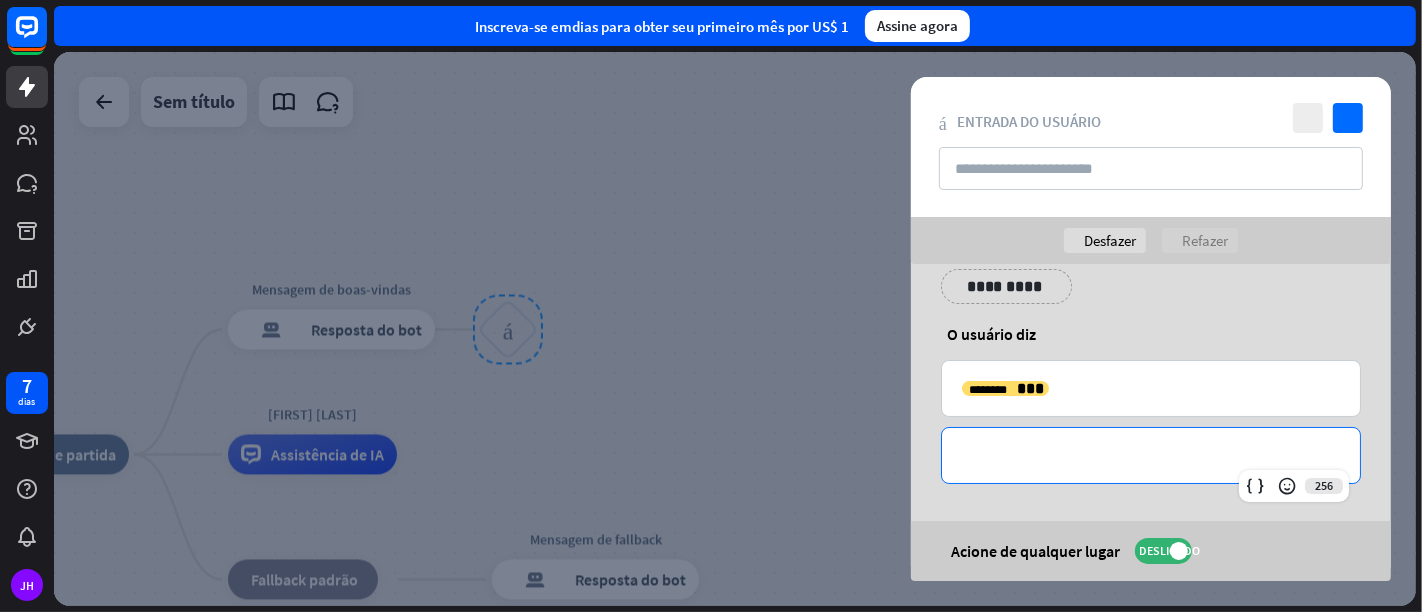 click on "**********" at bounding box center [1151, 455] 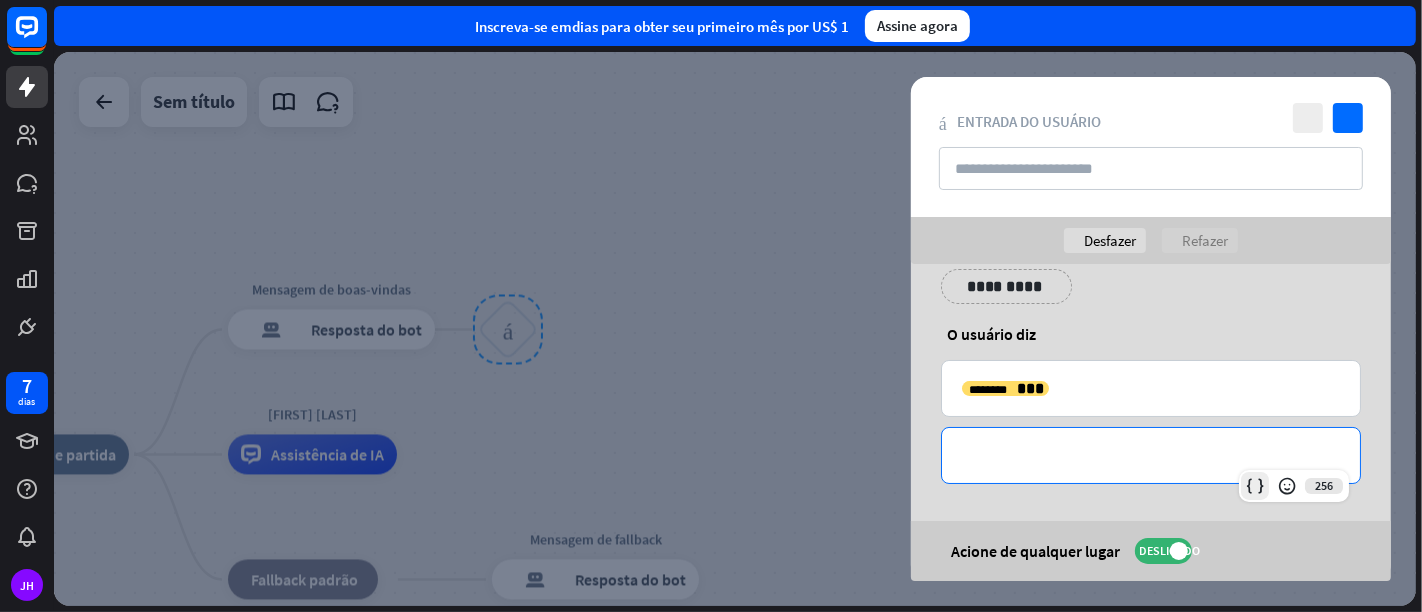 click at bounding box center (1255, 486) 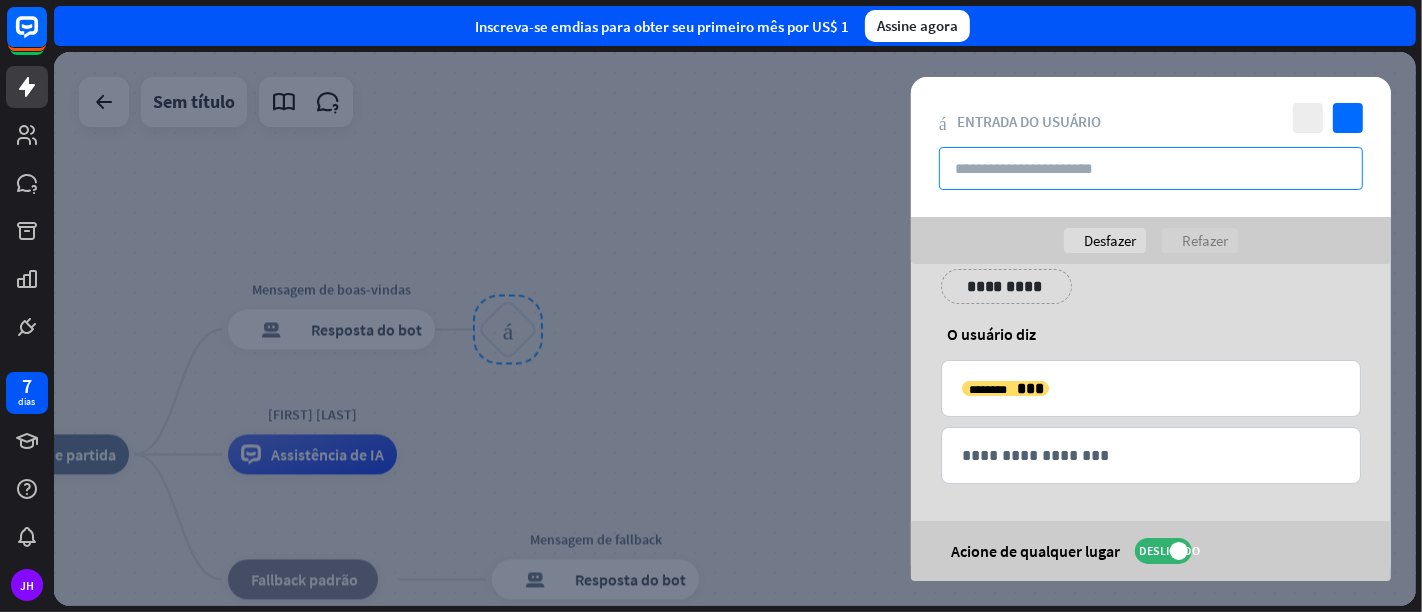 click at bounding box center (1151, 168) 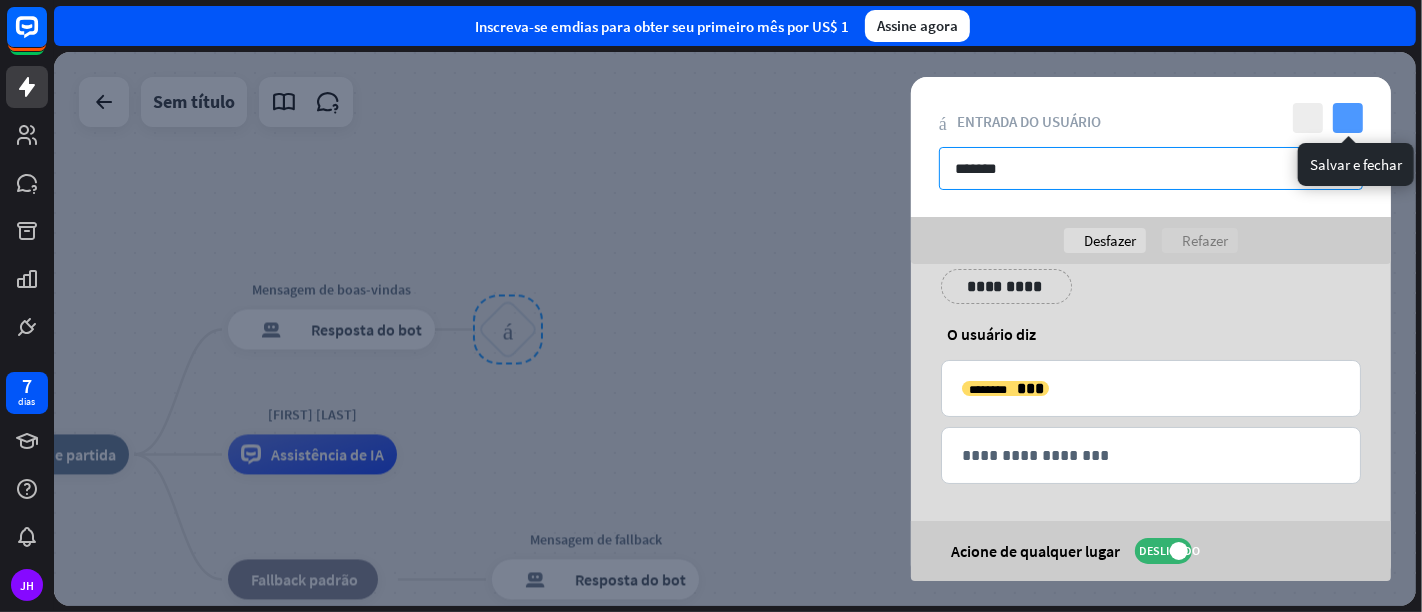 type on "******" 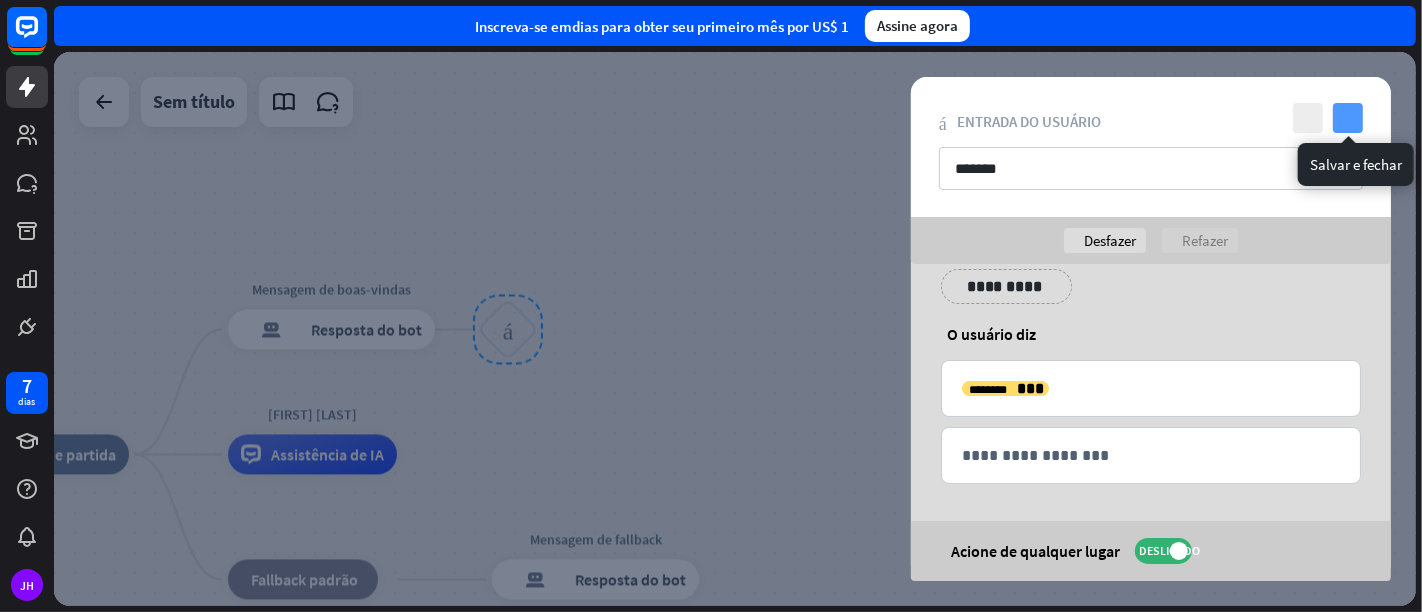 click on "verificar" at bounding box center [1348, 118] 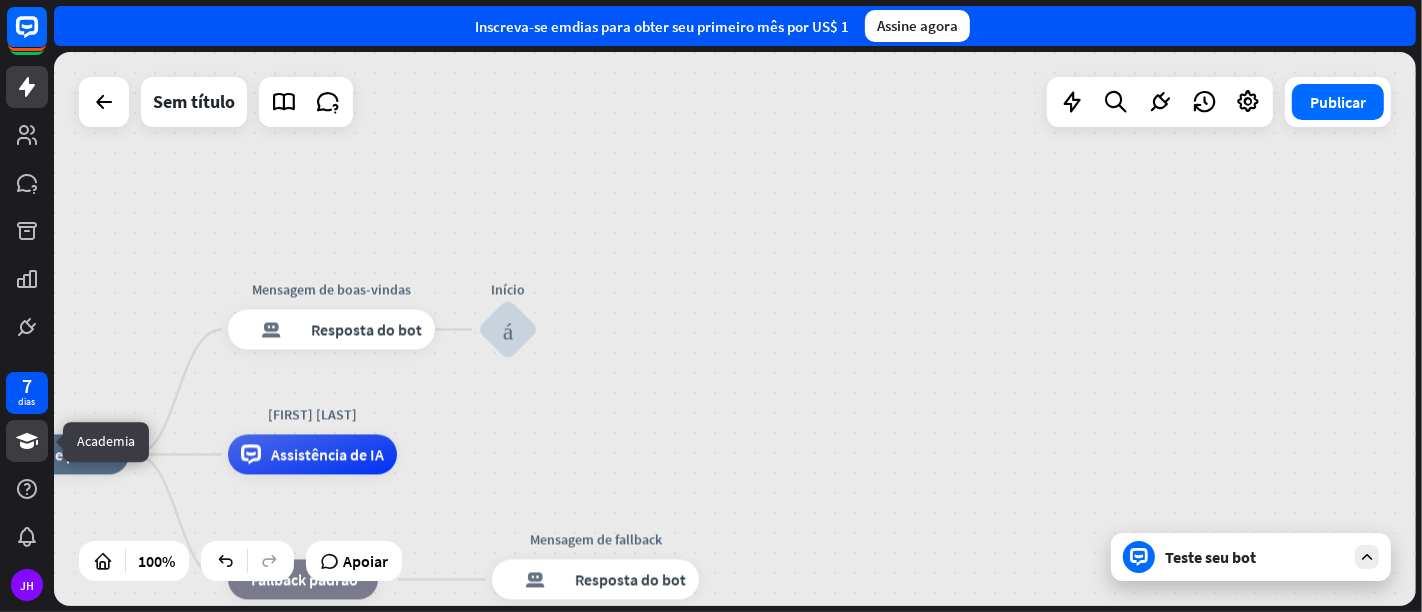 click 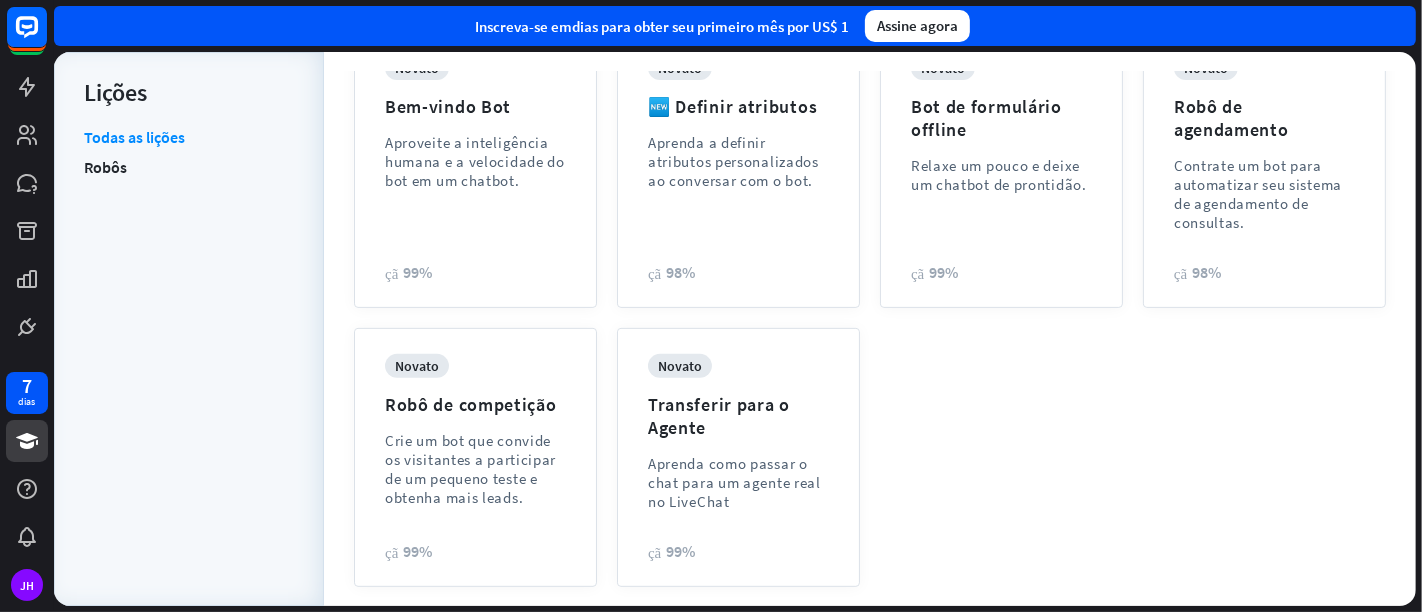 scroll, scrollTop: 0, scrollLeft: 0, axis: both 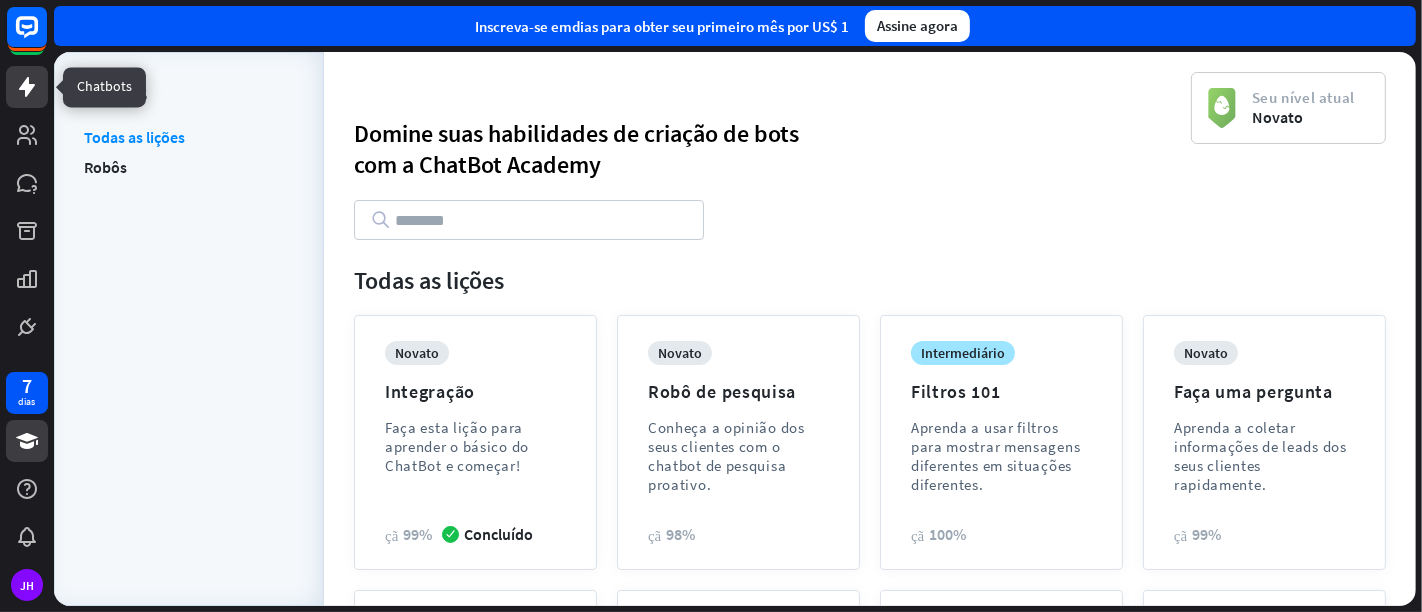 click 